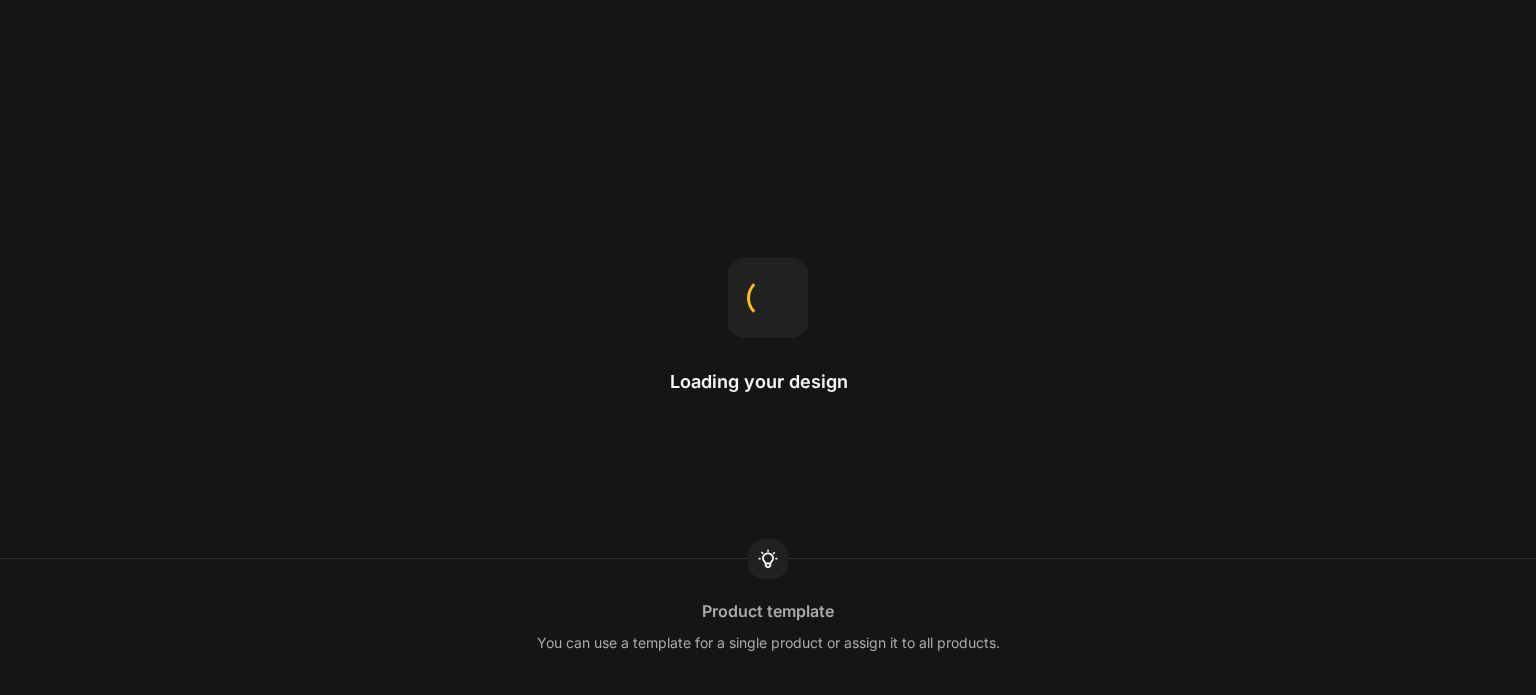 scroll, scrollTop: 0, scrollLeft: 0, axis: both 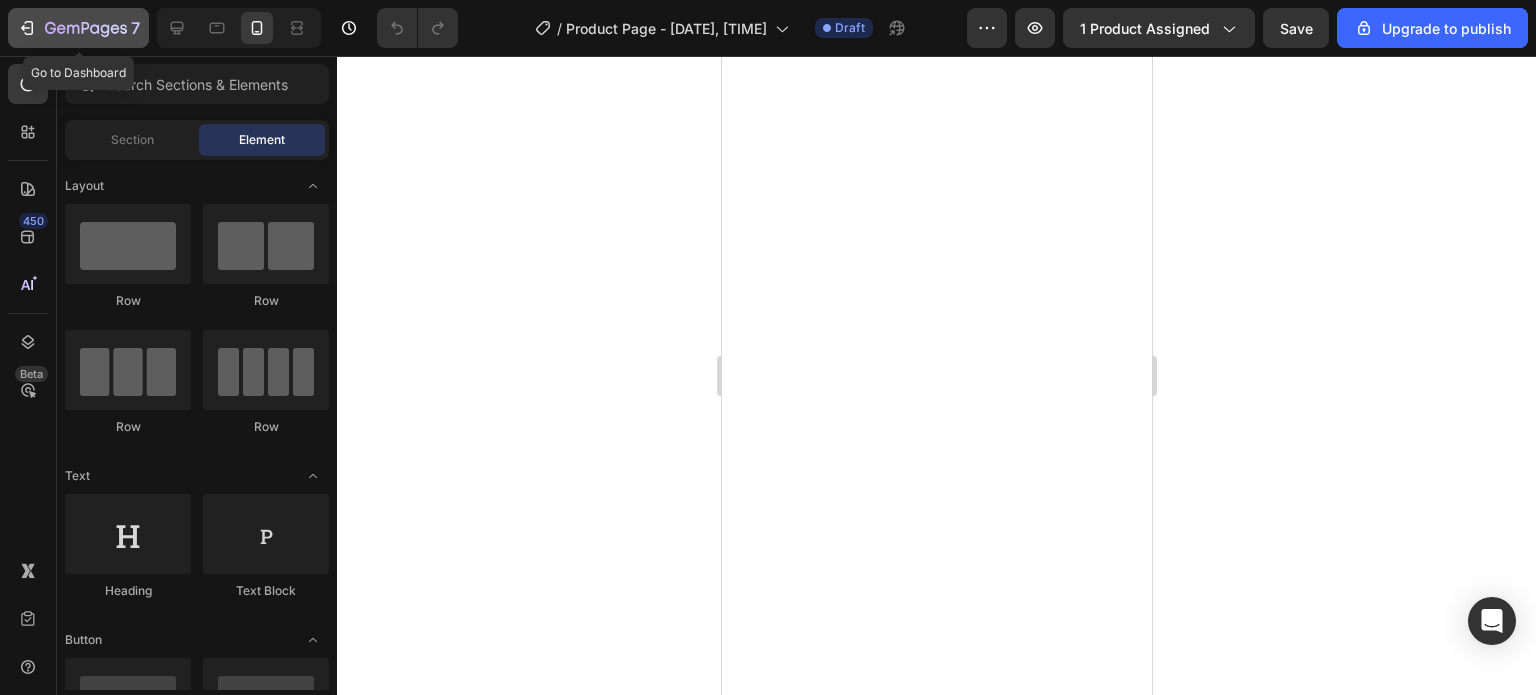 click on "7" 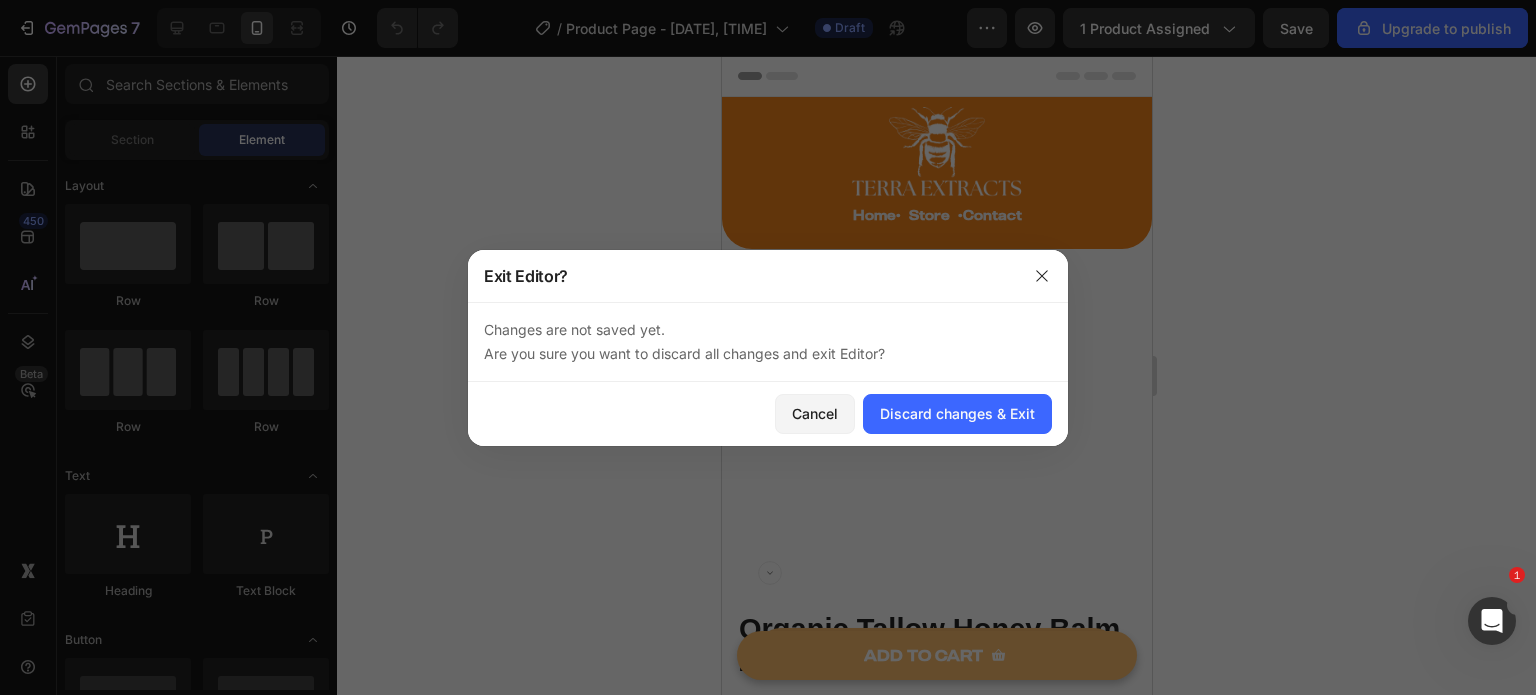 scroll, scrollTop: 0, scrollLeft: 0, axis: both 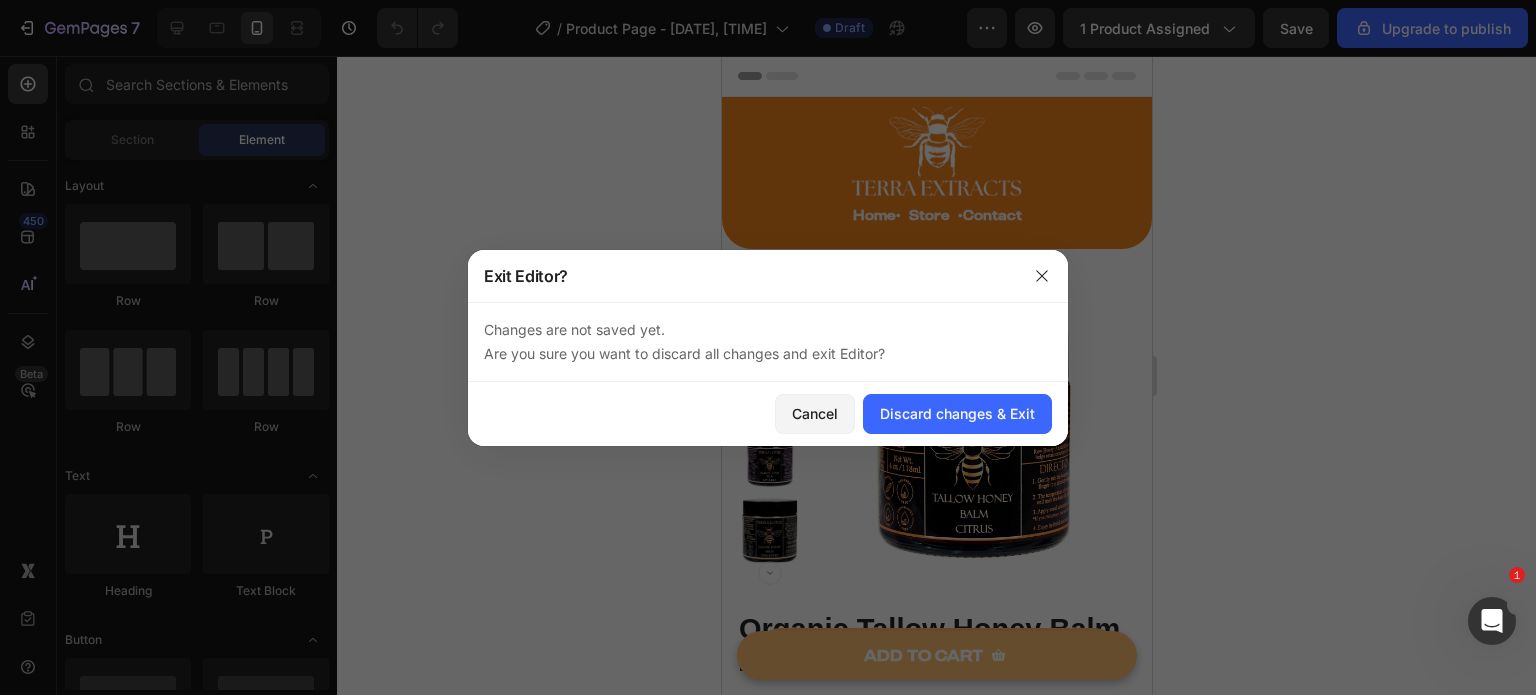 click on "Cancel Discard changes & Exit" at bounding box center (768, 414) 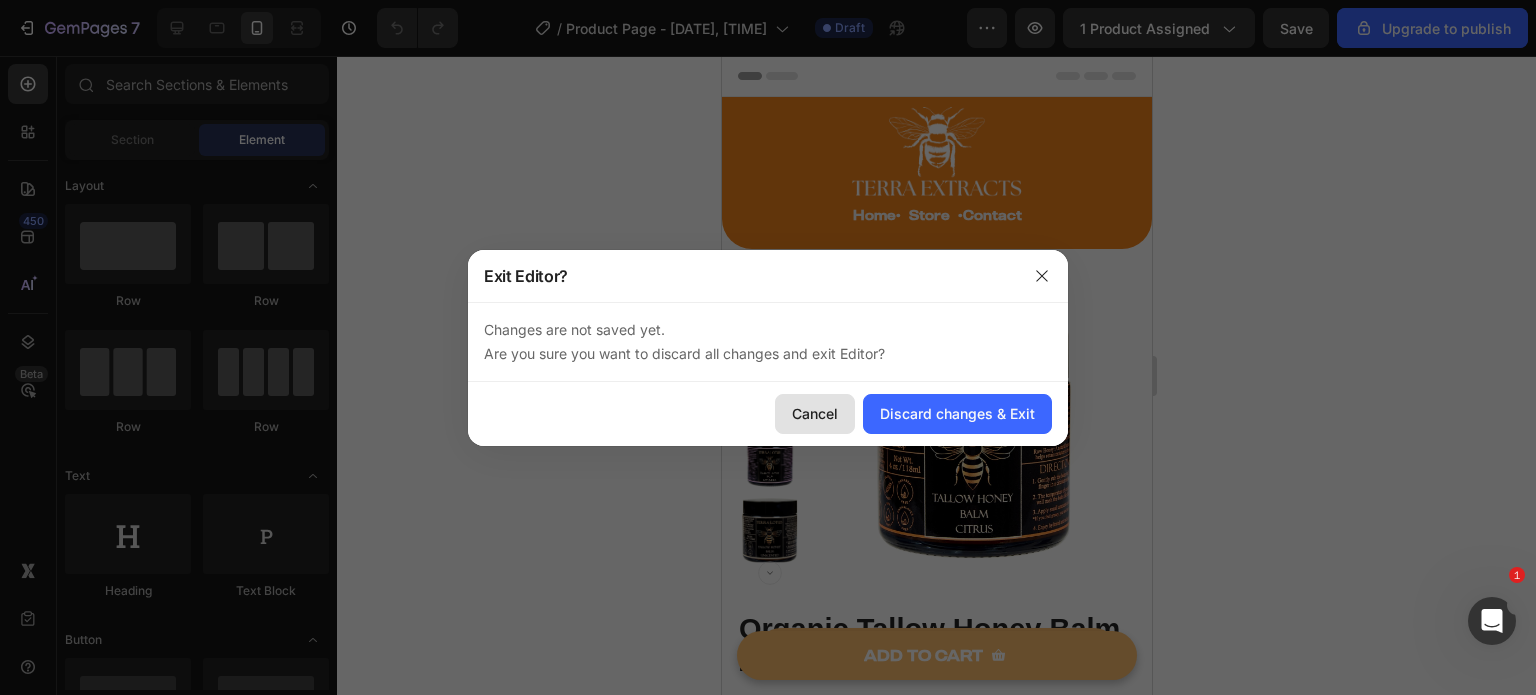 click on "Cancel" 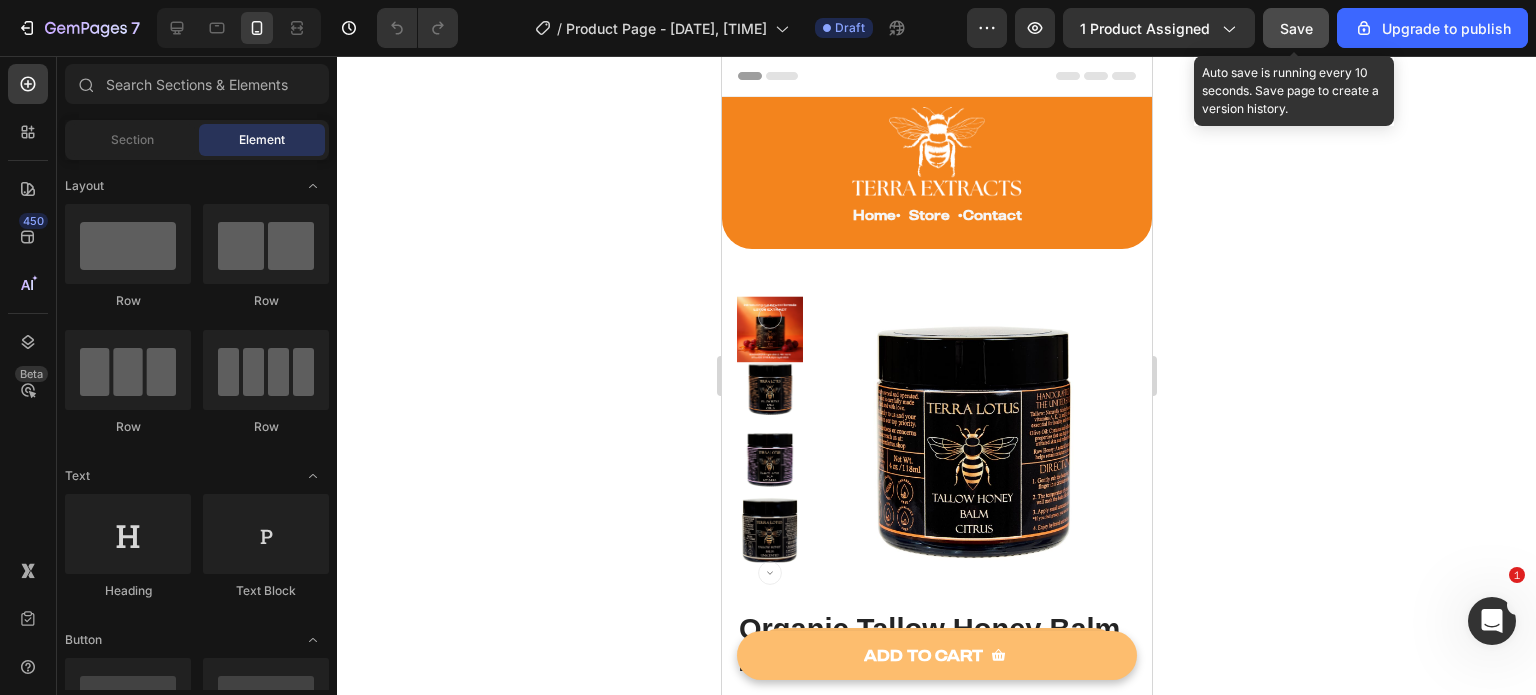 click on "Save" 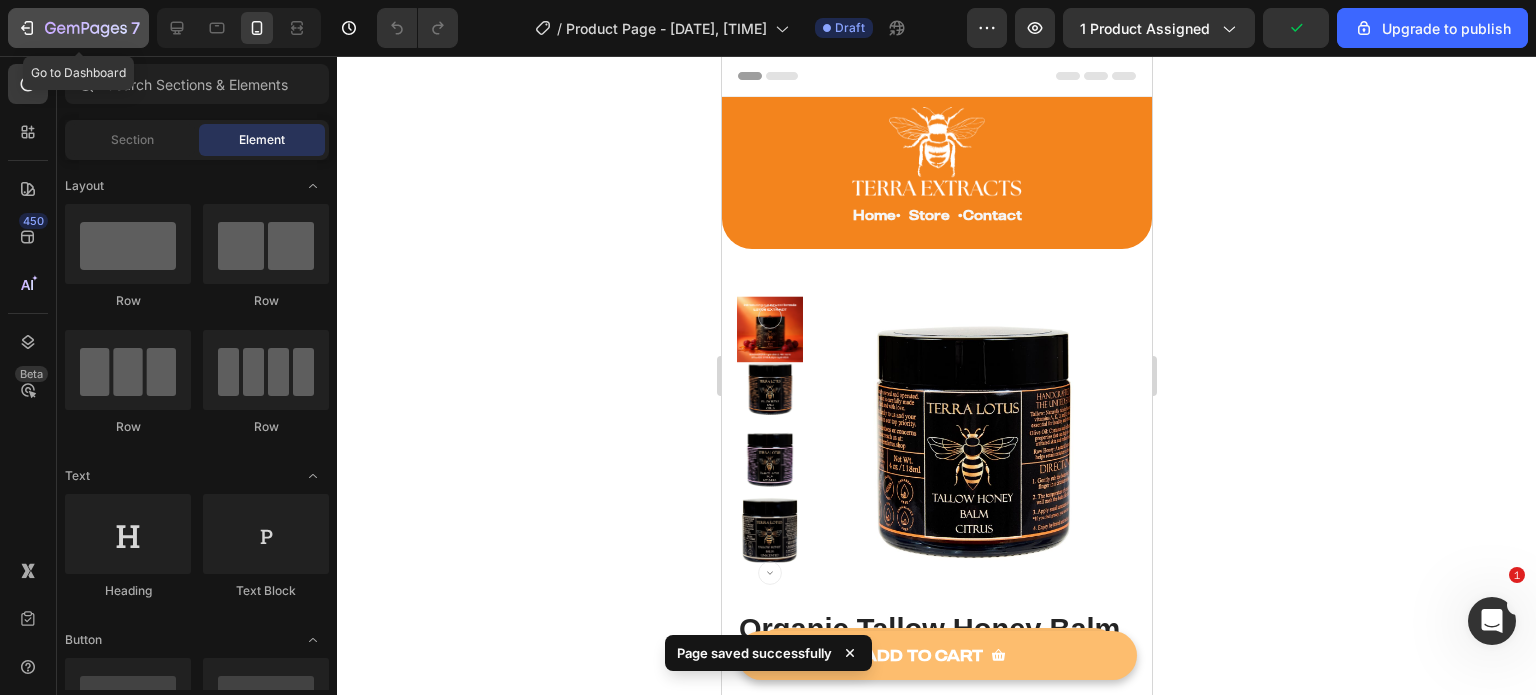 click 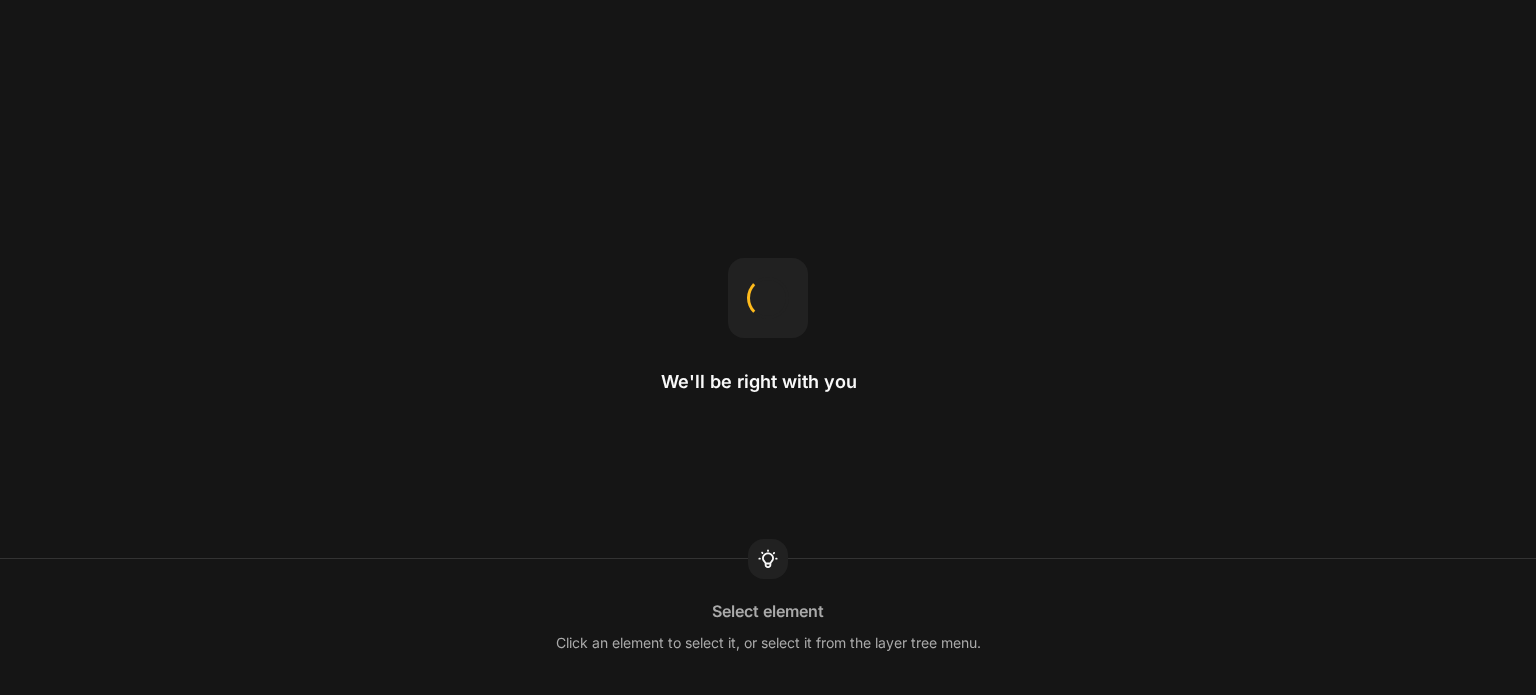 scroll, scrollTop: 0, scrollLeft: 0, axis: both 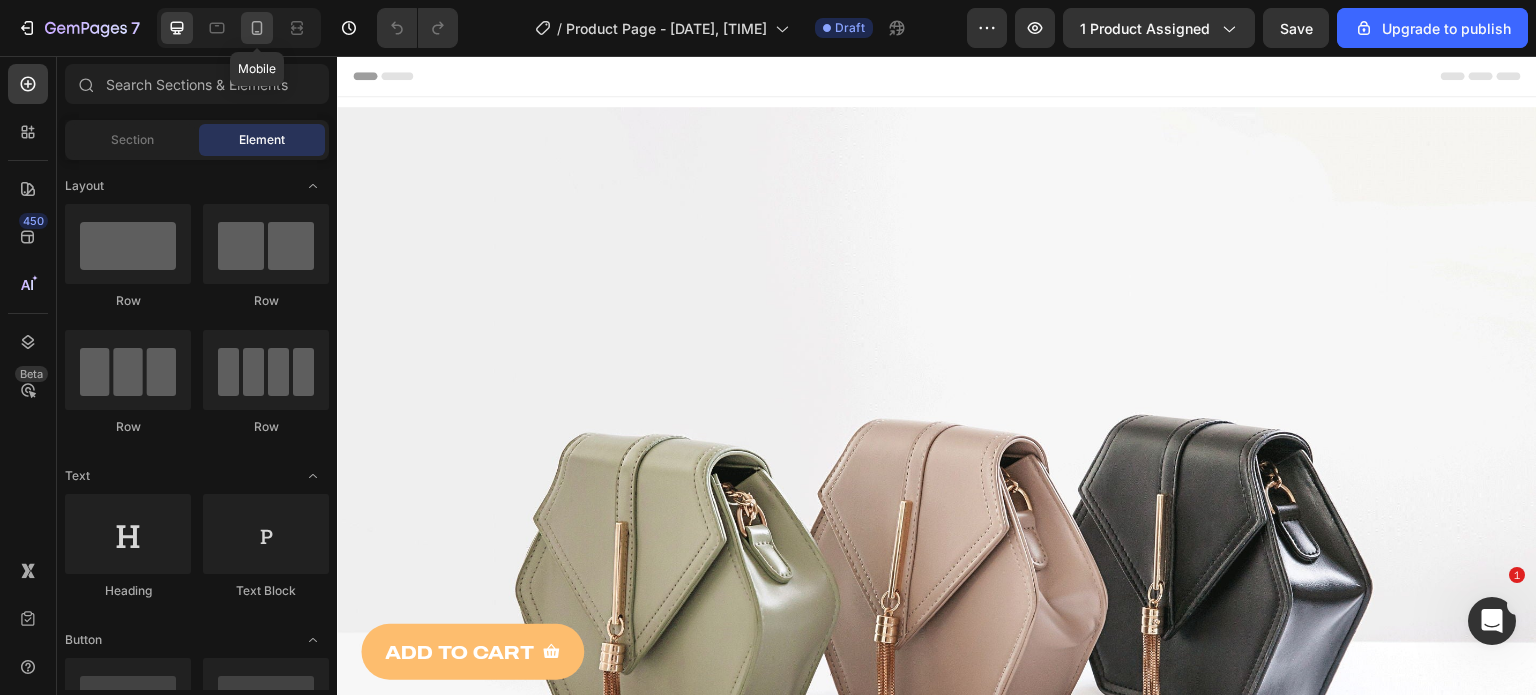 click 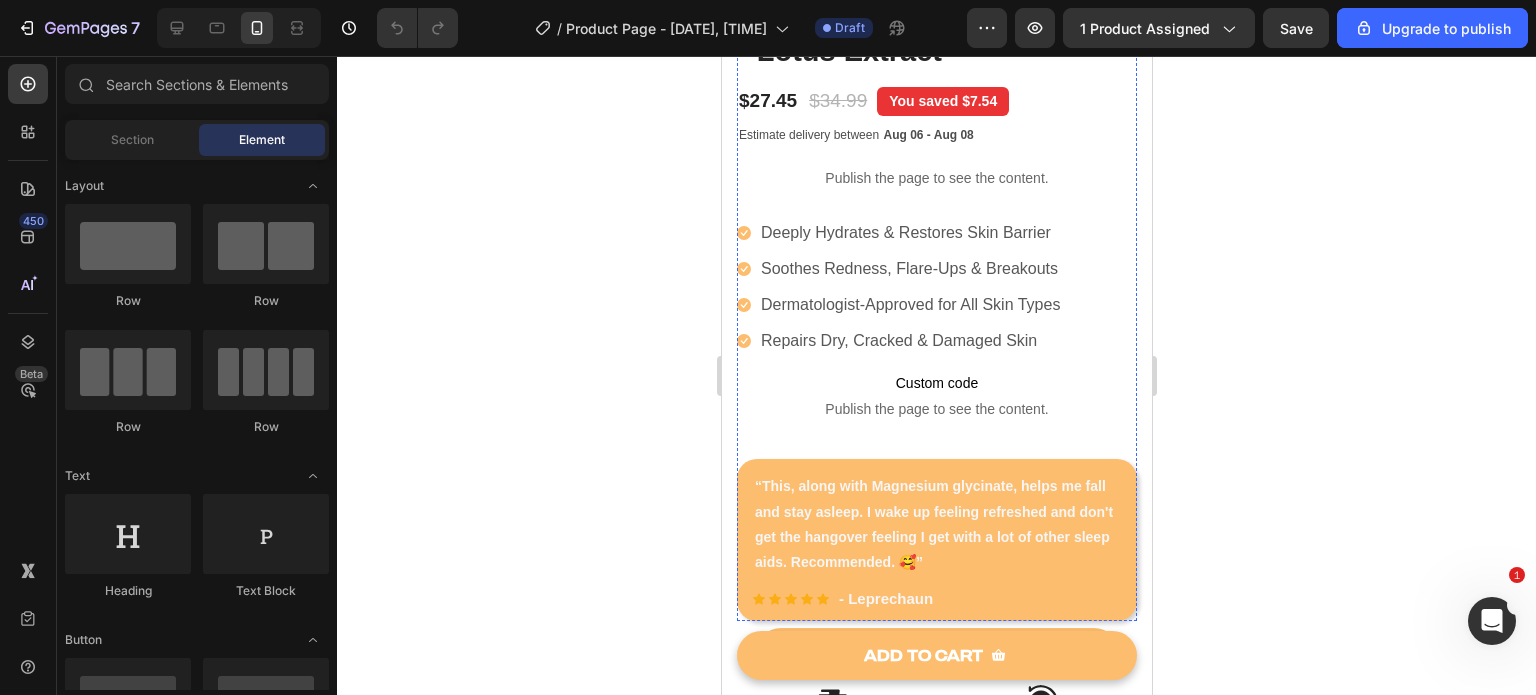scroll, scrollTop: 738, scrollLeft: 0, axis: vertical 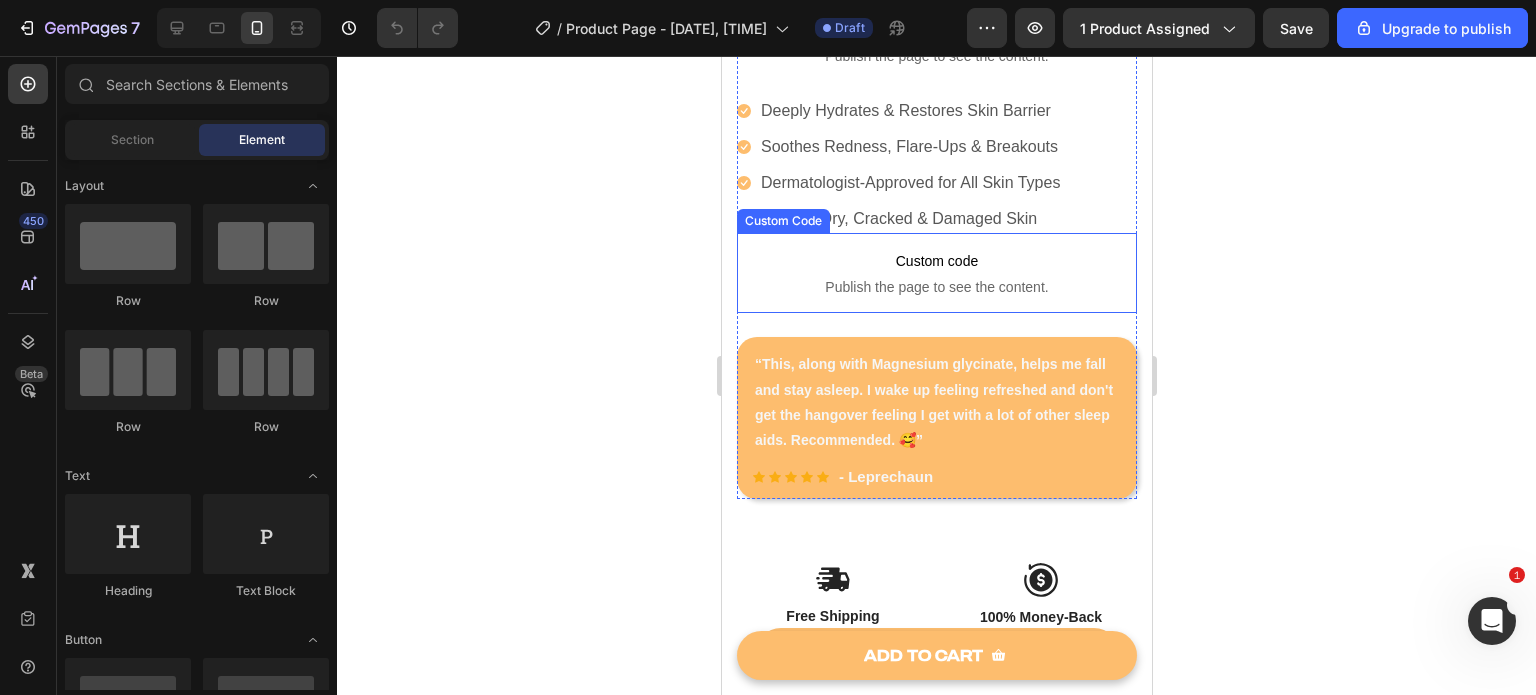 click on "Publish the page to see the content." at bounding box center (936, 287) 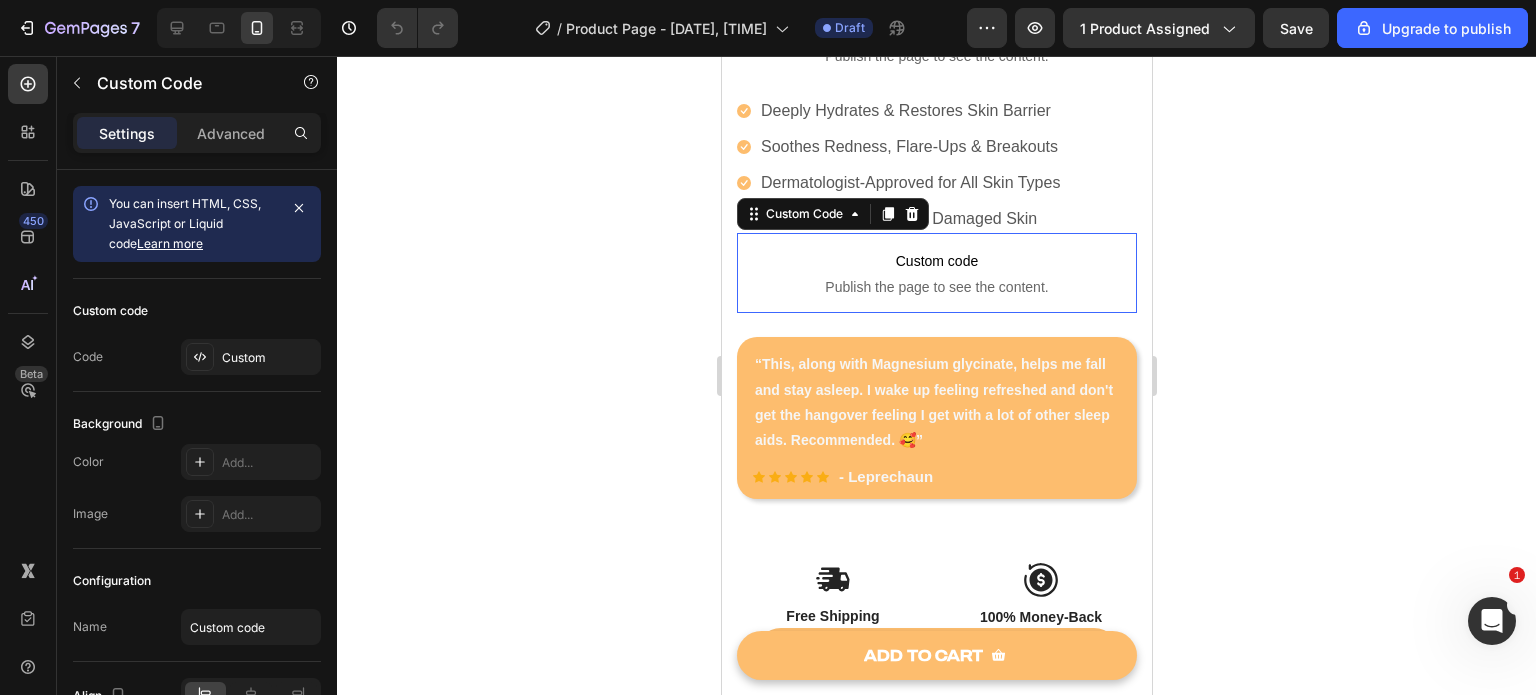 click on "Publish the page to see the content." at bounding box center [936, 287] 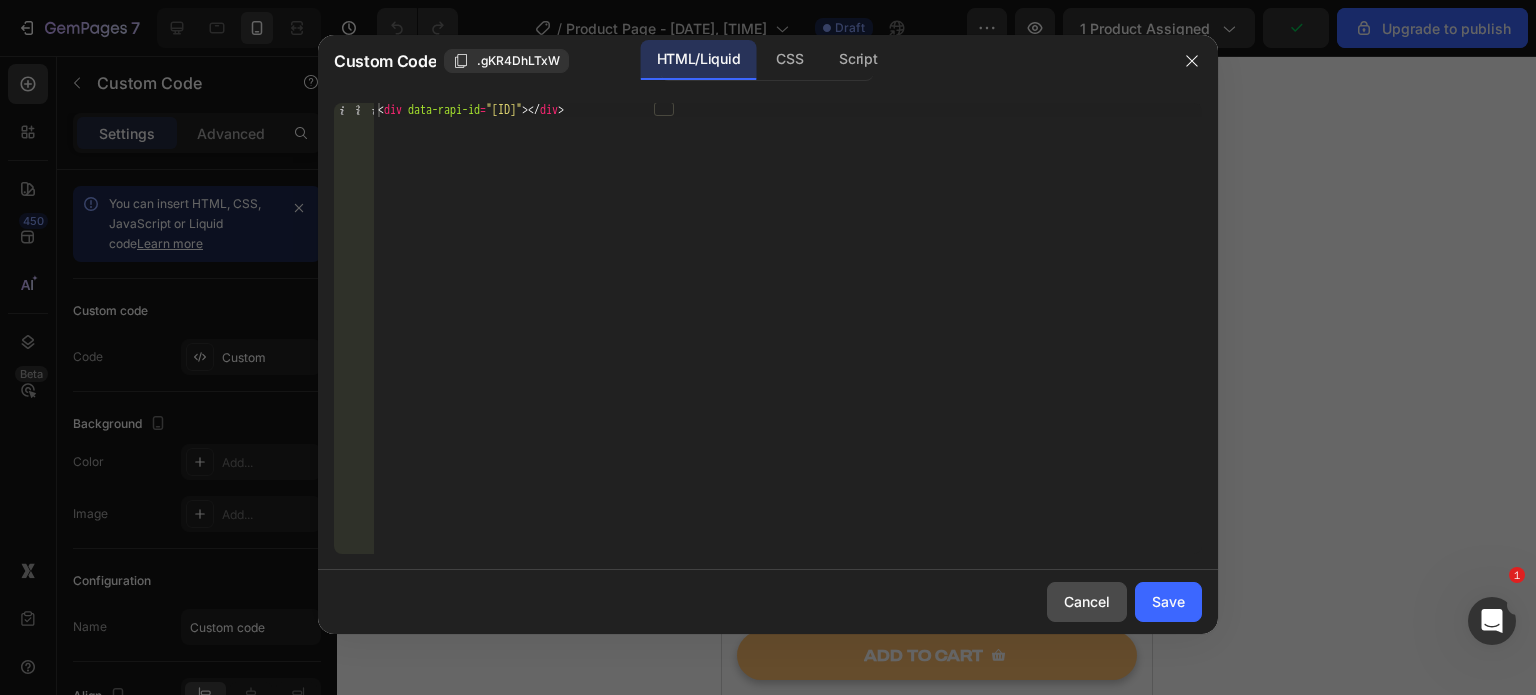 click on "Cancel" 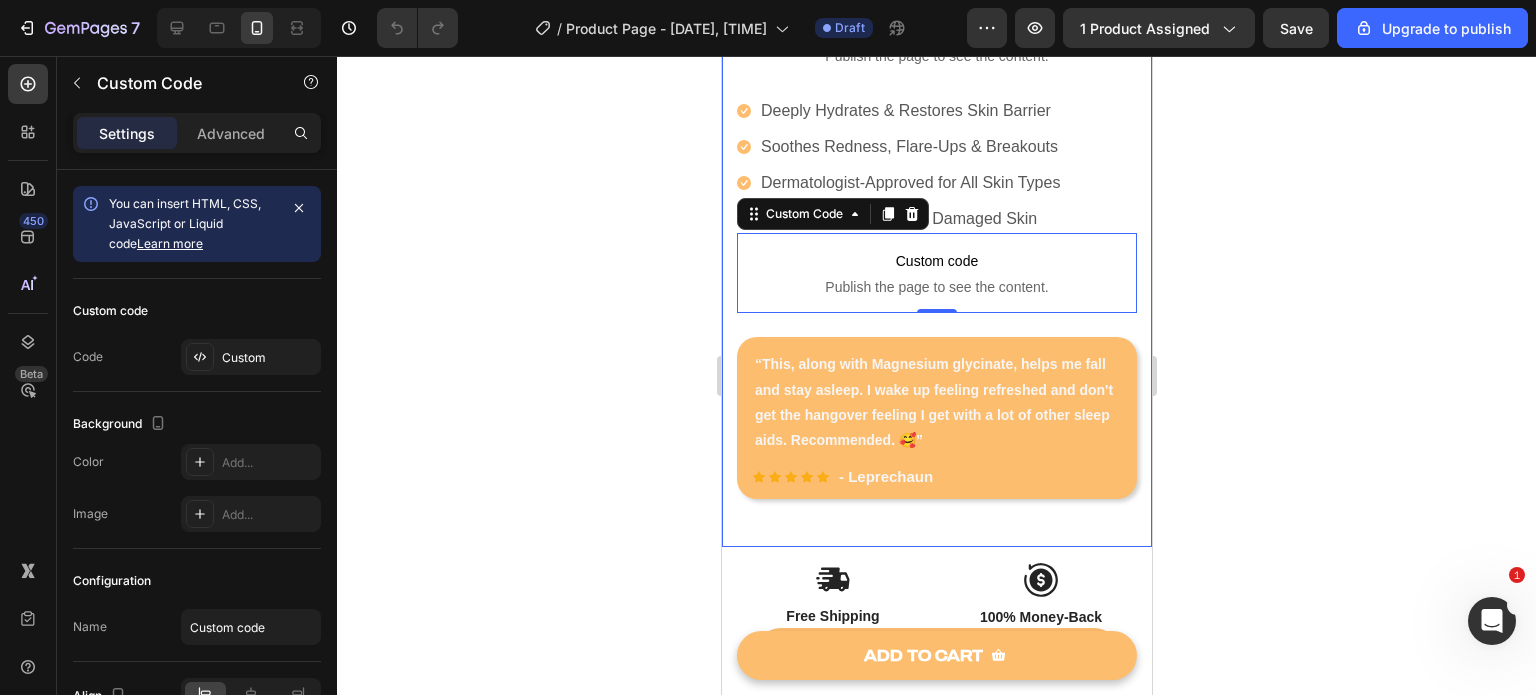 click on "Estimate delivery between
[DATE] - [DATE]
Delivery Date
Publish the page to see the content.
Custom Code
Icon Deeply Hydrates & Restores Skin Barrier Text block
Icon Text block Icon Icon Row" at bounding box center [936, 48] 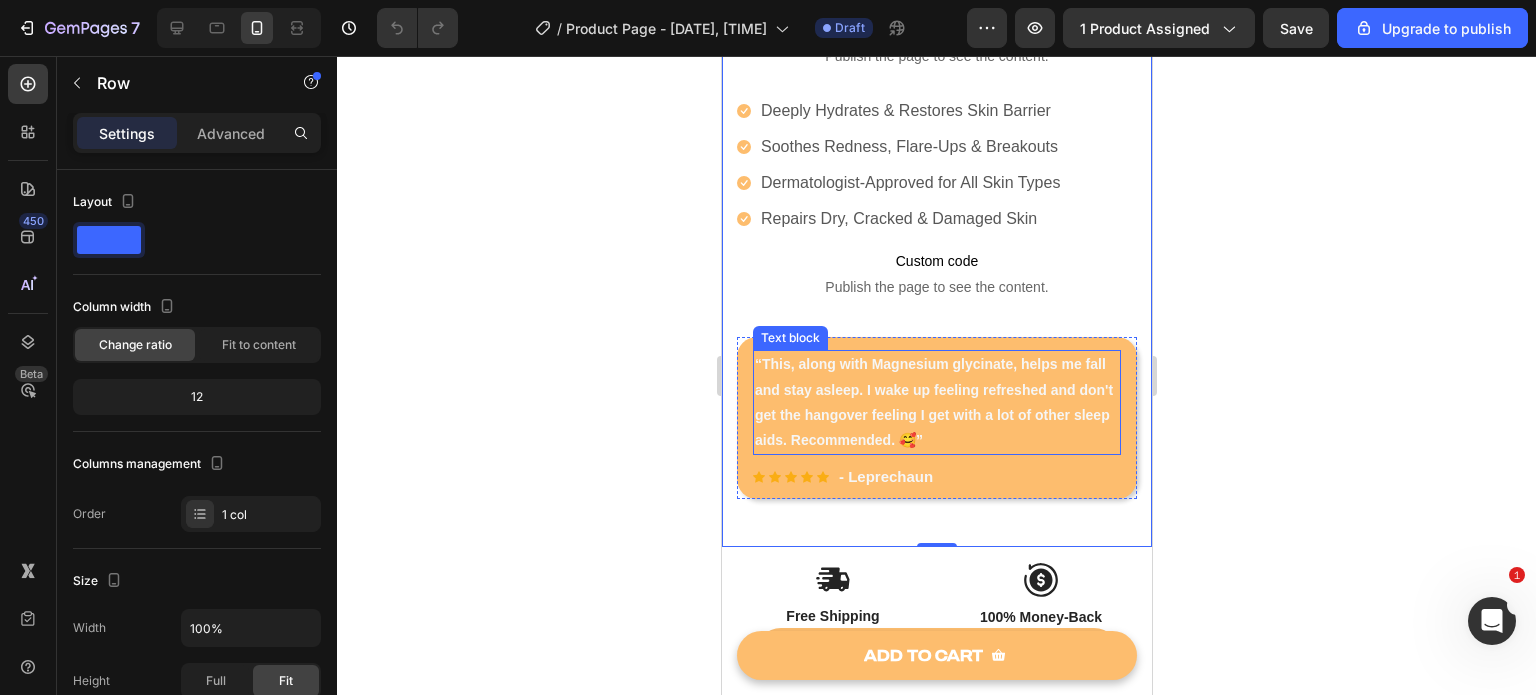 click on "“This, along with Magnesium glycinate, helps me fall and stay asleep. I wake up feeling refreshed and don't get the hangover feeling I get with a lot of other sleep aids. Recommended. 🥰”" at bounding box center (936, 402) 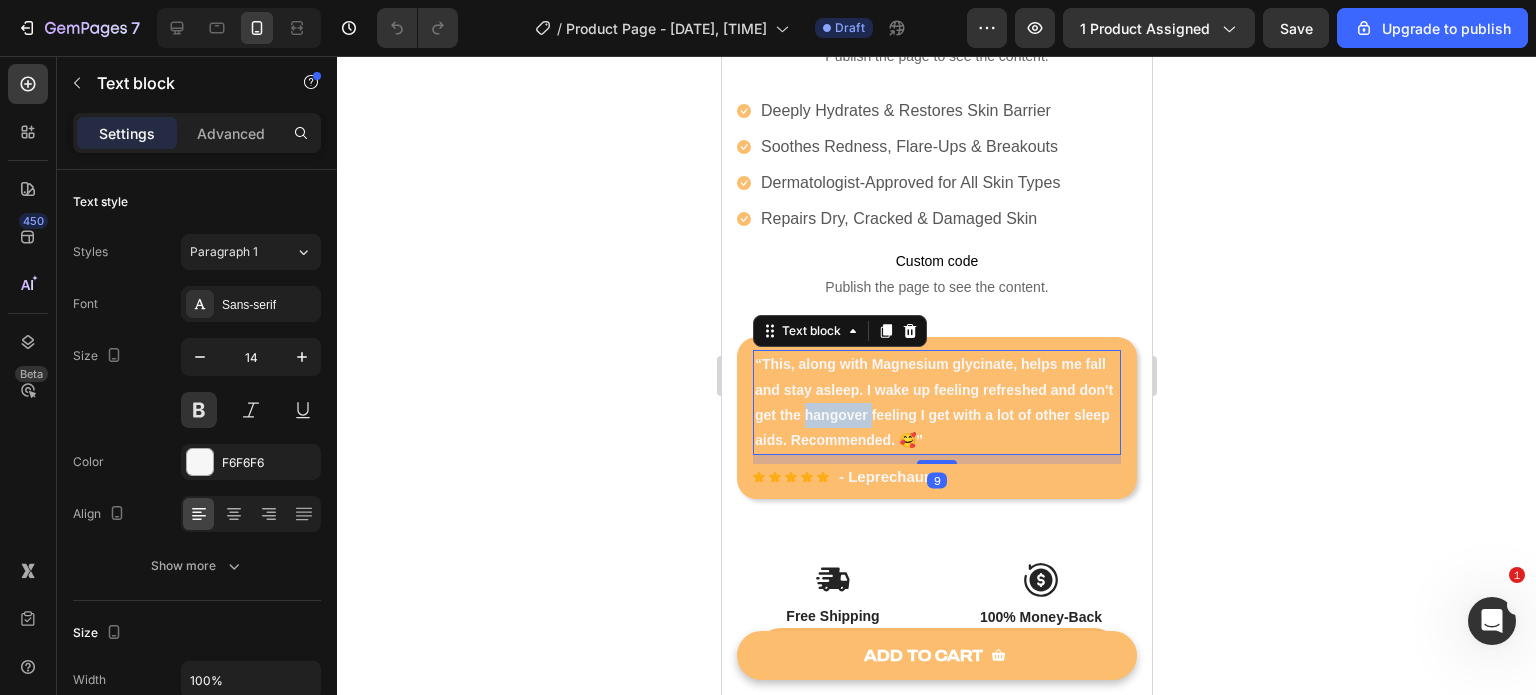 click on "“This, along with Magnesium glycinate, helps me fall and stay asleep. I wake up feeling refreshed and don't get the hangover feeling I get with a lot of other sleep aids. Recommended. 🥰”" at bounding box center [936, 402] 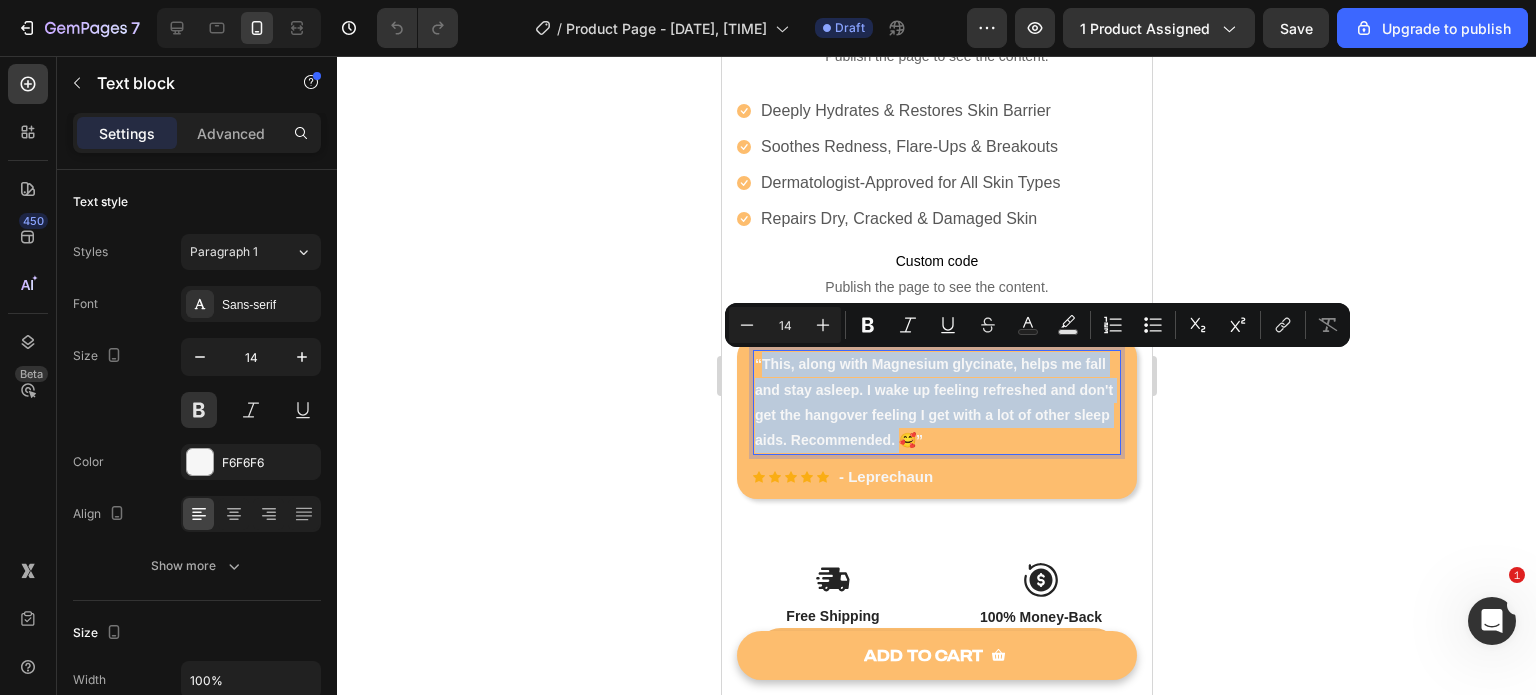 drag, startPoint x: 977, startPoint y: 443, endPoint x: 764, endPoint y: 370, distance: 225.16217 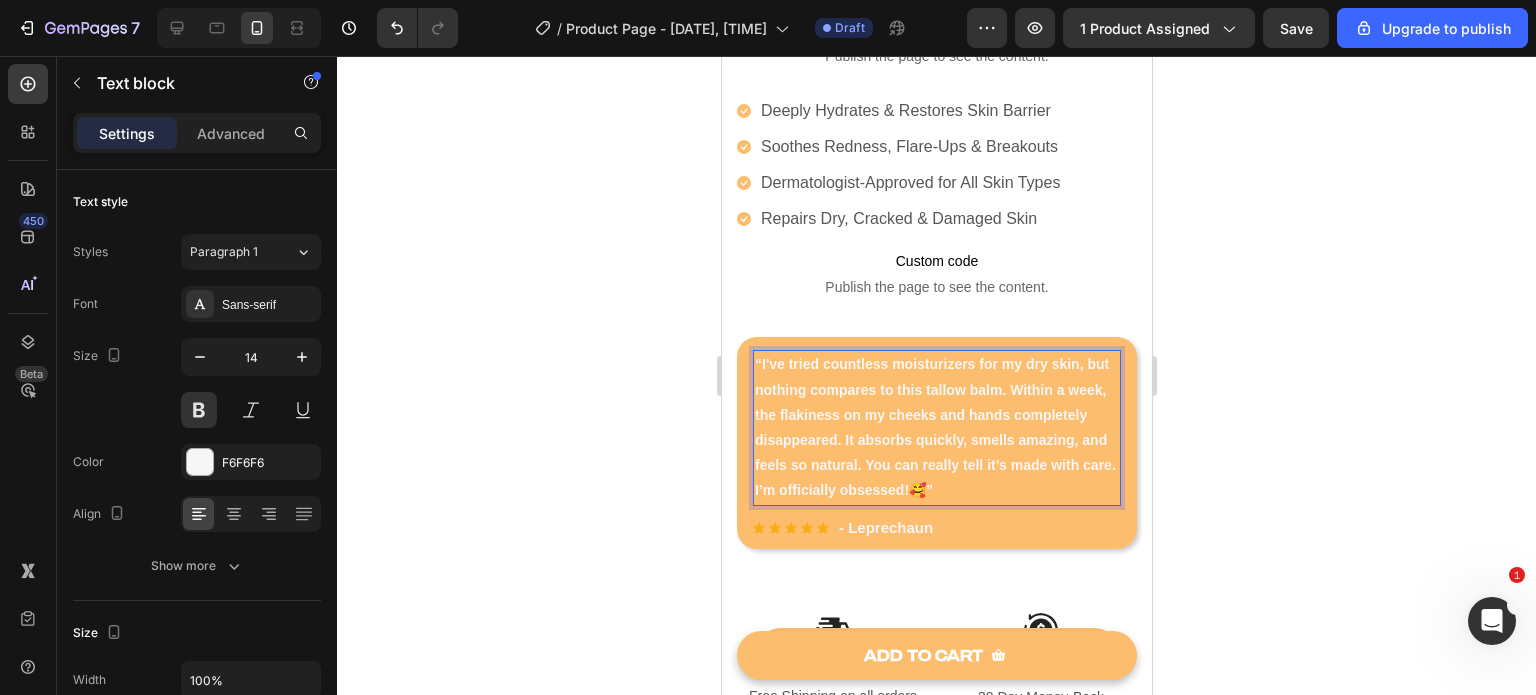 click on "“I've tried countless moisturizers for my dry skin, but nothing compares to this tallow balm. Within a week, the flakiness on my cheeks and hands completely disappeared. It absorbs quickly, smells amazing, and feels so natural. You can really tell it’s made with care. I’m officially obsessed!🥰”" at bounding box center (936, 427) 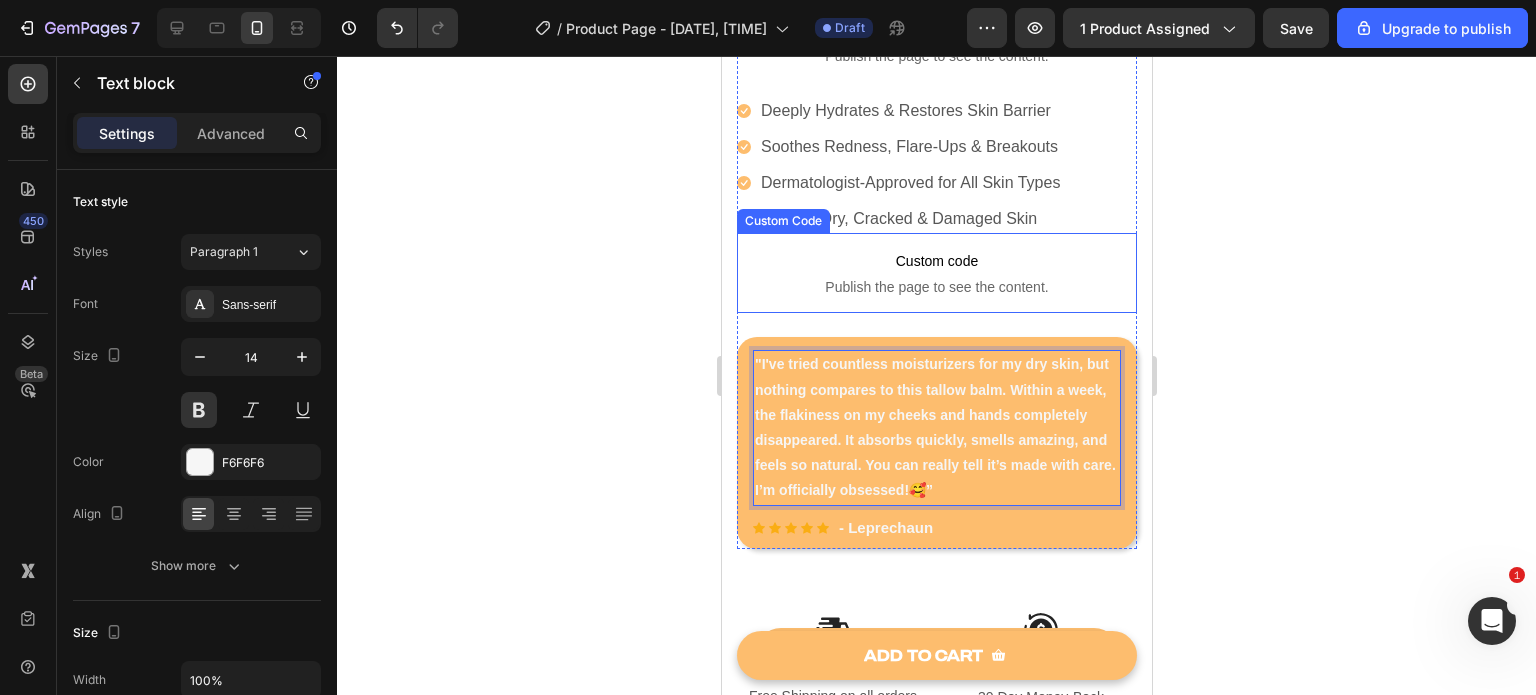 click on "Custom code
Publish the page to see the content." at bounding box center [936, 273] 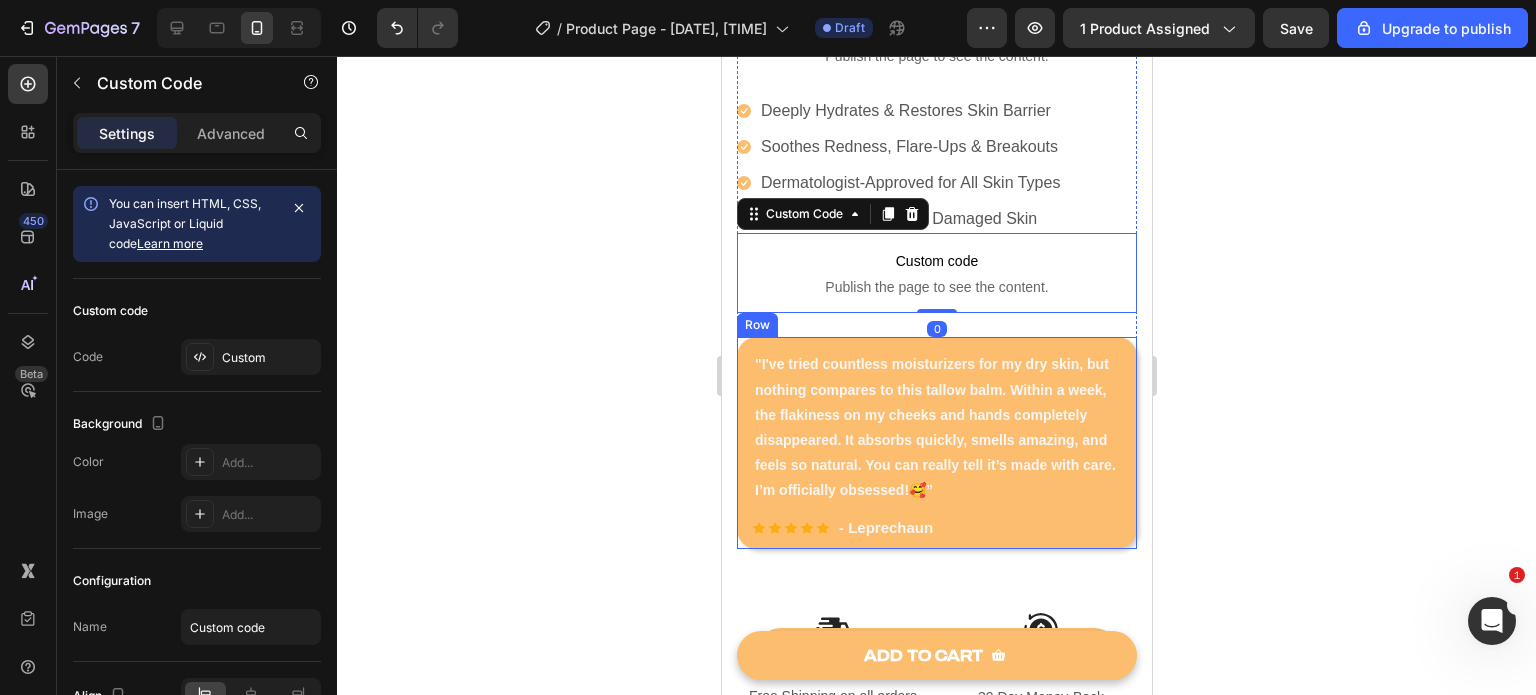 click on ""I've tried countless moisturizers for my dry skin, but nothing compares to this tallow balm. Within a week, the flakiness on my cheeks and hands completely disappeared. It absorbs quickly, smells amazing, and feels so natural. You can really tell it’s made with care. I’m officially obsessed!🥰” Text block                Icon                Icon                Icon                Icon                Icon Icon List Hoz - [FIRST] Text block Row Row" at bounding box center (936, 443) 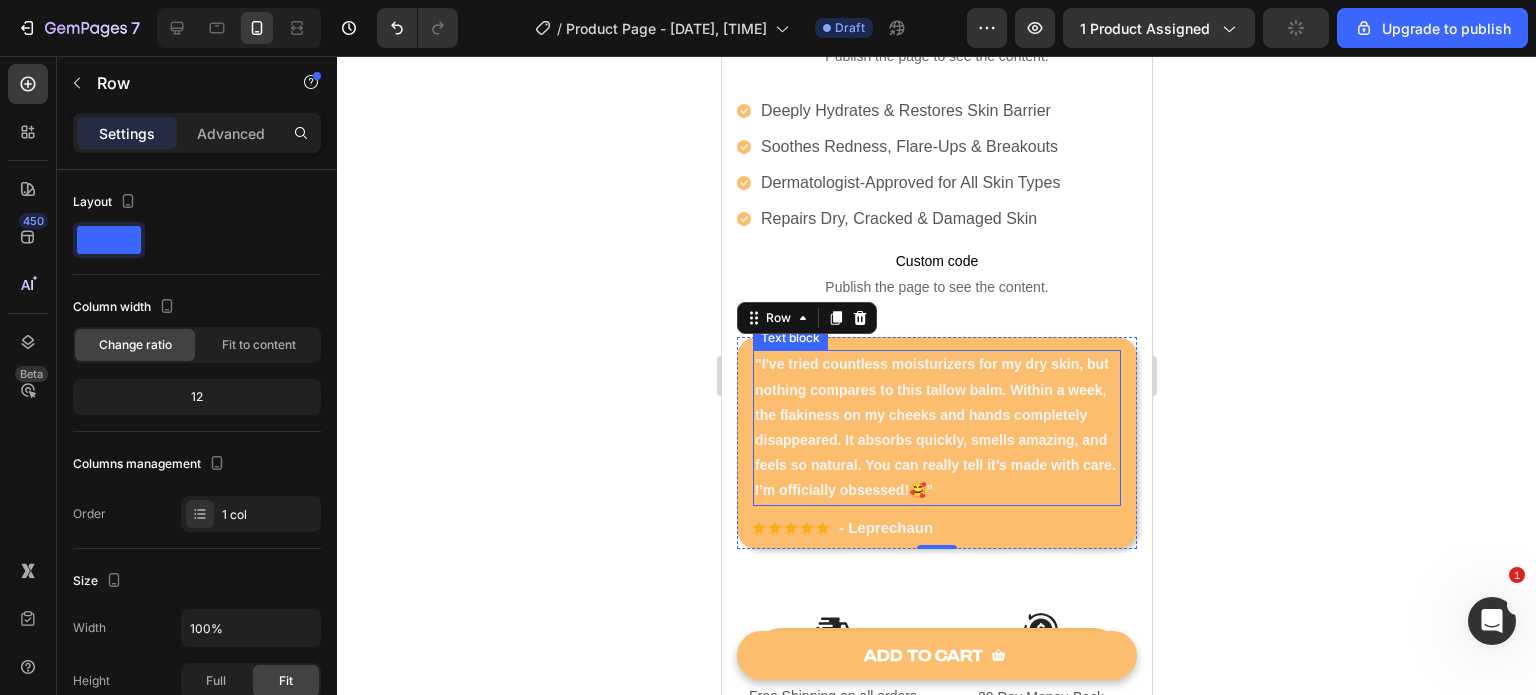 click on ""I've tried countless moisturizers for my dry skin, but nothing compares to this tallow balm. Within a week, the flakiness on my cheeks and hands completely disappeared. It absorbs quickly, smells amazing, and feels so natural. You can really tell it’s made with care. I’m officially obsessed!🥰”" at bounding box center (936, 427) 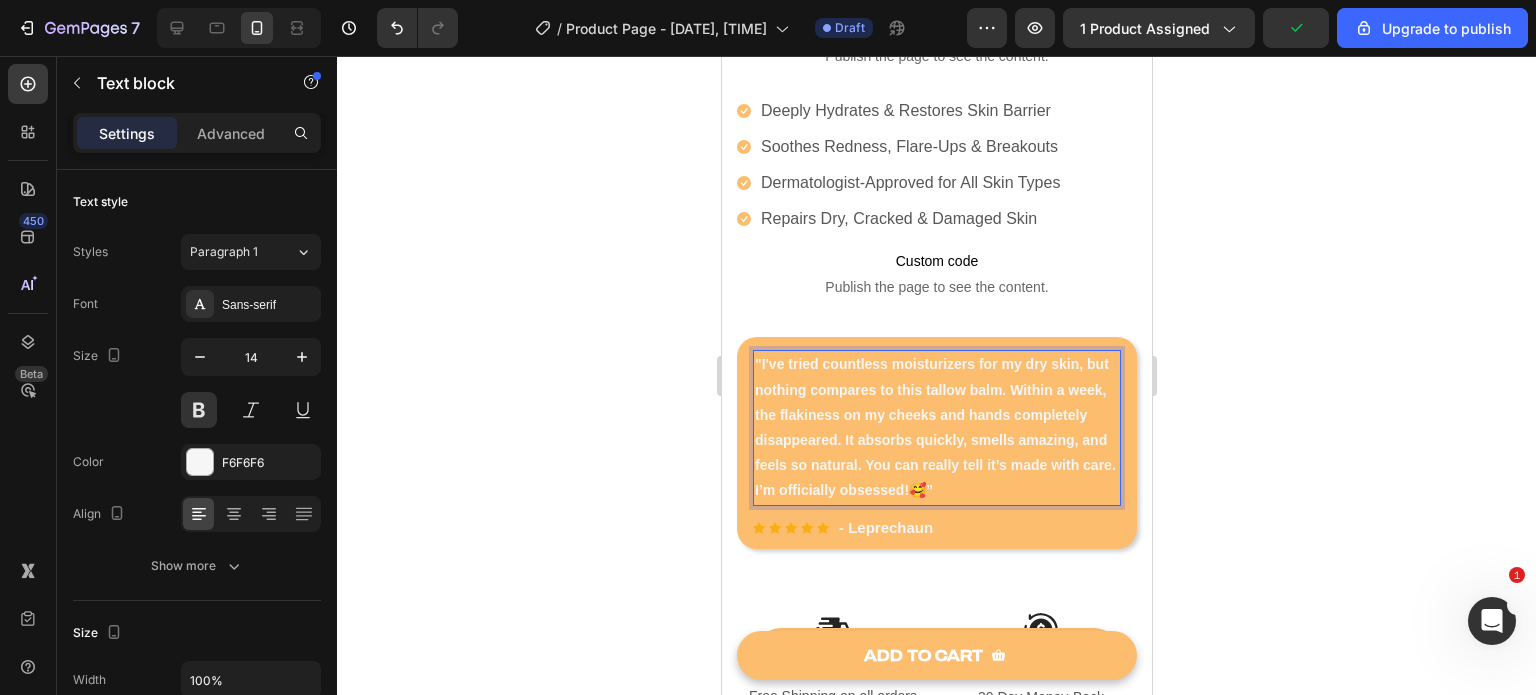 click on ""I've tried countless moisturizers for my dry skin, but nothing compares to this tallow balm. Within a week, the flakiness on my cheeks and hands completely disappeared. It absorbs quickly, smells amazing, and feels so natural. You can really tell it’s made with care. I’m officially obsessed!🥰”" at bounding box center (936, 427) 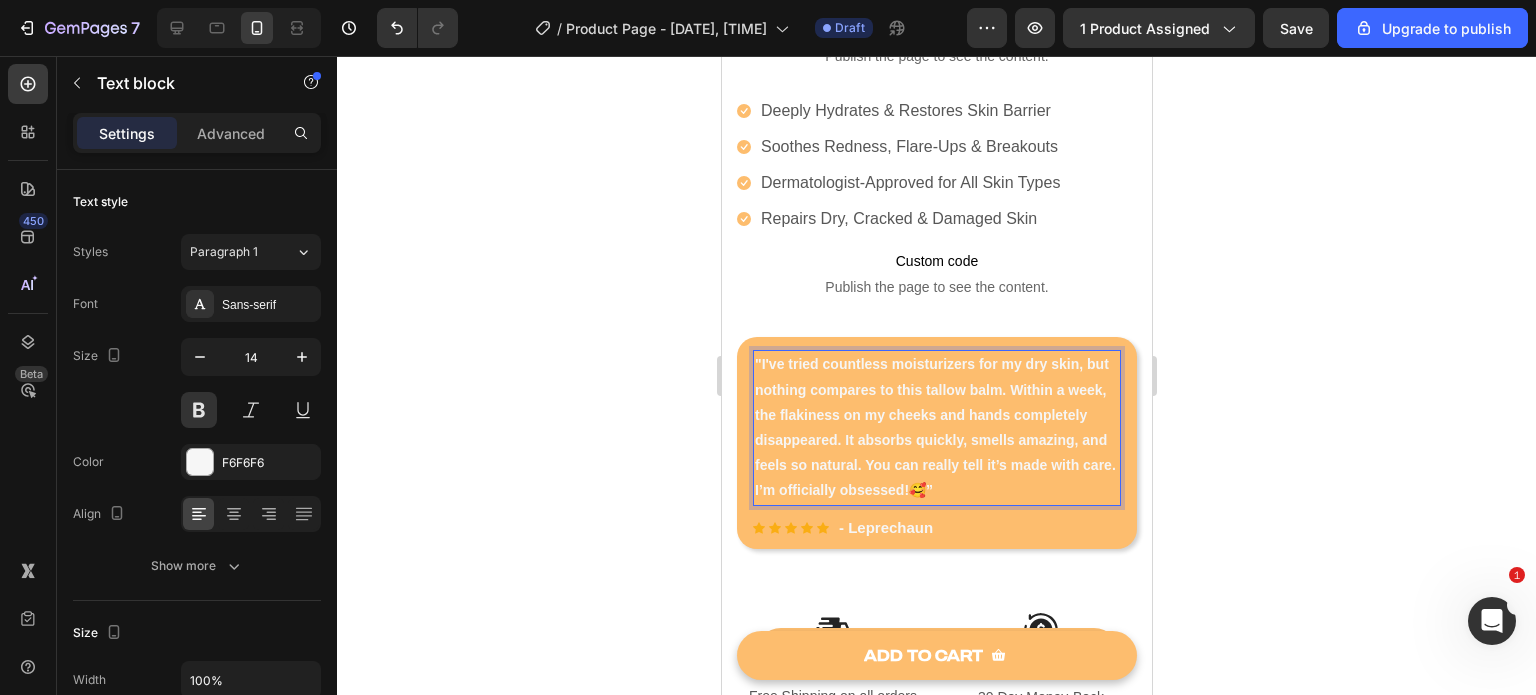 click on ""I've tried countless moisturizers for my dry skin, but nothing compares to this tallow balm. Within a week, the flakiness on my cheeks and hands completely disappeared. It absorbs quickly, smells amazing, and feels so natural. You can really tell it’s made with care. I’m officially obsessed!🥰”" at bounding box center (936, 427) 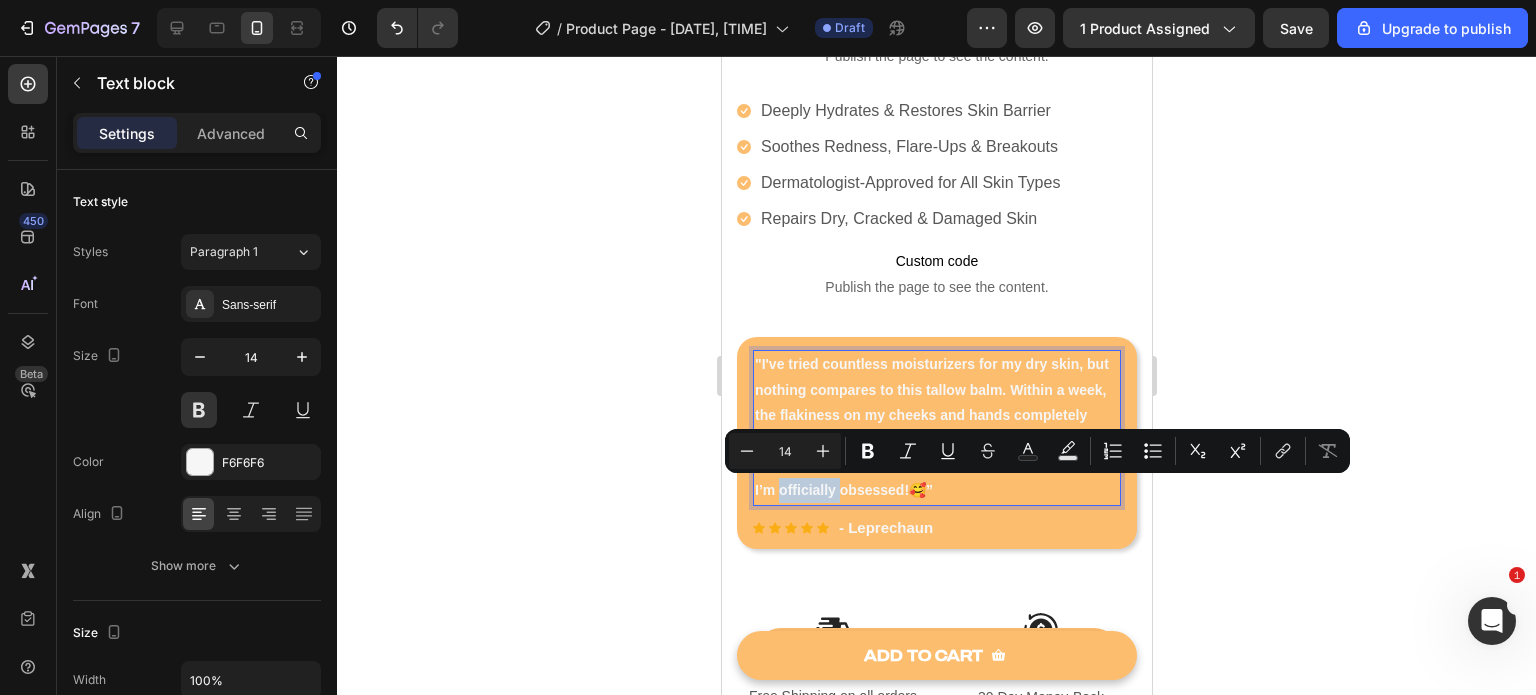 drag, startPoint x: 947, startPoint y: 487, endPoint x: 888, endPoint y: 494, distance: 59.413803 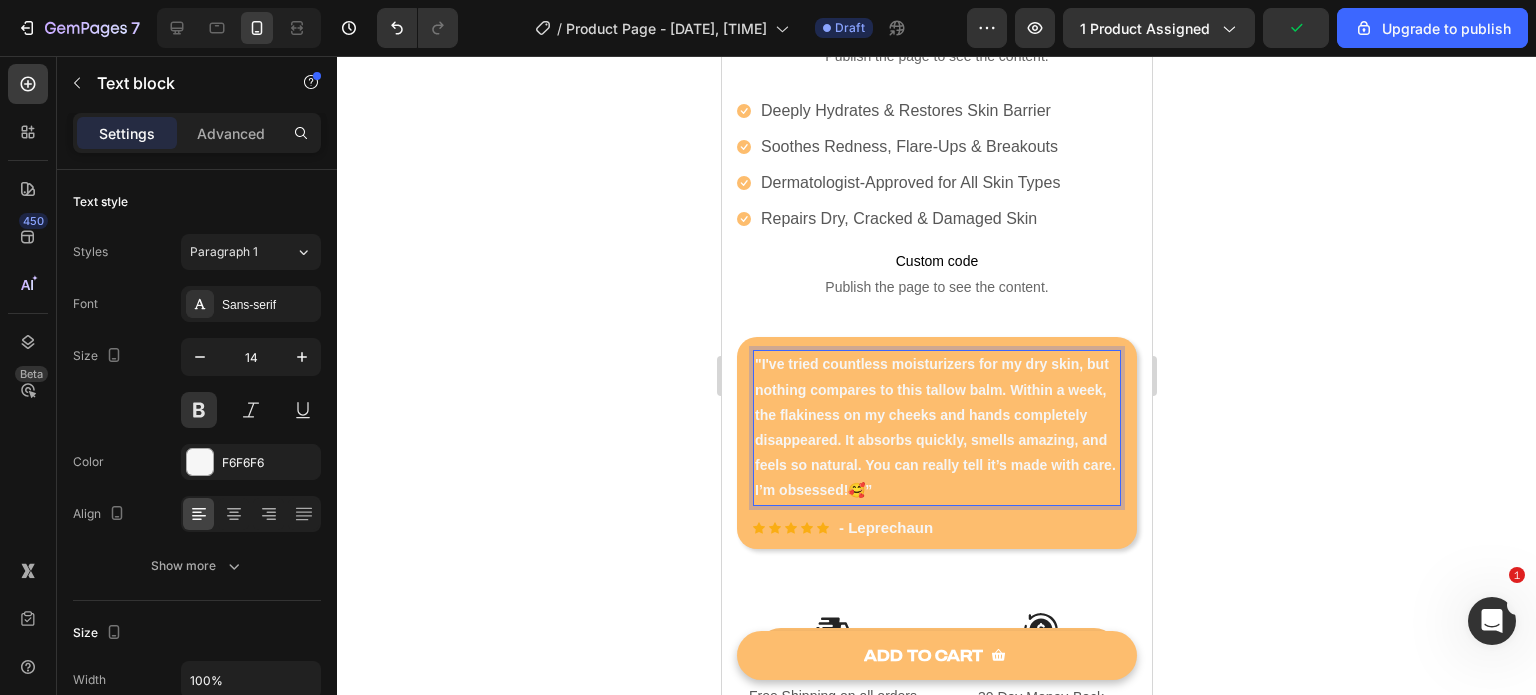 click on ""I've tried countless moisturizers for my dry skin, but nothing compares to this tallow balm. Within a week, the flakiness on my cheeks and hands completely disappeared. It absorbs quickly, smells amazing, and feels so natural. You can really tell it’s made with care. I’m obsessed!🥰”" at bounding box center (936, 427) 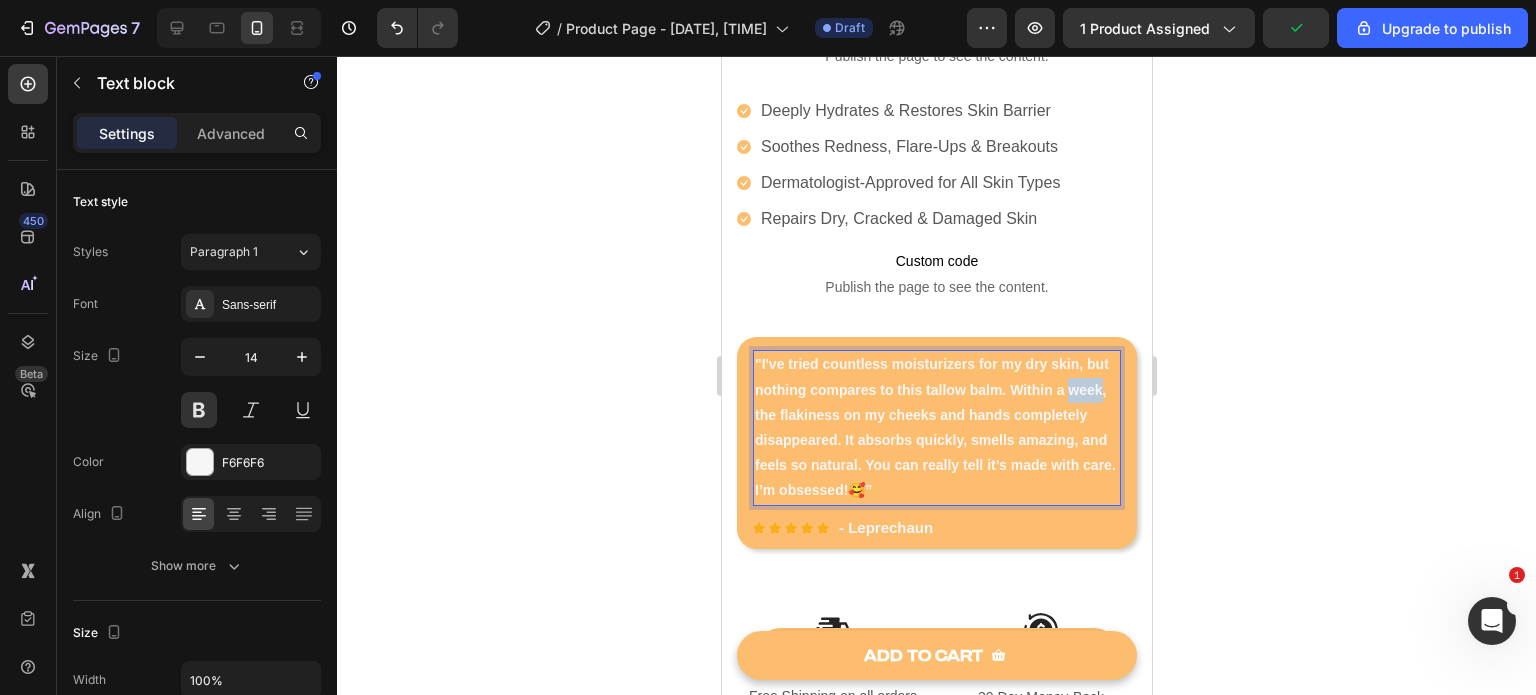 click on ""I've tried countless moisturizers for my dry skin, but nothing compares to this tallow balm. Within a week, the flakiness on my cheeks and hands completely disappeared. It absorbs quickly, smells amazing, and feels so natural. You can really tell it’s made with care. I’m obsessed!🥰”" at bounding box center (936, 427) 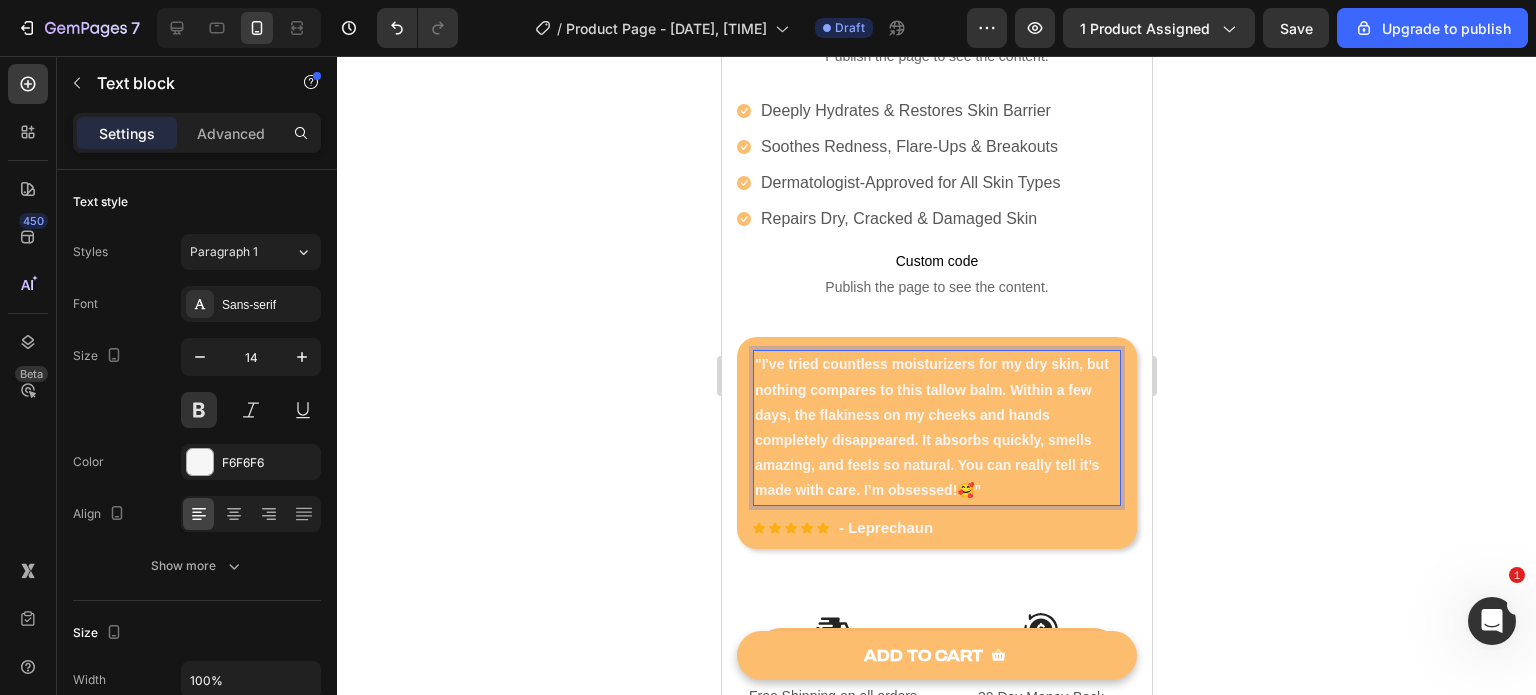 click 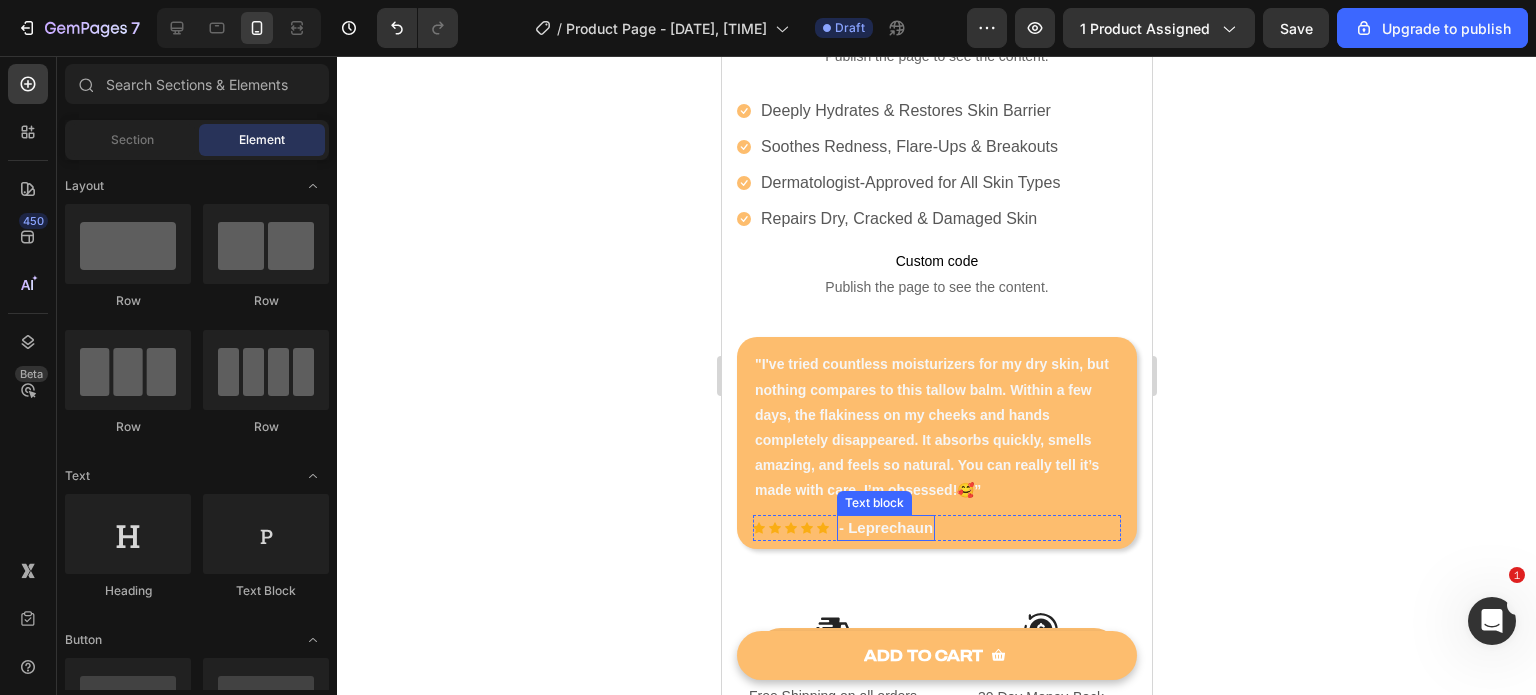 click on "- Leprechaun" at bounding box center (885, 528) 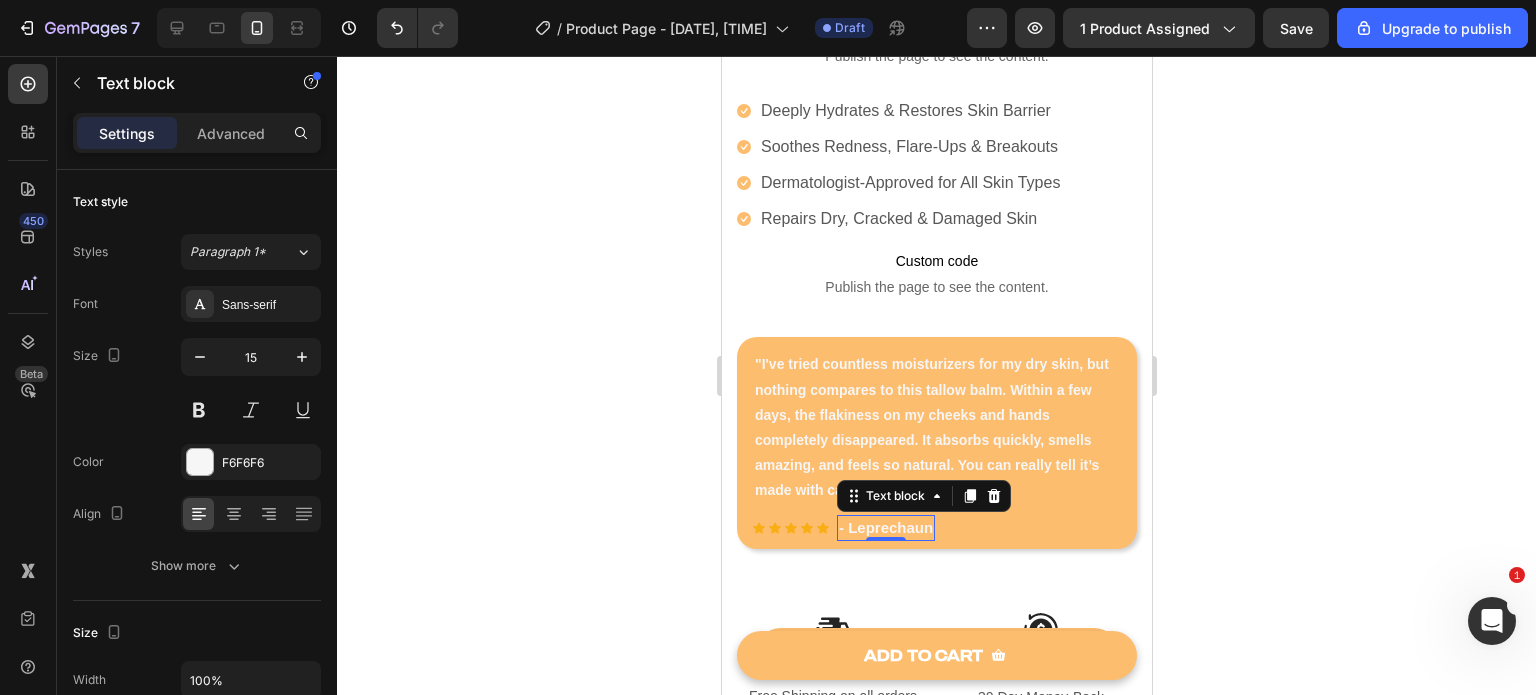 click on "0" at bounding box center [885, 541] 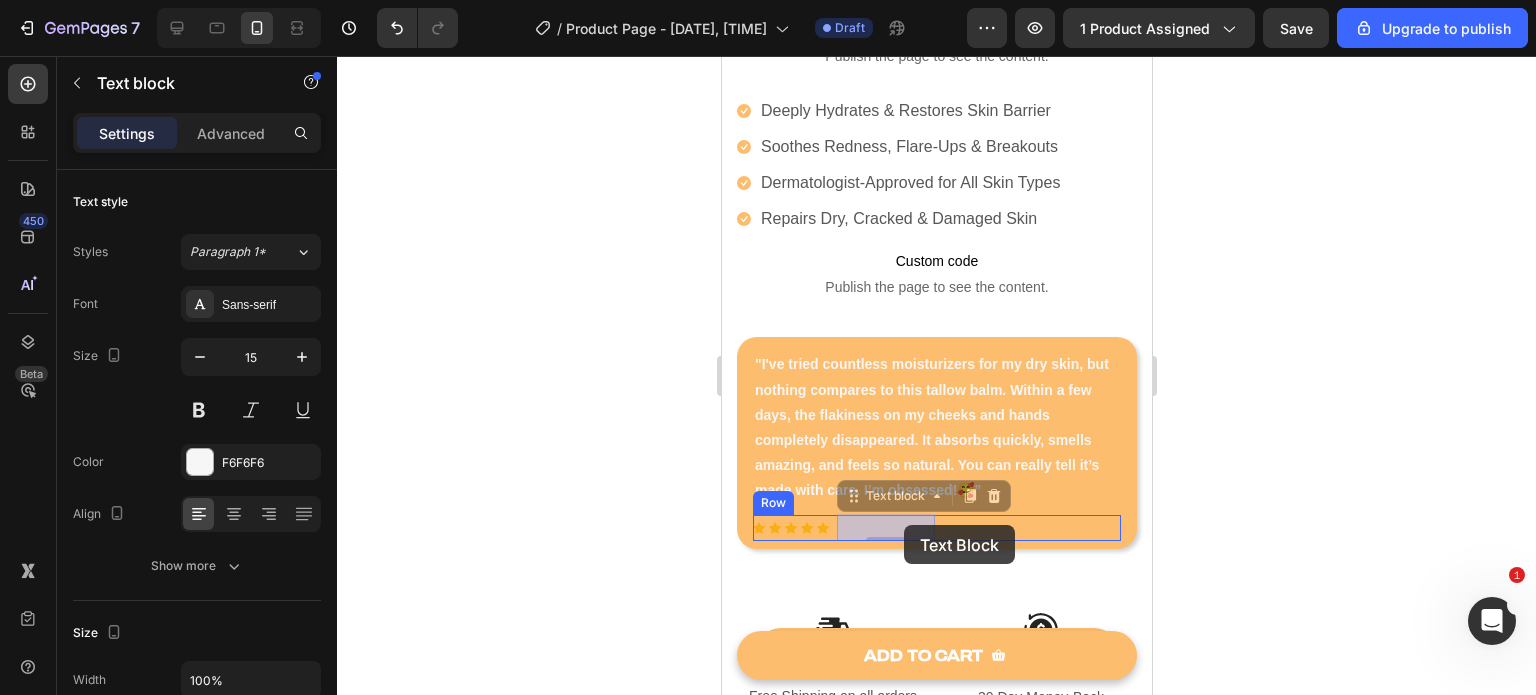 drag, startPoint x: 848, startPoint y: 528, endPoint x: 900, endPoint y: 525, distance: 52.086468 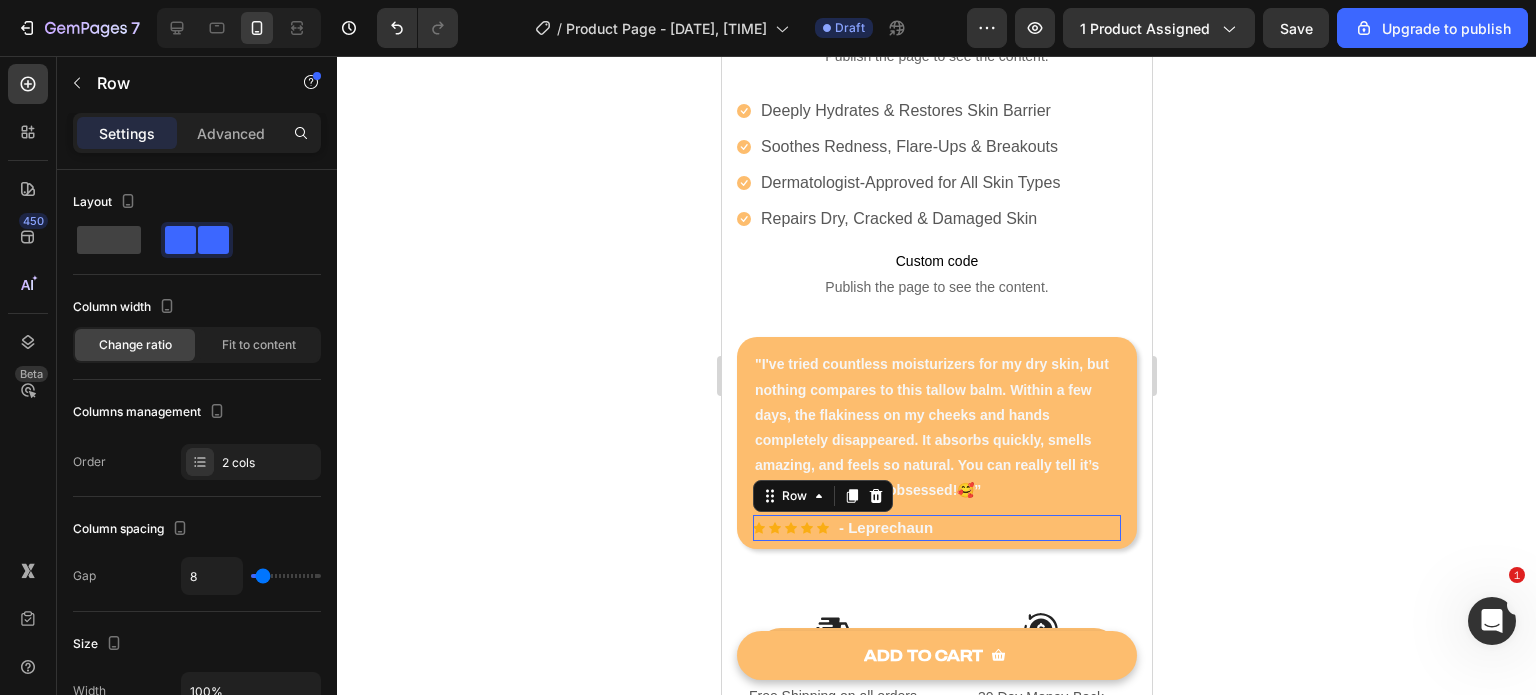 click on "Icon                Icon                Icon                Icon                Icon Icon List Hoz - Leprechaun Text block Row   0" at bounding box center [936, 528] 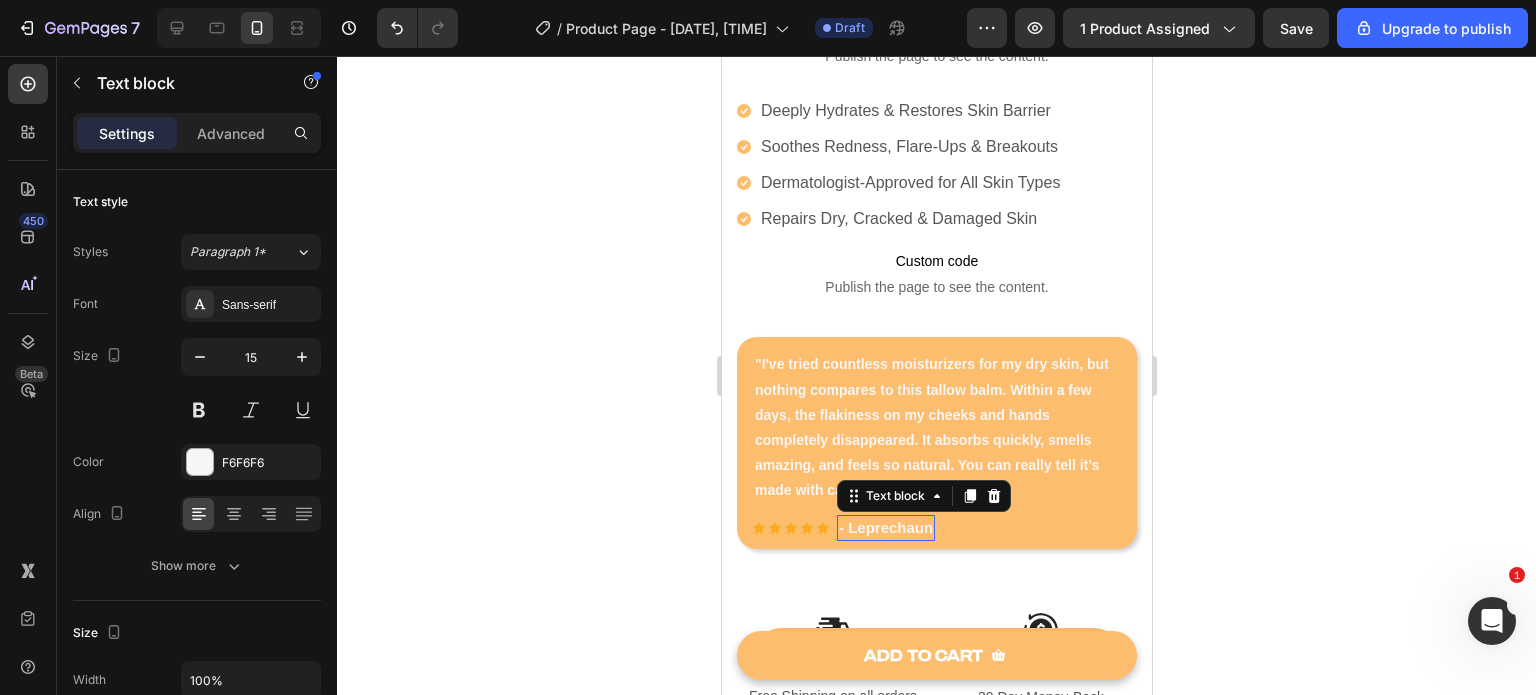 click on "- Leprechaun" at bounding box center (885, 528) 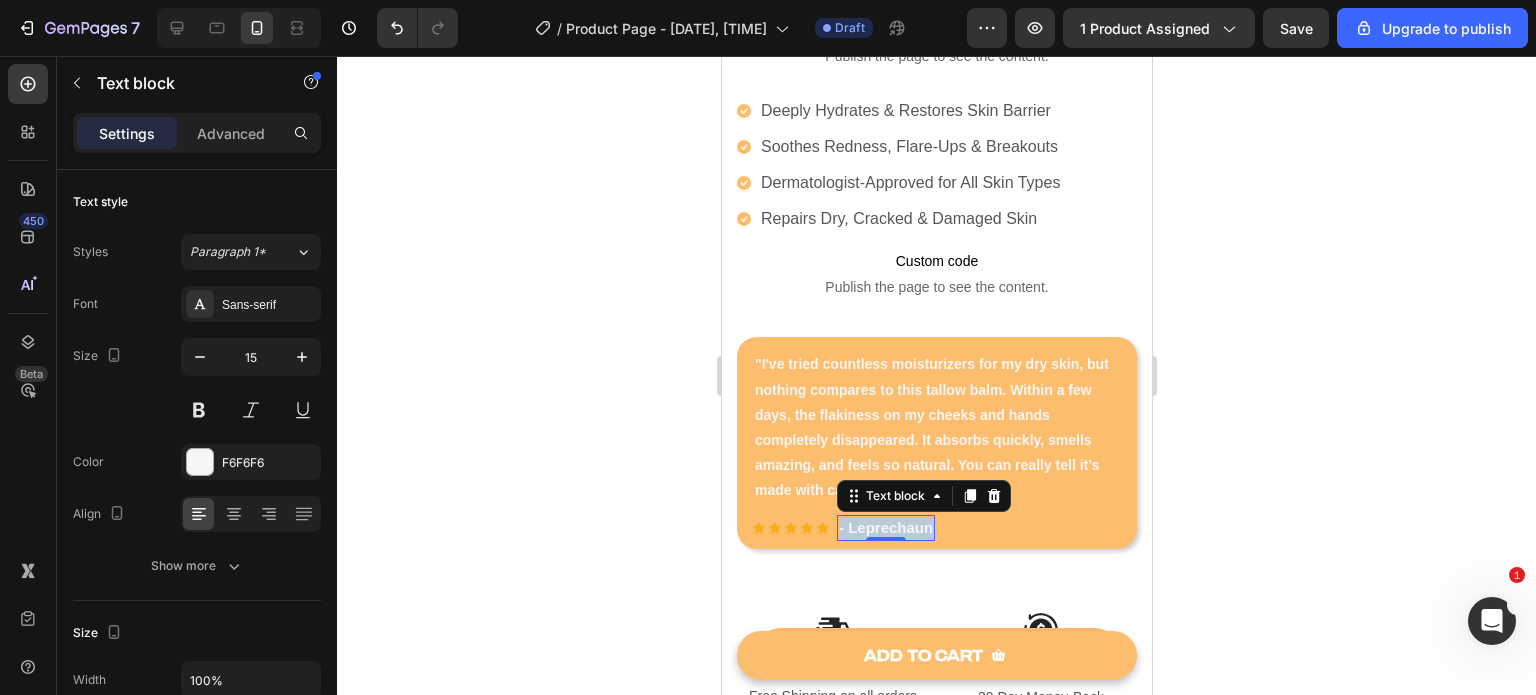 click on "- Leprechaun" at bounding box center [885, 528] 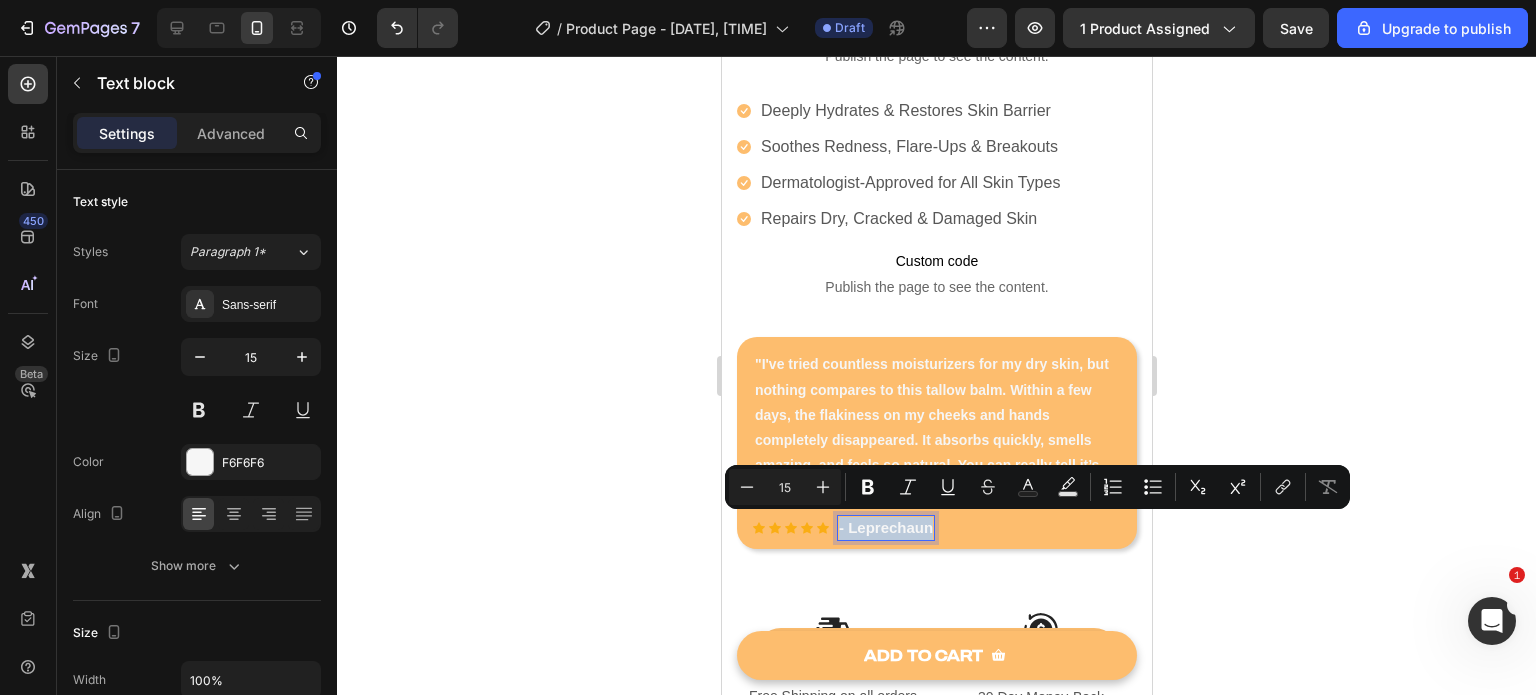 click on "- Leprechaun" at bounding box center [885, 528] 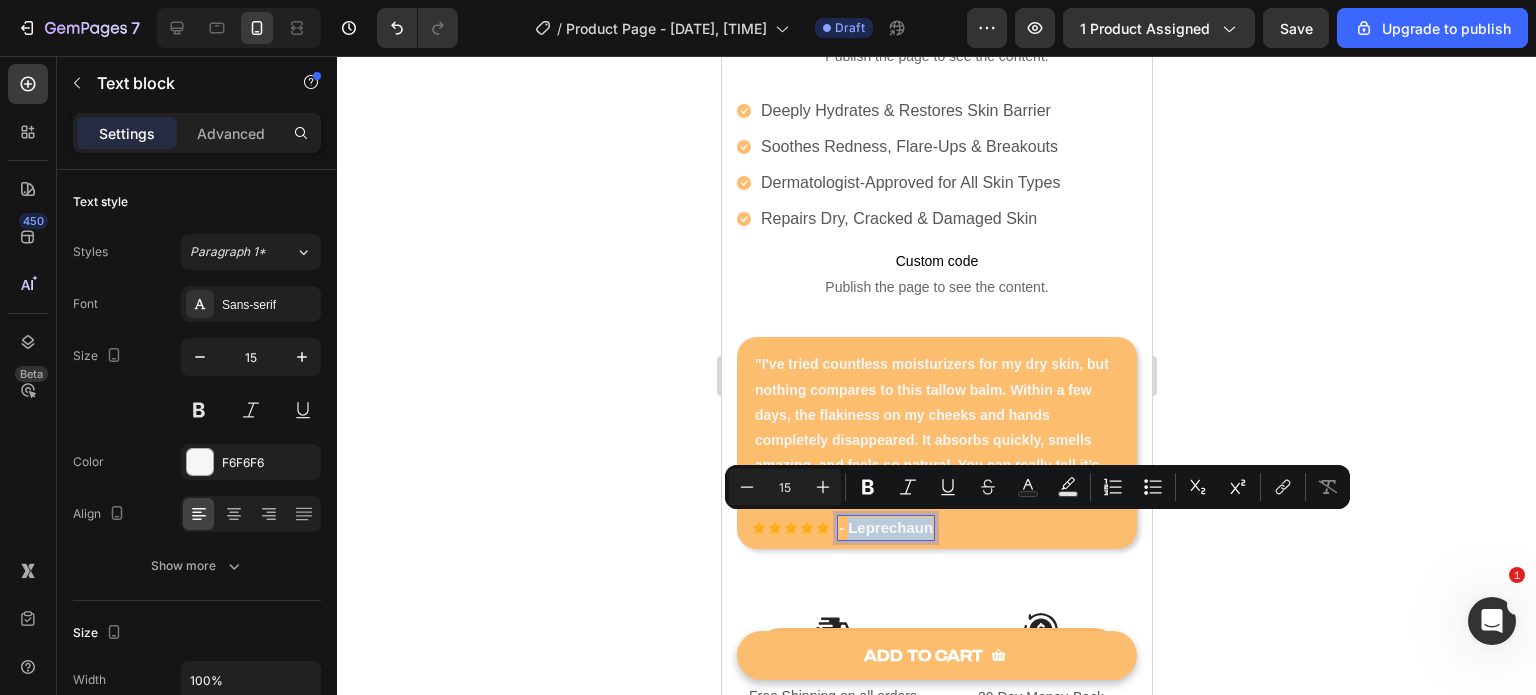 drag, startPoint x: 846, startPoint y: 528, endPoint x: 931, endPoint y: 527, distance: 85.00588 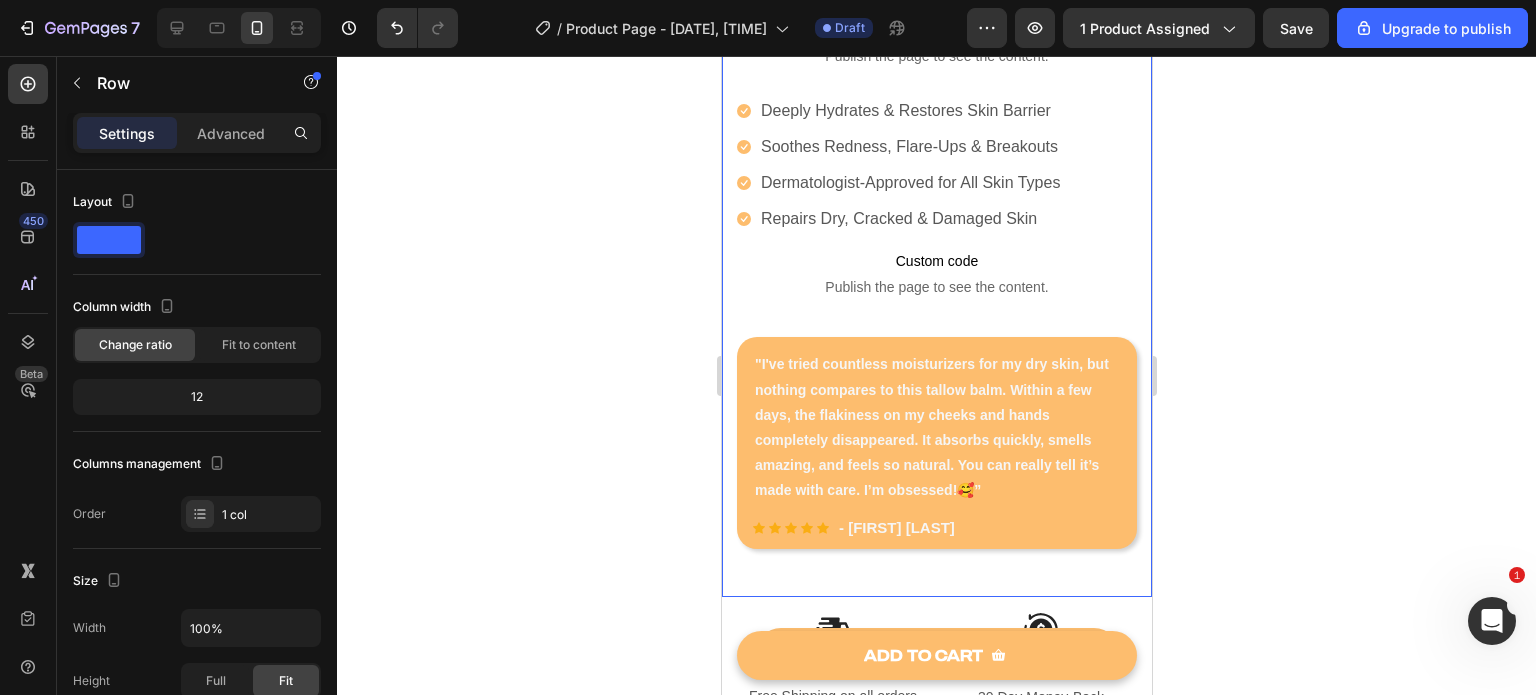 click on "Estimate delivery between
[DATE] - [DATE]
Delivery Date
Publish the page to see the content.
Custom Code
Icon Deeply Hydrates & Restores Skin Barrier Text block
Icon Text block Icon Icon Row" at bounding box center (936, 74) 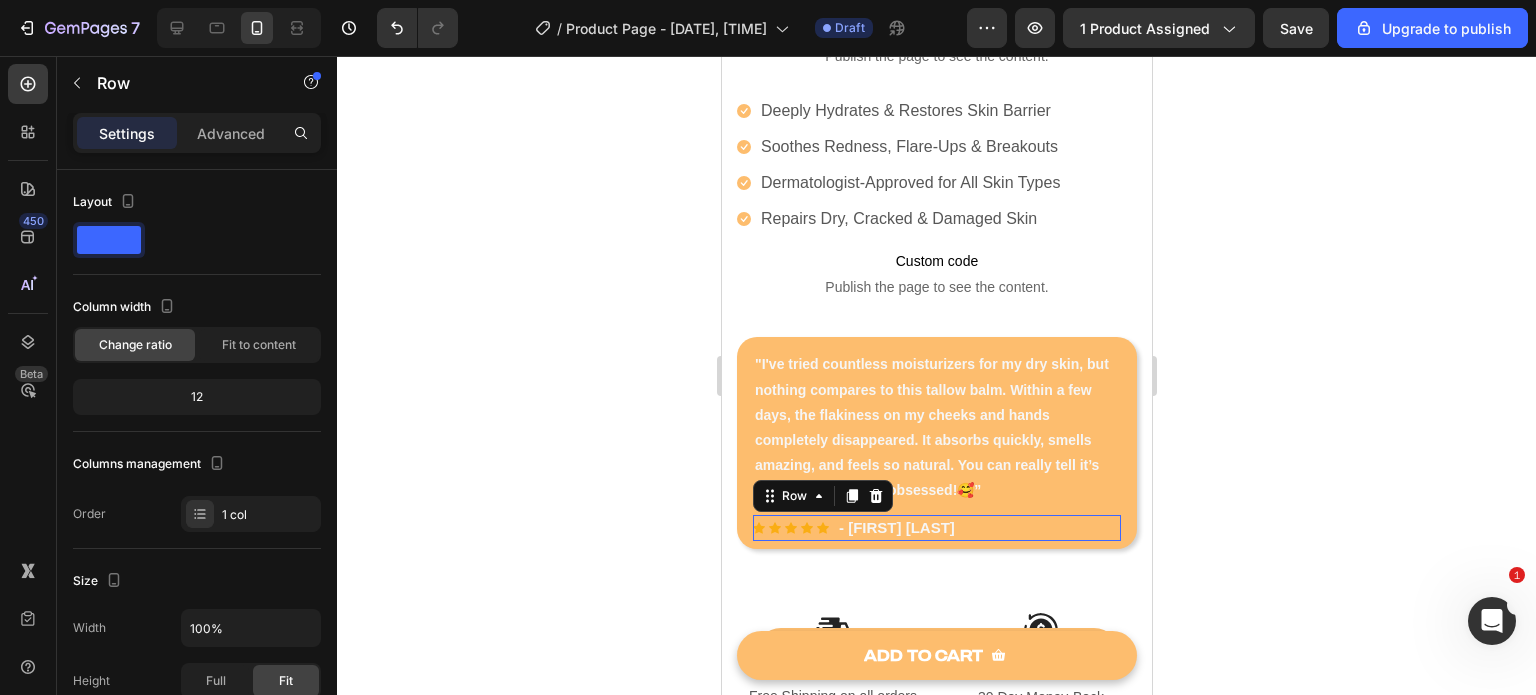 click on "Icon                Icon                Icon                Icon                Icon Icon List Hoz - [FIRST] [LAST] Text block Row   0" at bounding box center (936, 528) 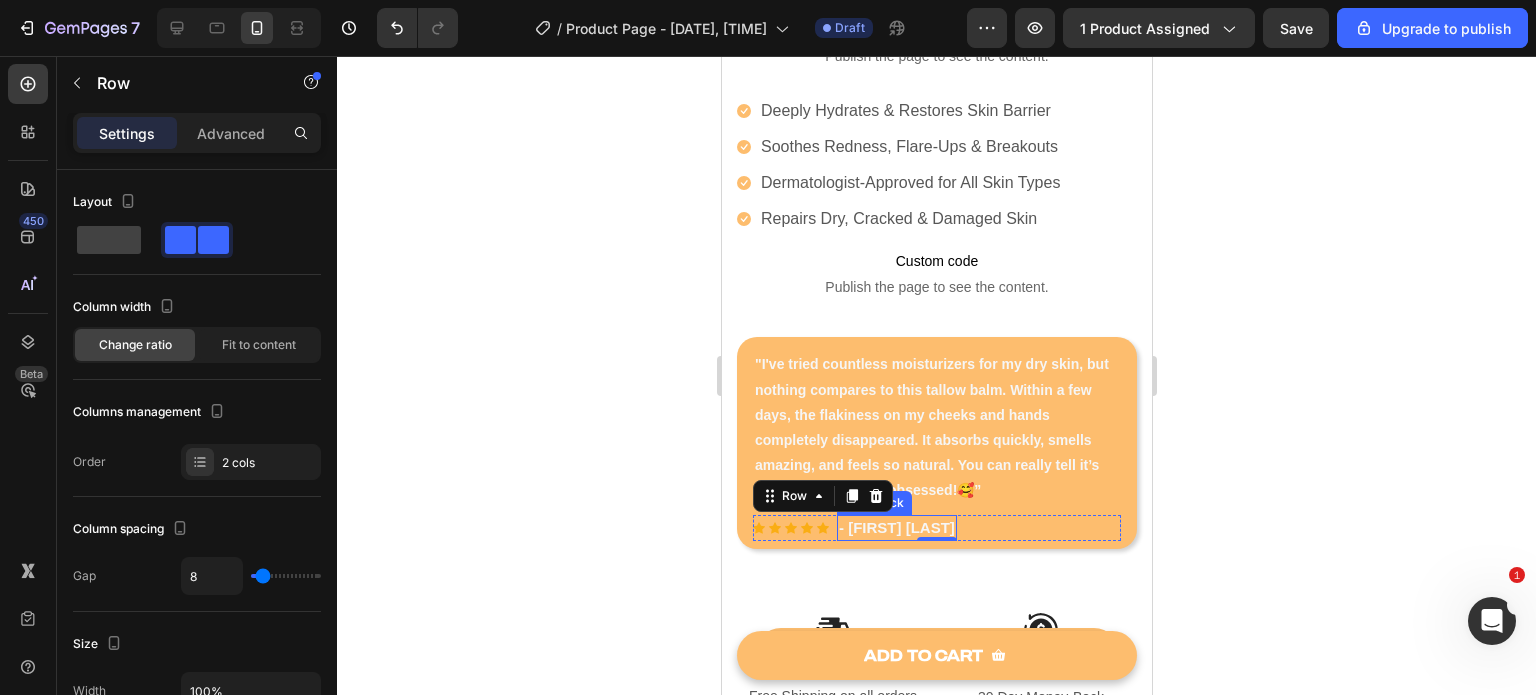 click on "- [FIRST] [LAST]" at bounding box center [896, 528] 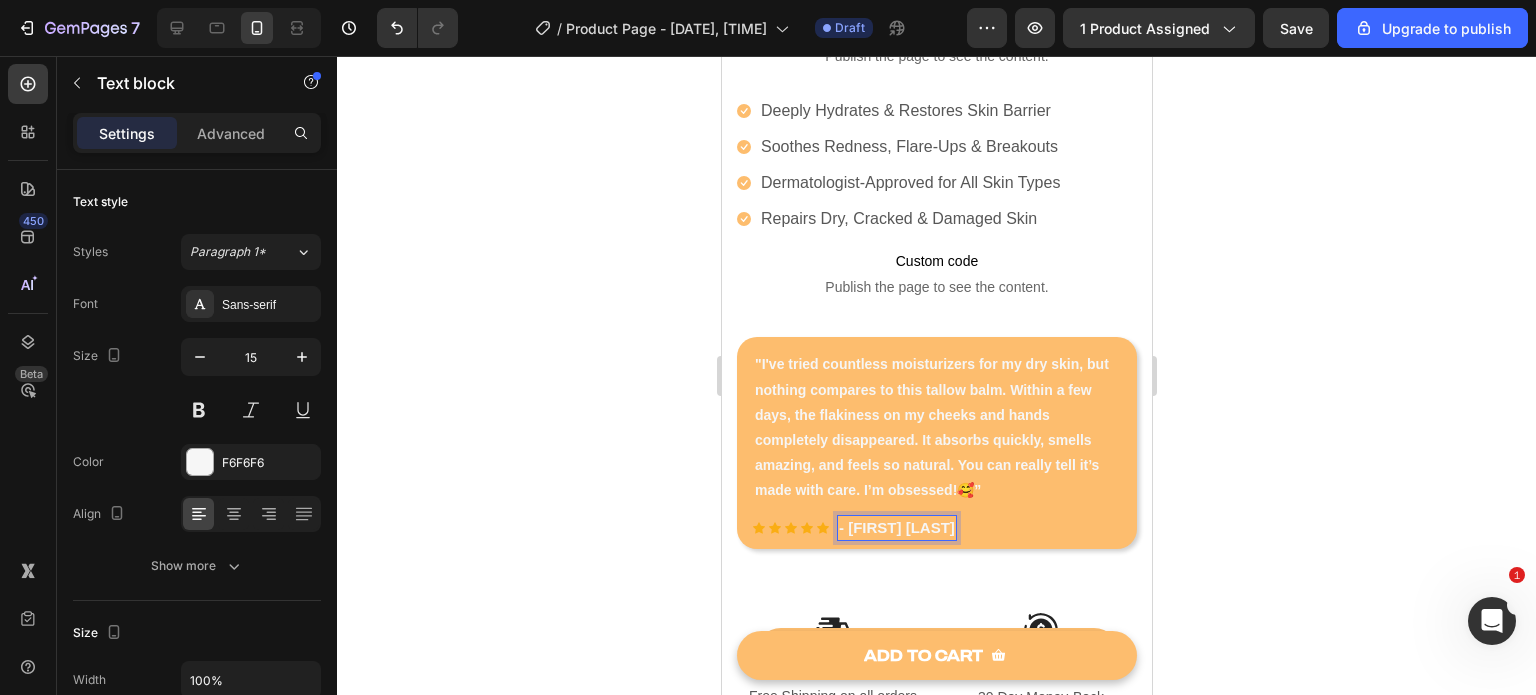 click on "- [FIRST] [LAST]" at bounding box center (896, 528) 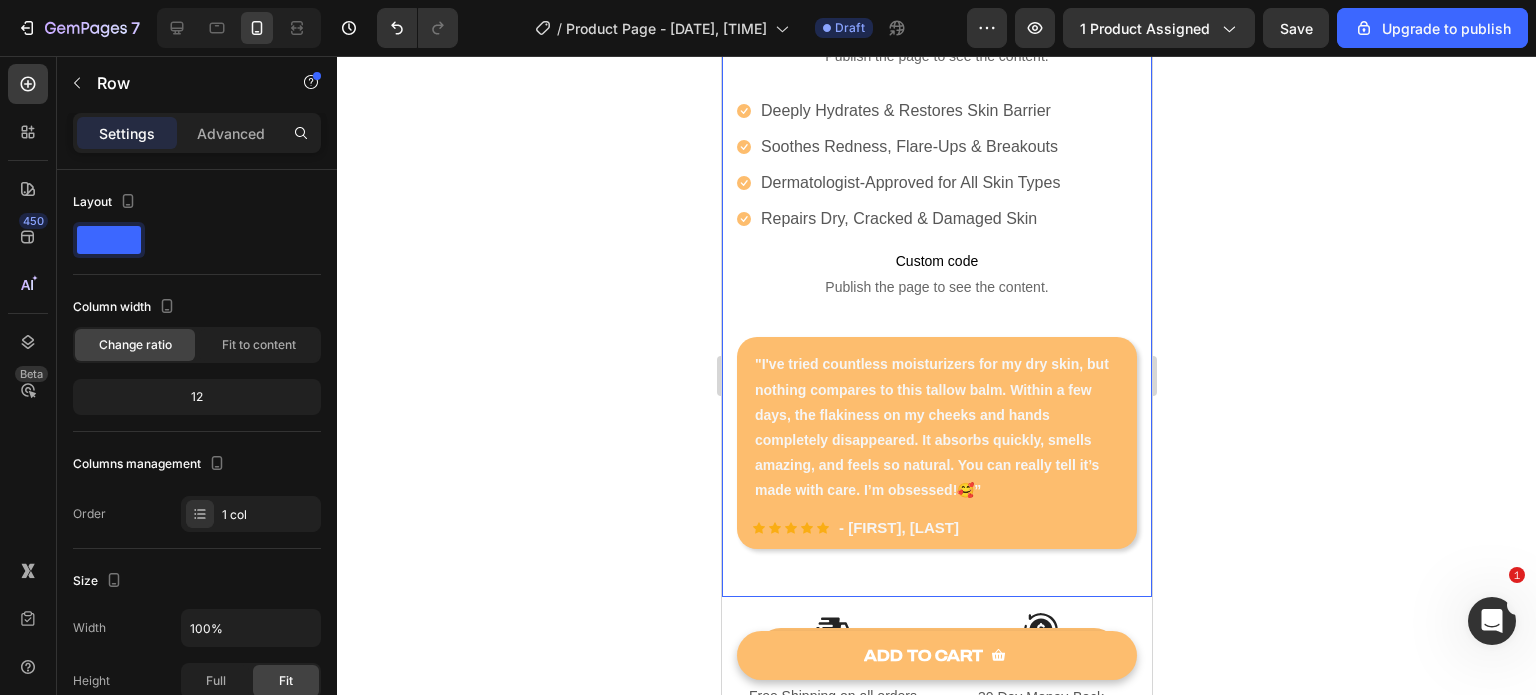 click on "Estimate delivery between
[DATE] - [DATE]
Delivery Date
Publish the page to see the content.
Custom Code
Icon Deeply Hydrates & Restores Skin Barrier Text block
Icon Text block Icon Icon Row" at bounding box center [936, 74] 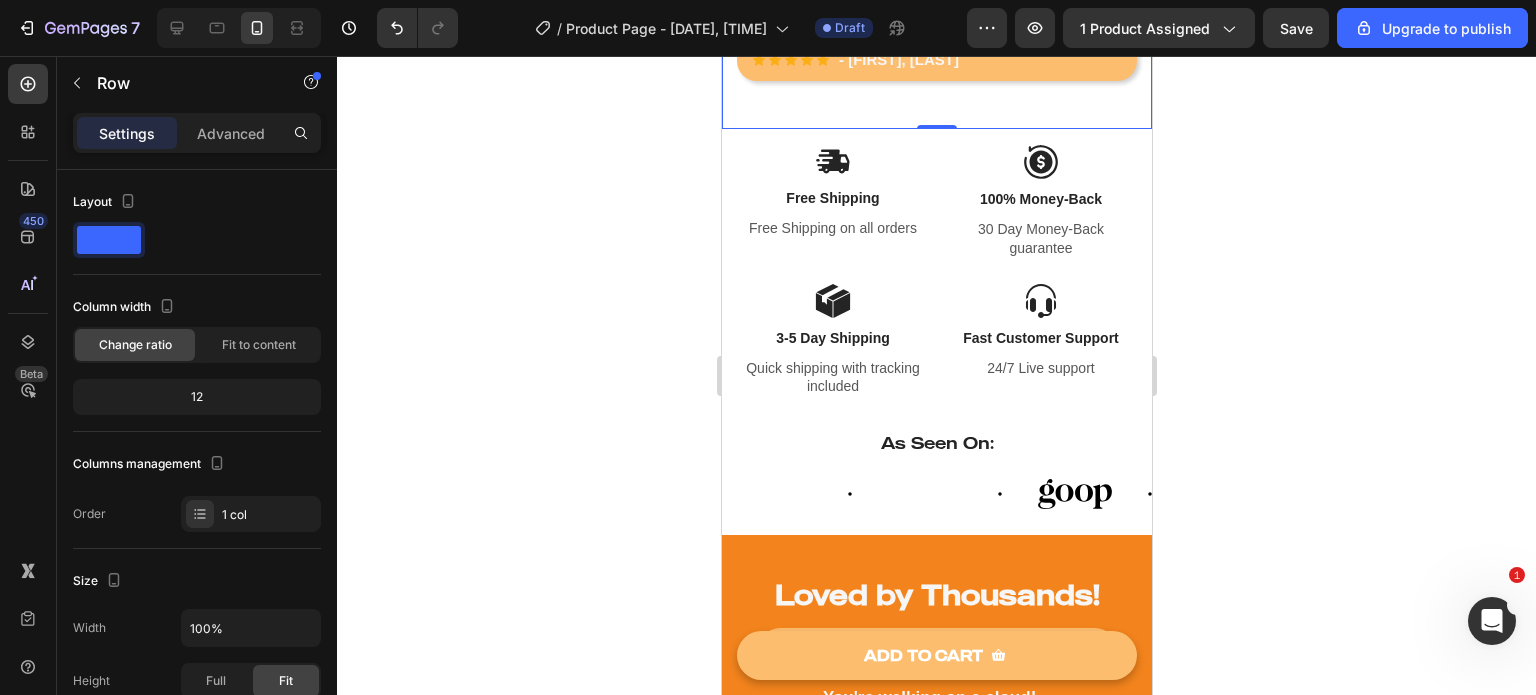 scroll, scrollTop: 1215, scrollLeft: 0, axis: vertical 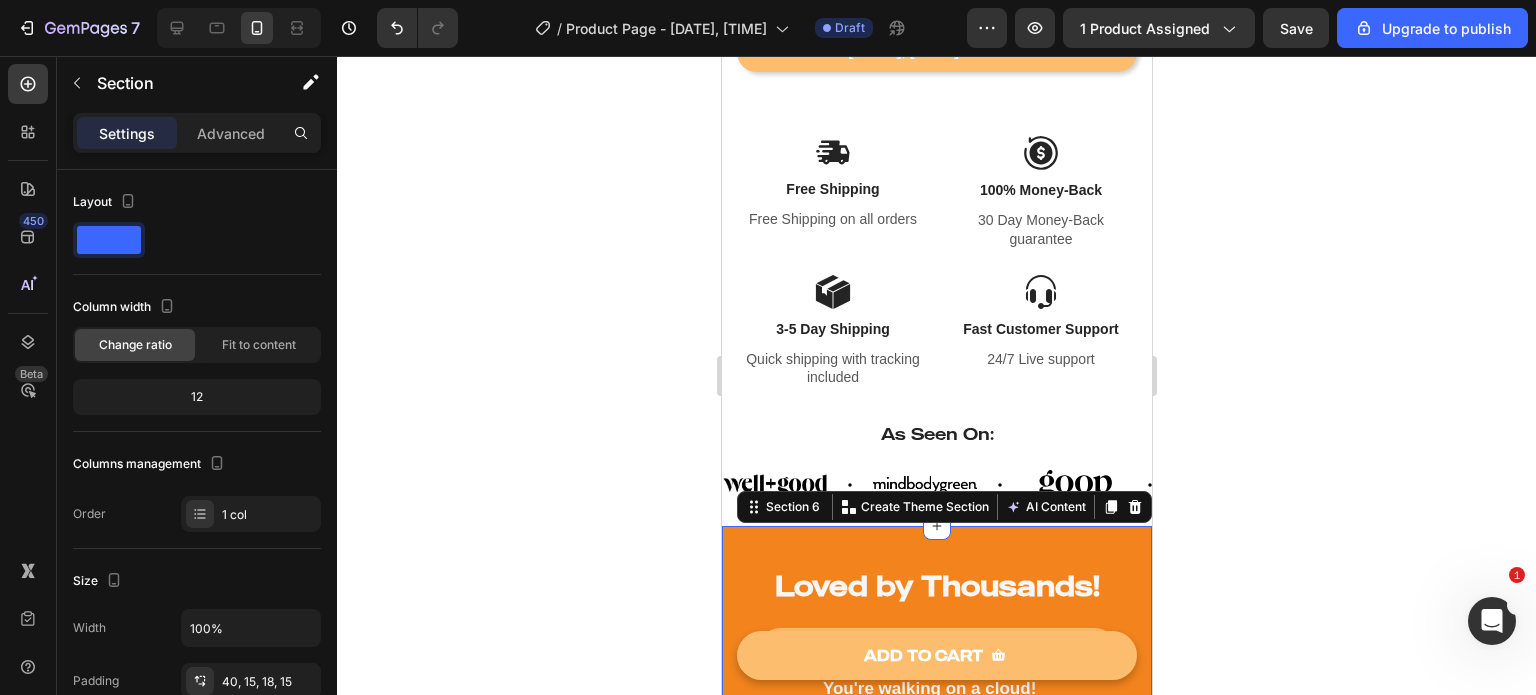 click on "Loved by Thousands! Heading Row                Icon                Icon                Icon                Icon
Icon Icon List Hoz You're walking on a cloud! Heading “ These shoes are everything I hoped they would be ! So comfortable so lightweight and absolutely slip on as easily as they say they do - I will definitely be a repeat customer.” Text block - [FIRST] [LAST]. Text block                Icon                Icon                Icon                Icon
Icon Icon List Hoz You're walking on a cloud! Heading “ These shoes are everything I hoped they would be ! So comfortable so lightweight and absolutely slip on as easily as they say they do - I will definitely be a repeat customer.” Text block - [FIRST] [LAST]. Text block                Icon                Icon                Icon                Icon
Icon Icon List Hoz You're walking on a cloud! Heading Text block - [FIRST] [LAST]. Text block                Icon                Icon                Icon                Icon" at bounding box center [936, 730] 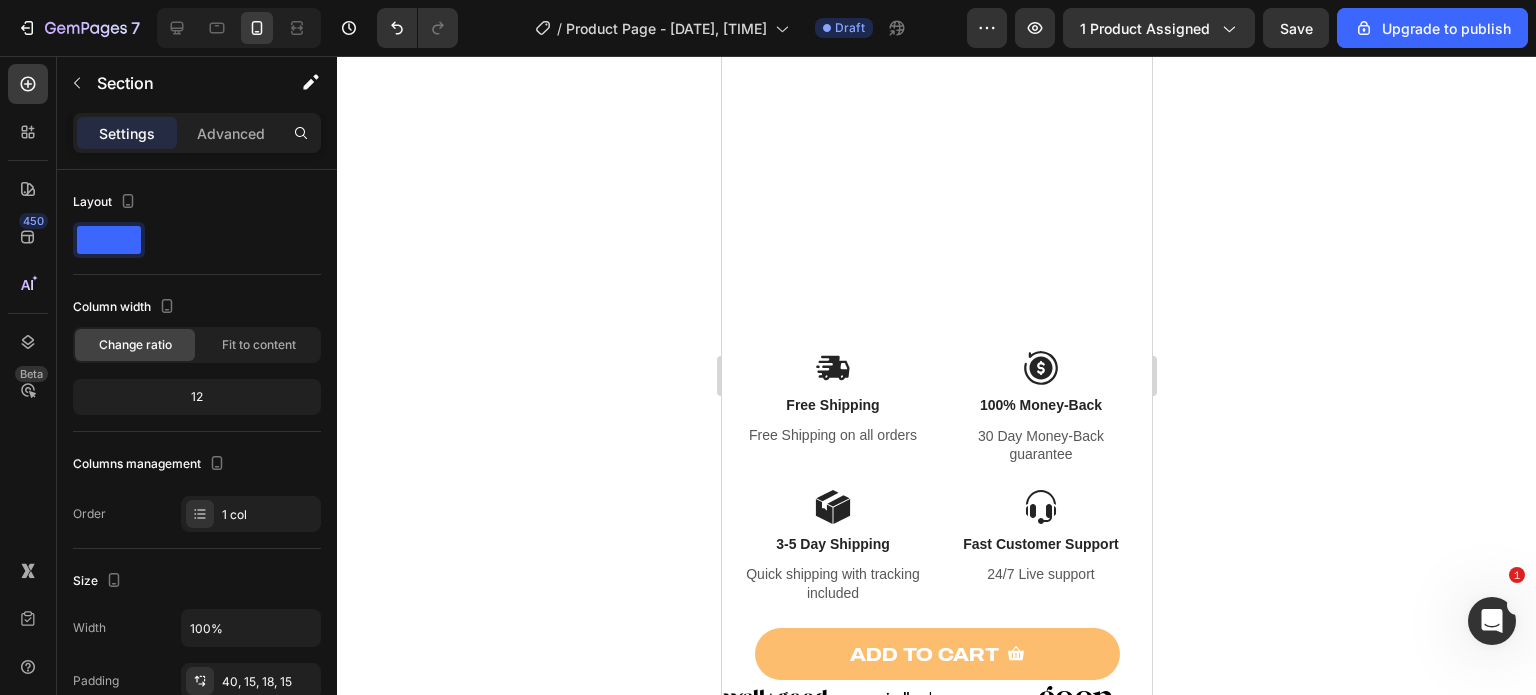 scroll, scrollTop: 1335, scrollLeft: 0, axis: vertical 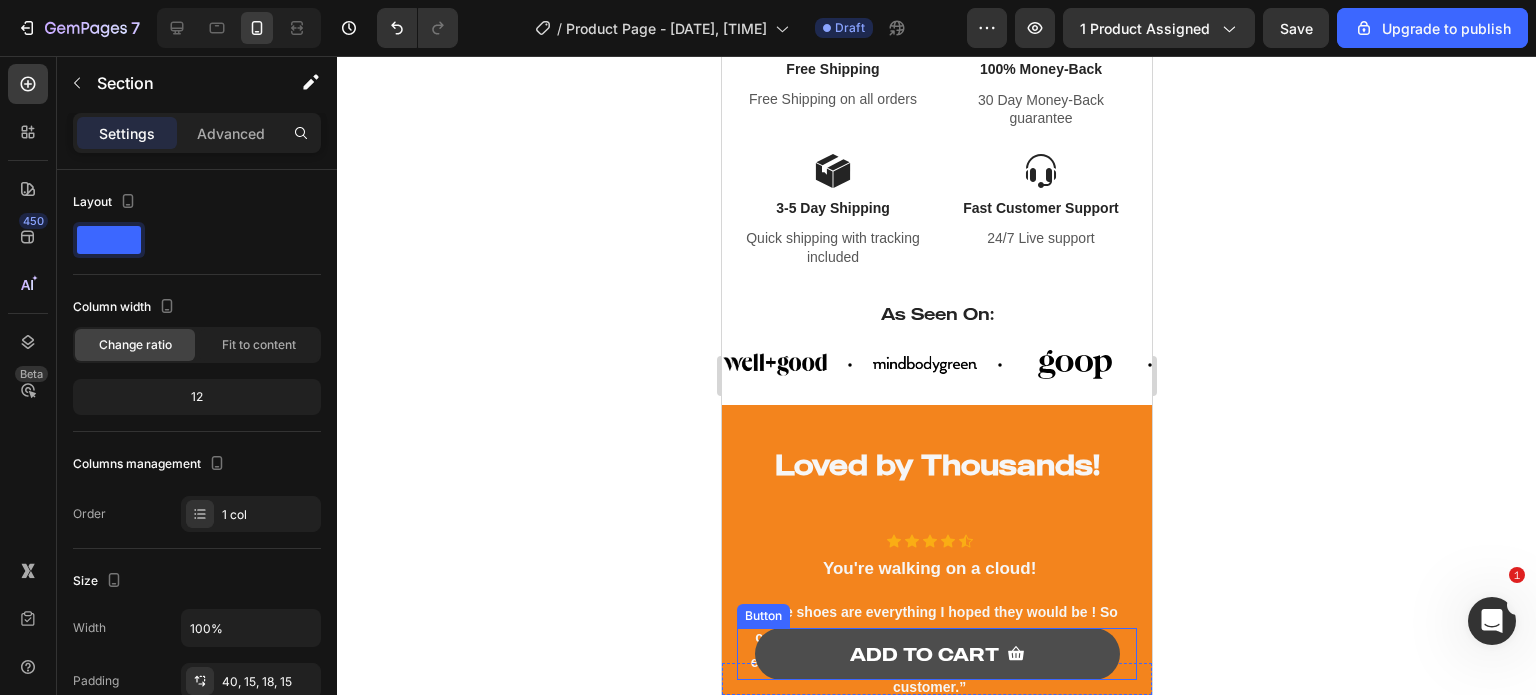 click on "ADD TO CART" at bounding box center [936, 654] 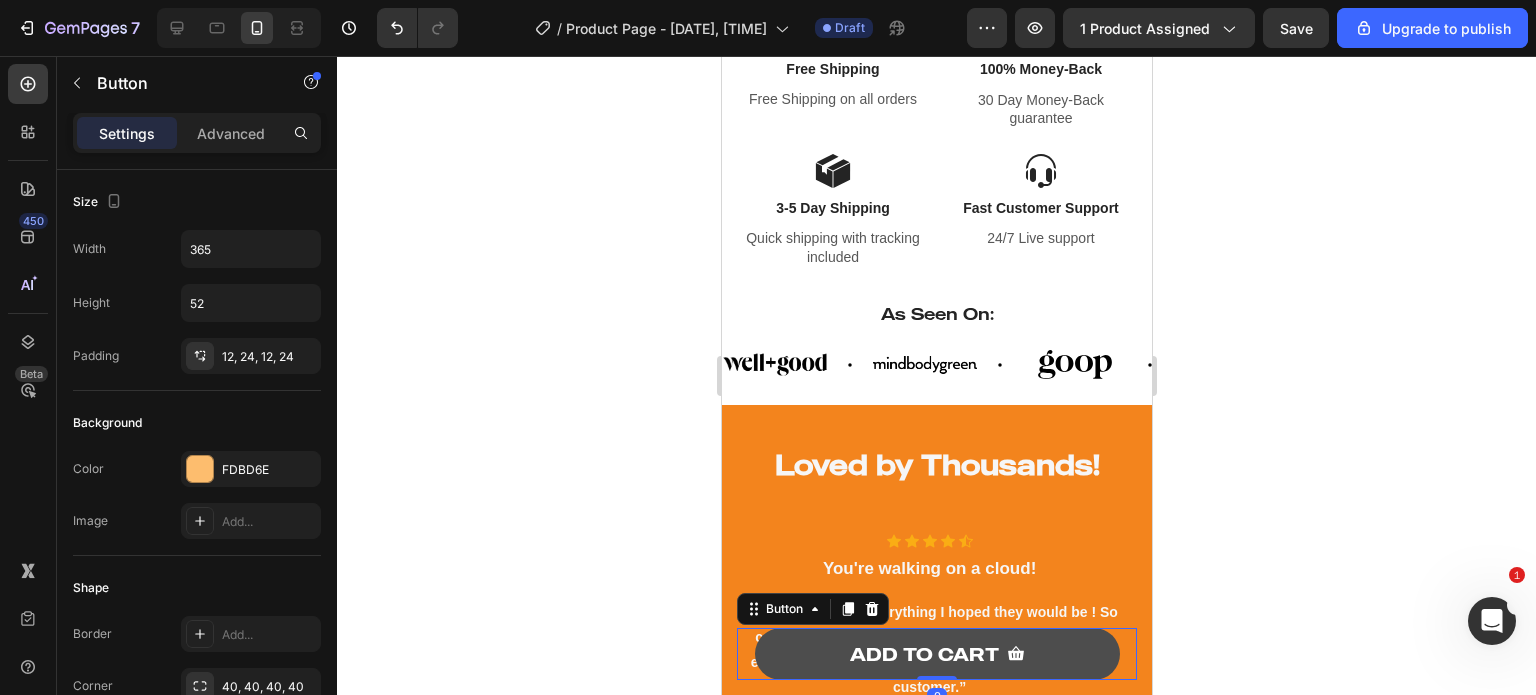 click on "ADD TO CART" at bounding box center (936, 654) 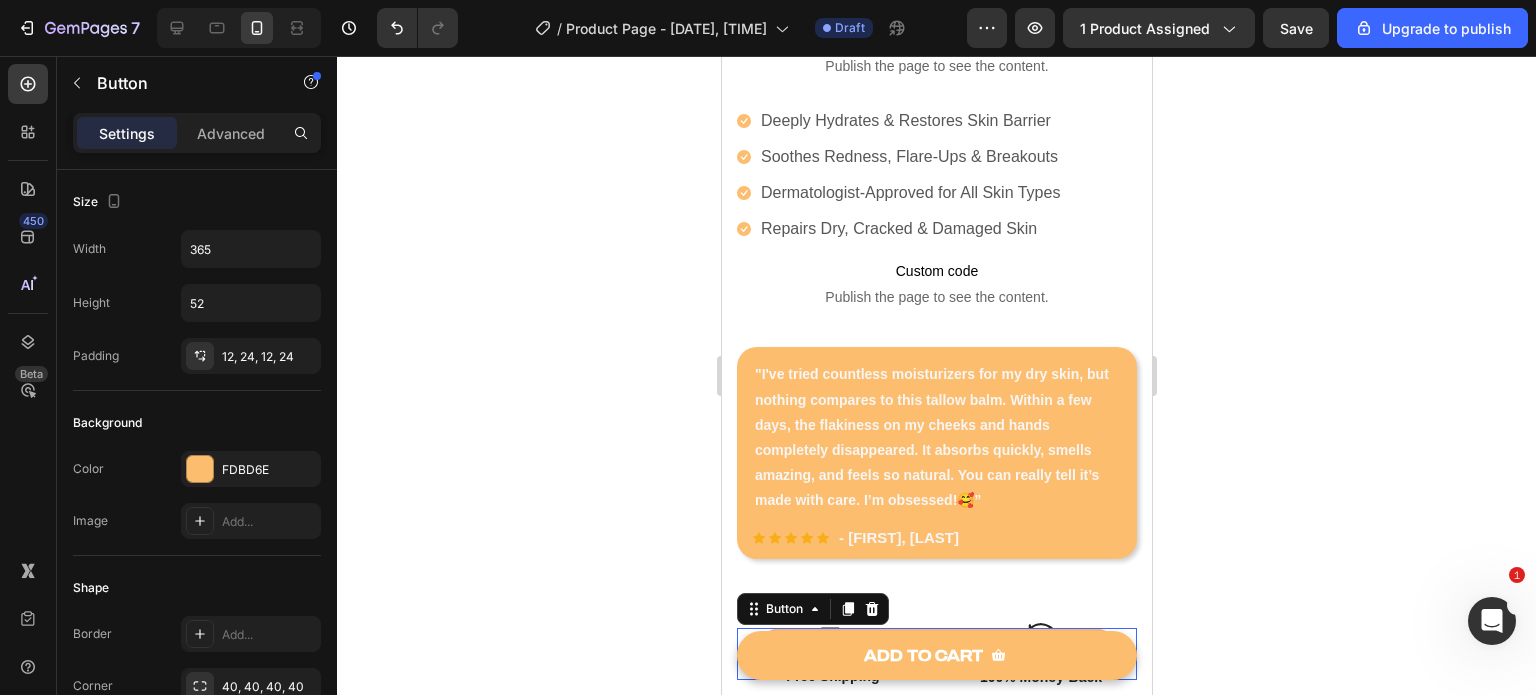 scroll, scrollTop: 720, scrollLeft: 0, axis: vertical 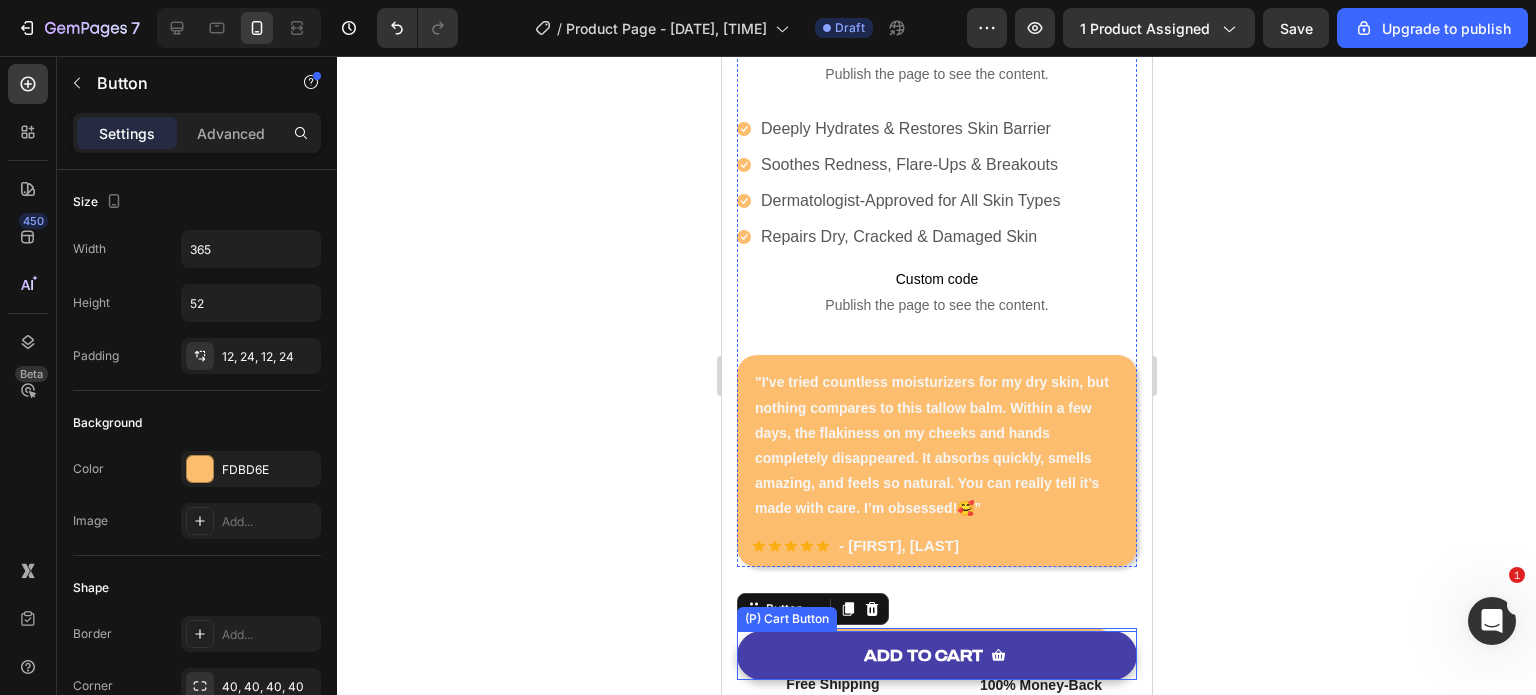 click 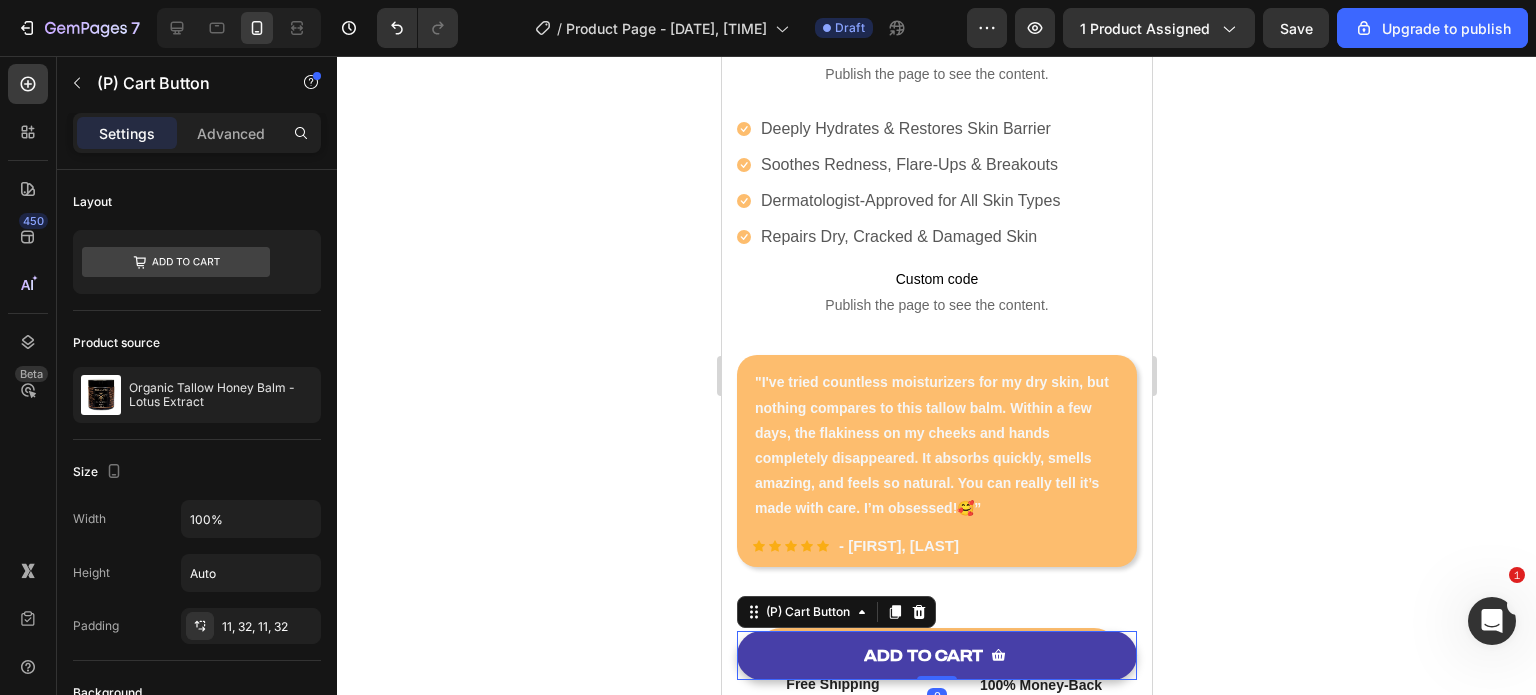 click 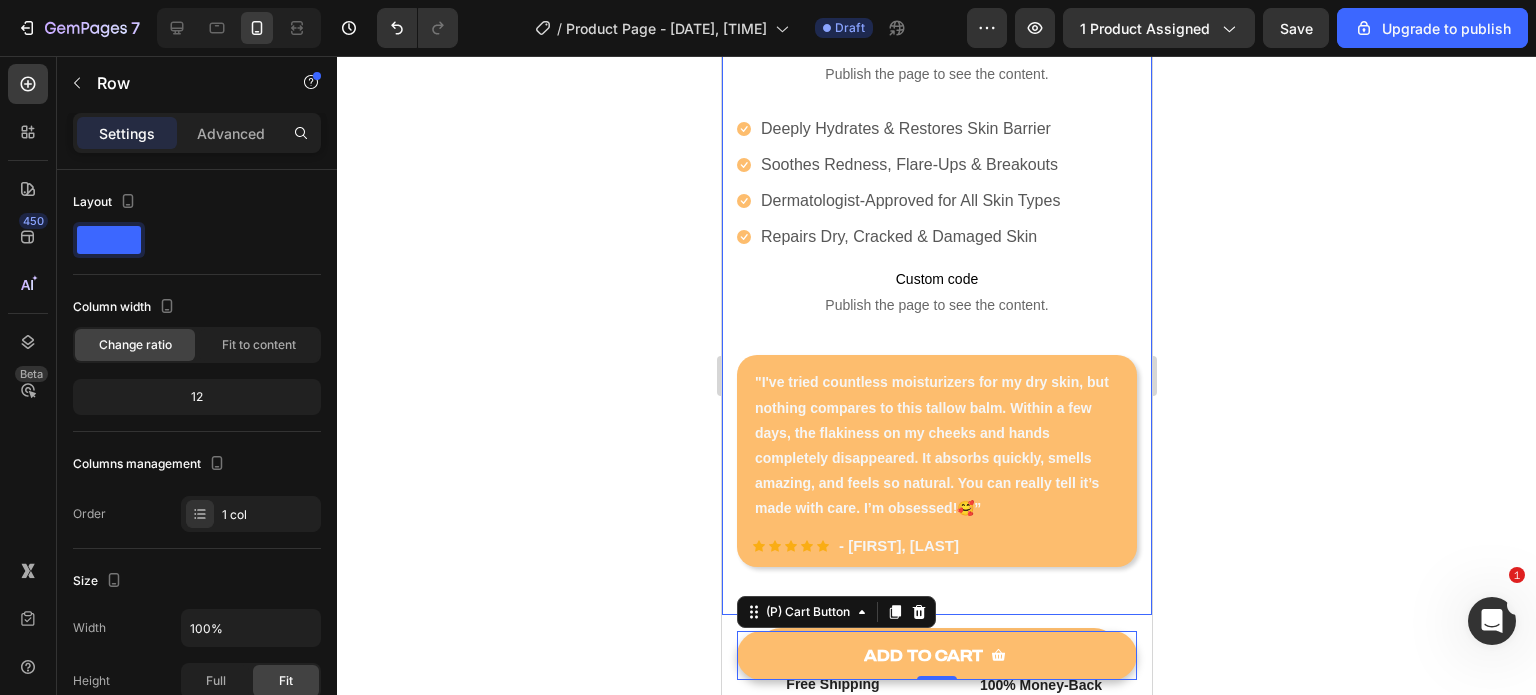 click on "Estimate delivery between
[DATE] - [DATE]
Delivery Date
Publish the page to see the content.
Custom Code
Icon Deeply Hydrates & Restores Skin Barrier Text block
Icon Text block Icon Icon Row" at bounding box center [936, 92] 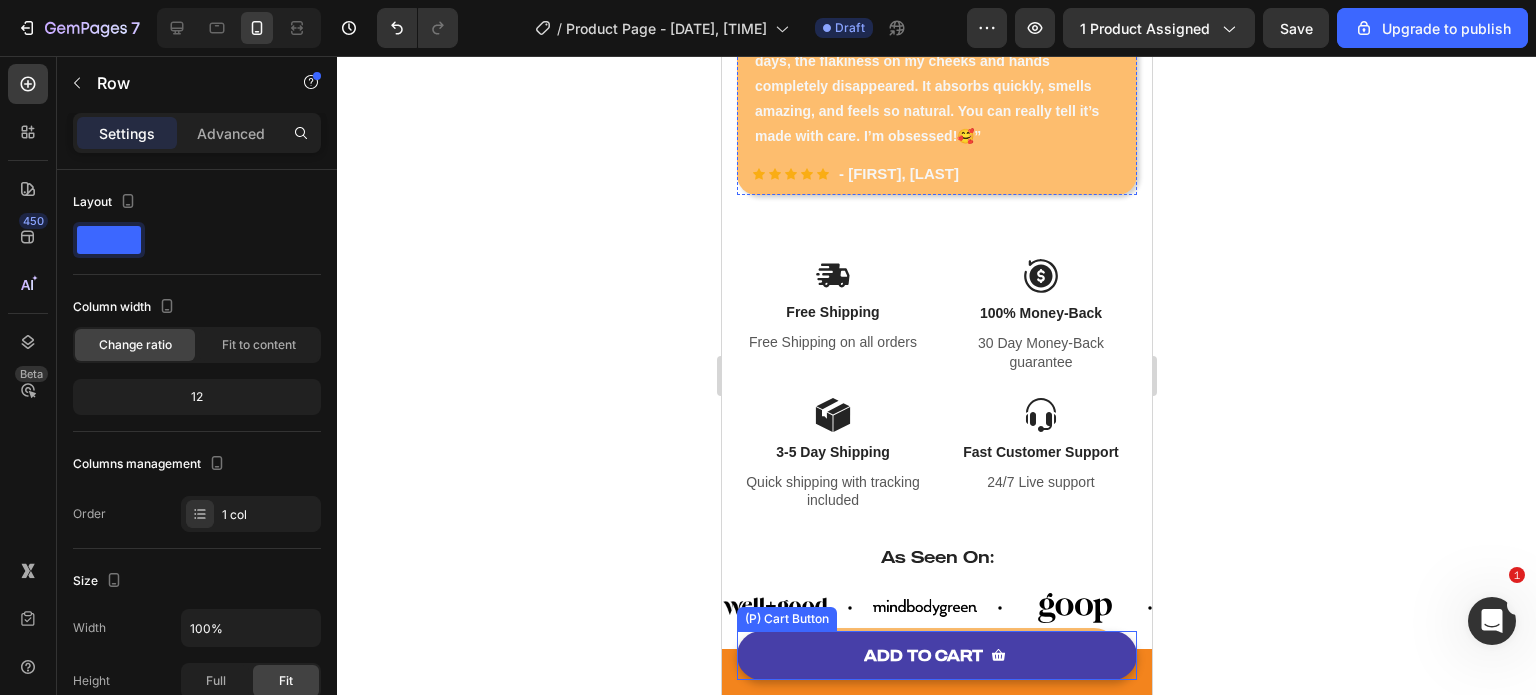 scroll, scrollTop: 1118, scrollLeft: 0, axis: vertical 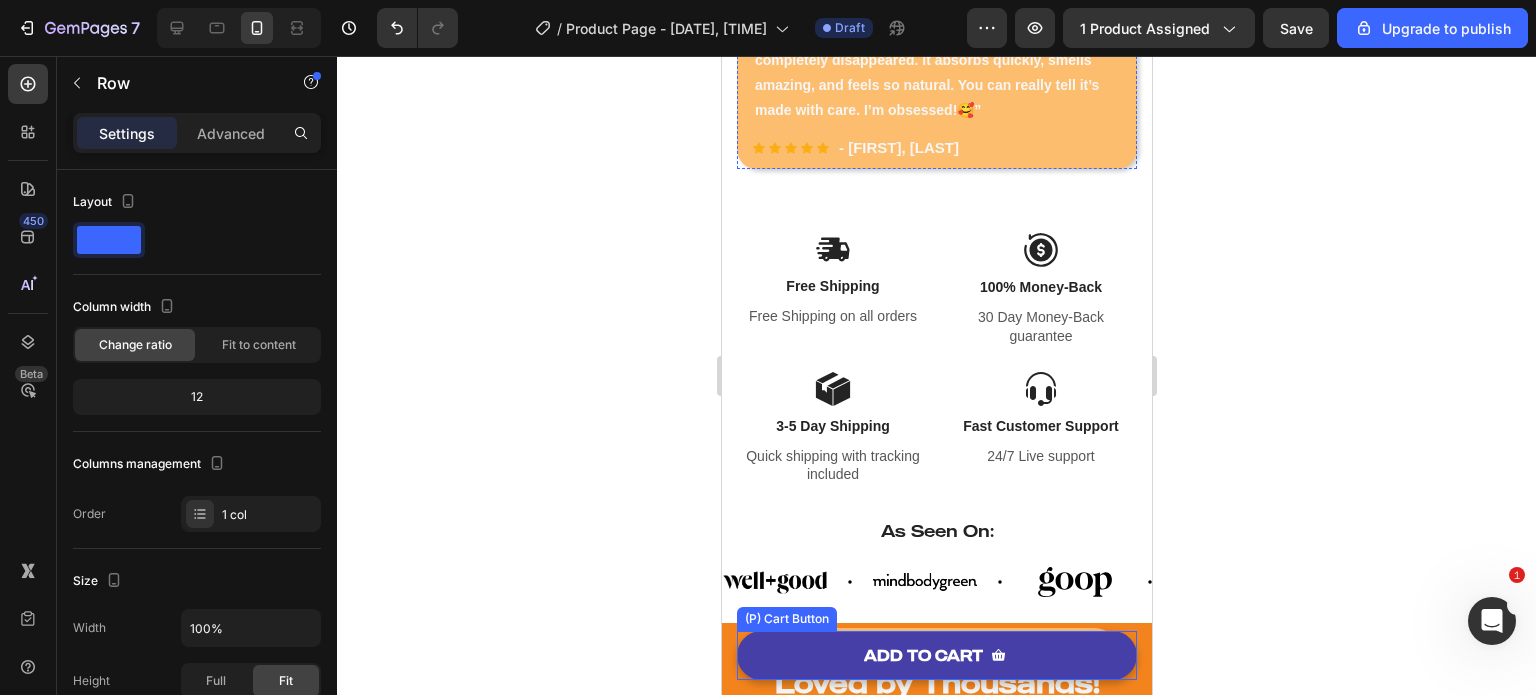 click on "ADD TO CART" at bounding box center (936, 655) 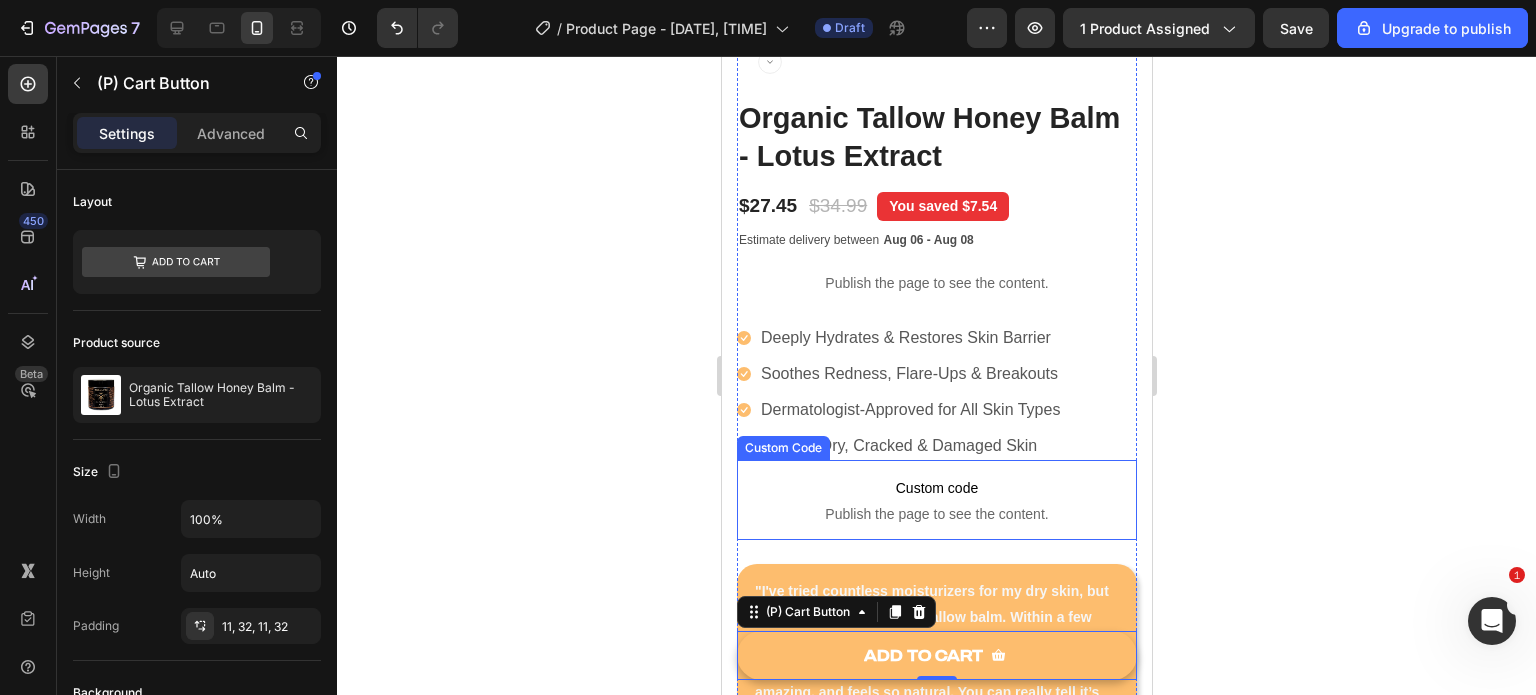 scroll, scrollTop: 508, scrollLeft: 0, axis: vertical 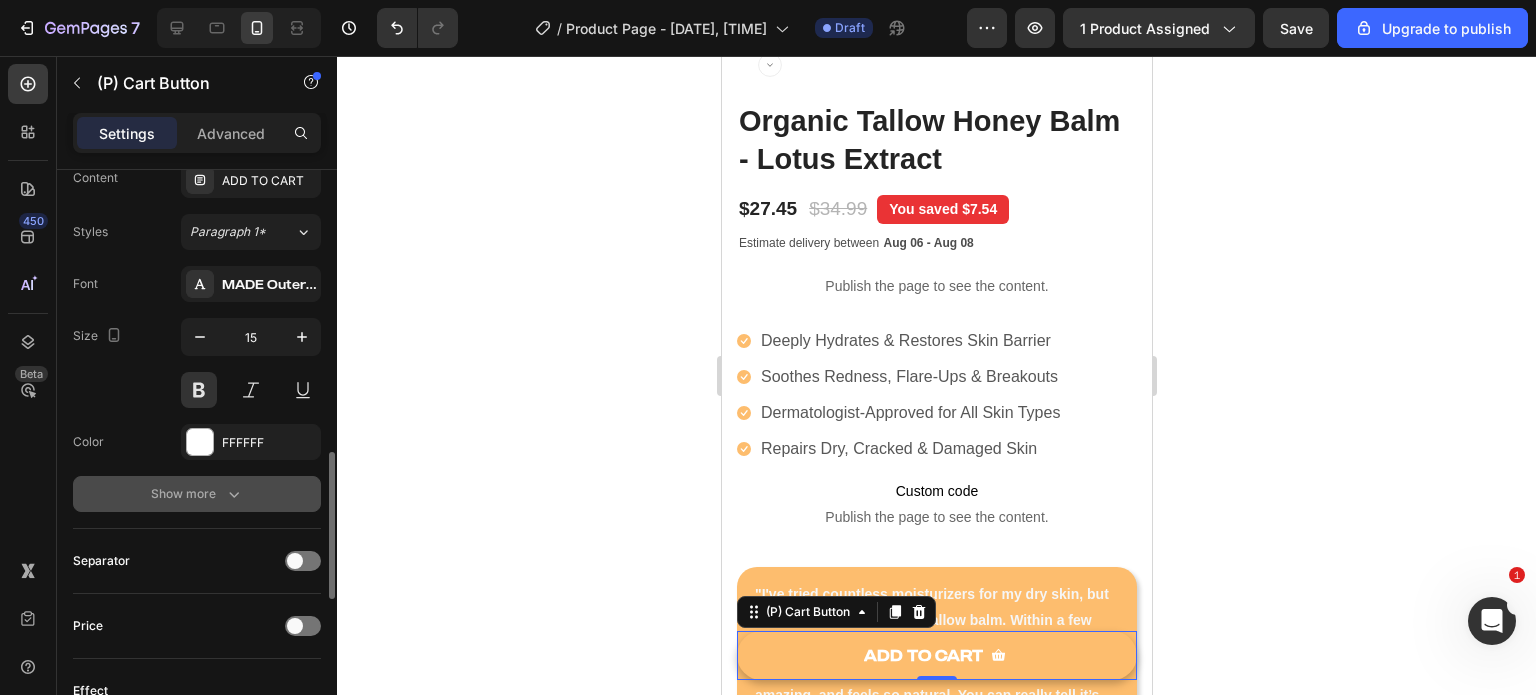 click on "Show more" at bounding box center [197, 494] 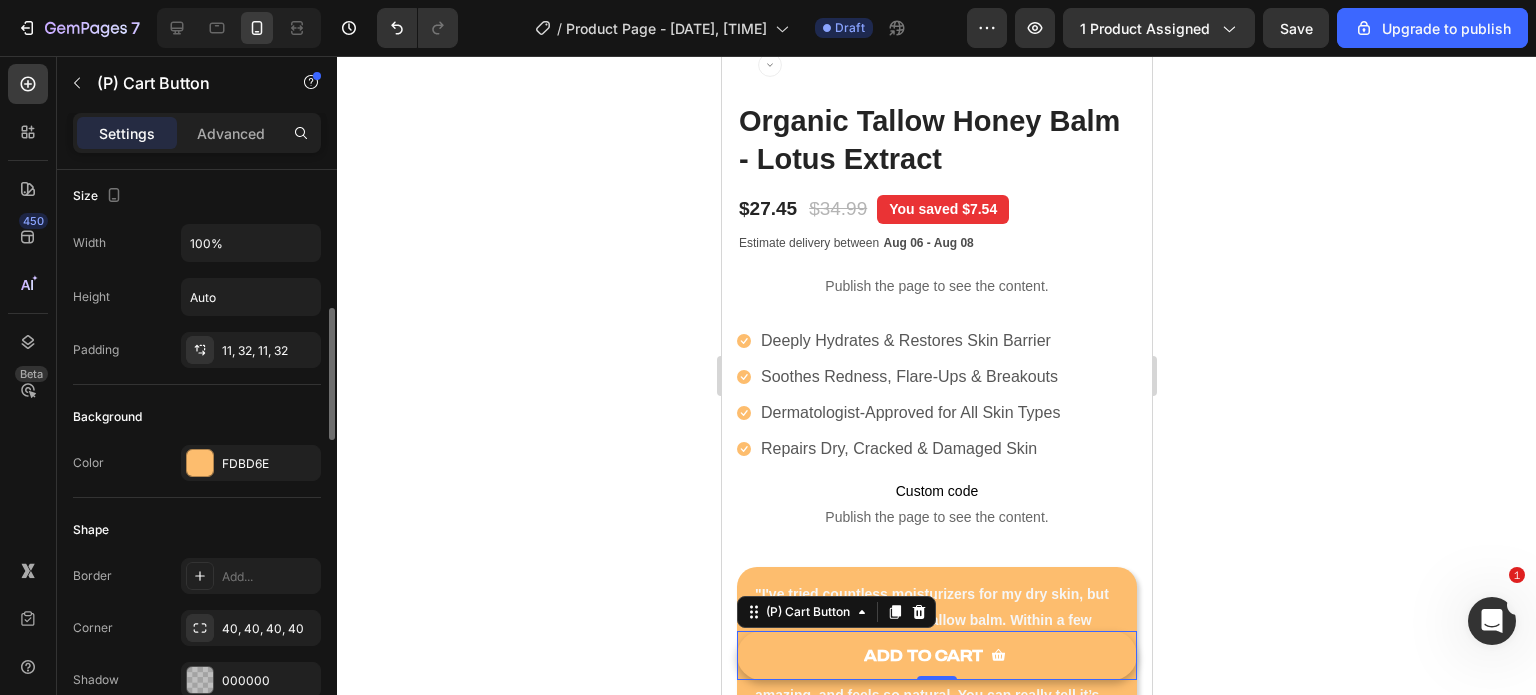 scroll, scrollTop: 0, scrollLeft: 0, axis: both 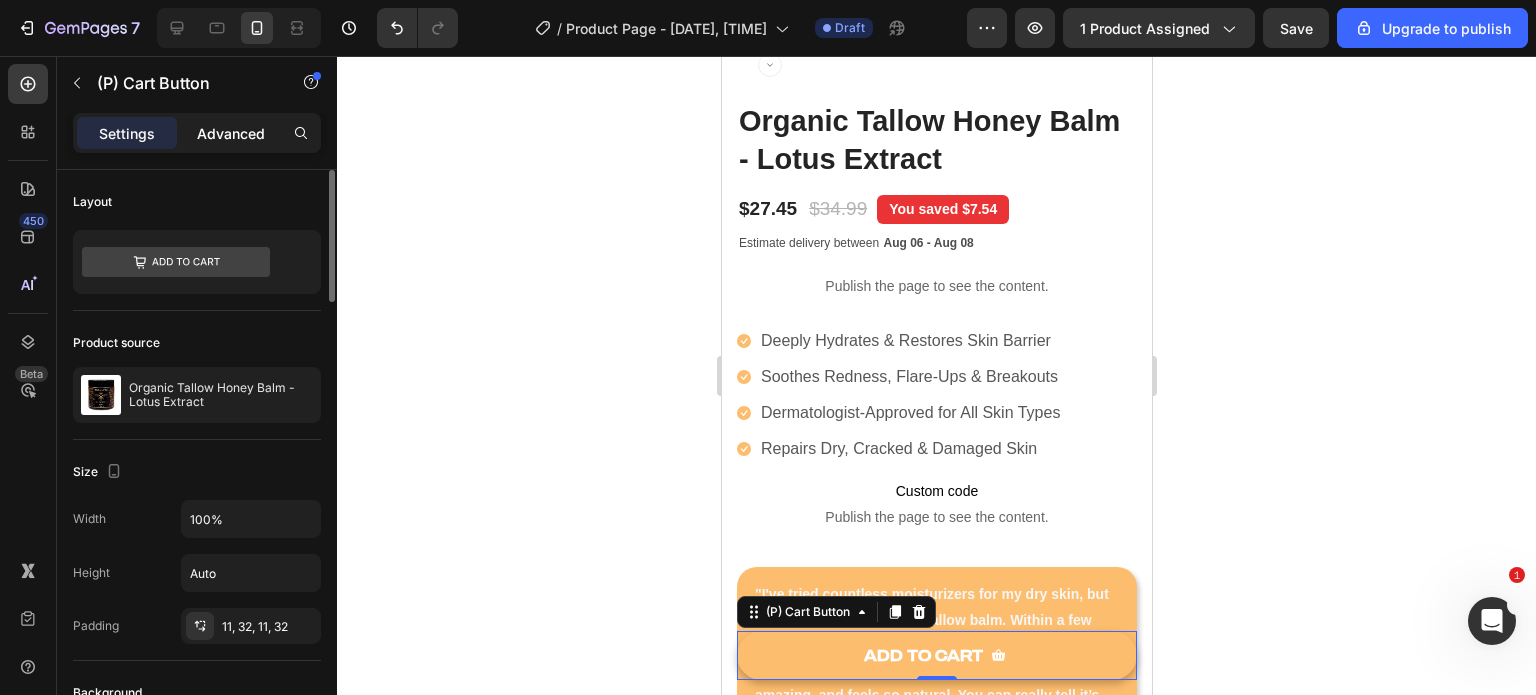 click on "Advanced" 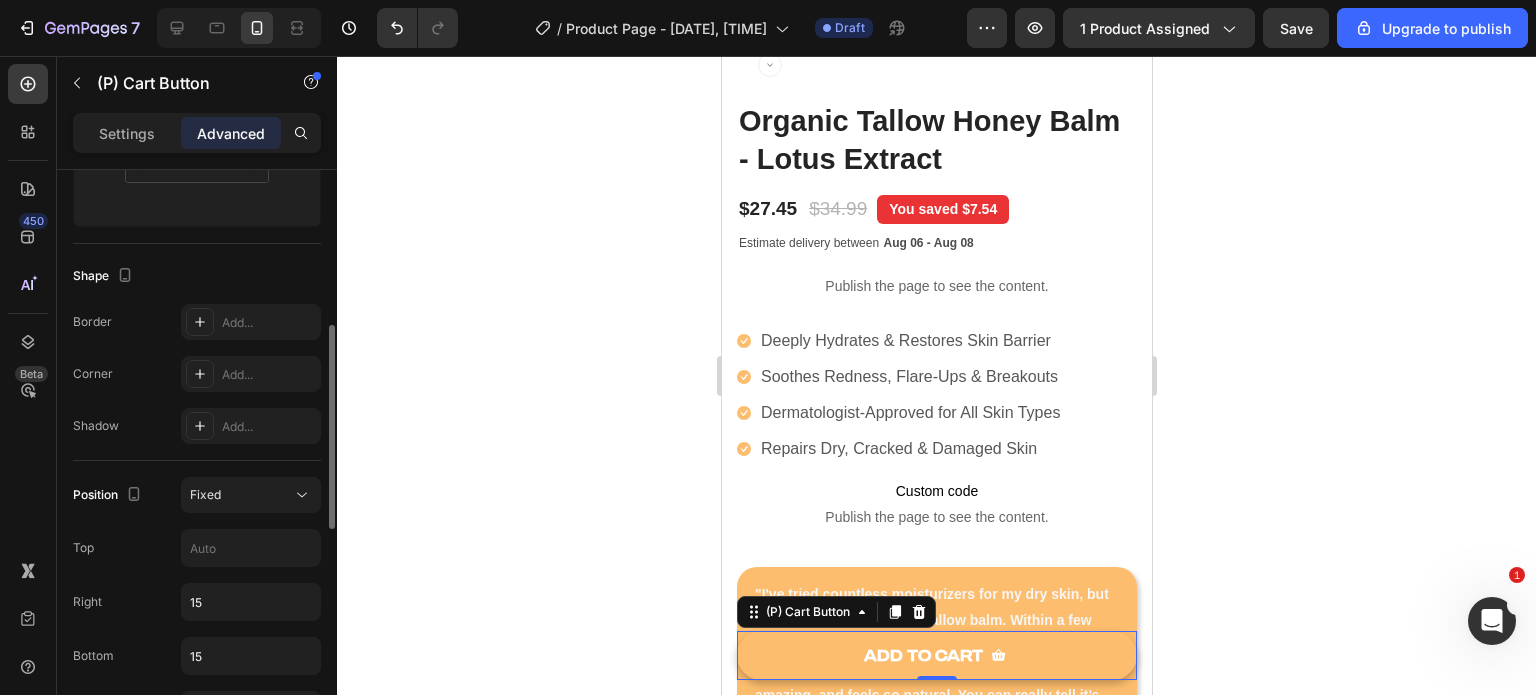 scroll, scrollTop: 440, scrollLeft: 0, axis: vertical 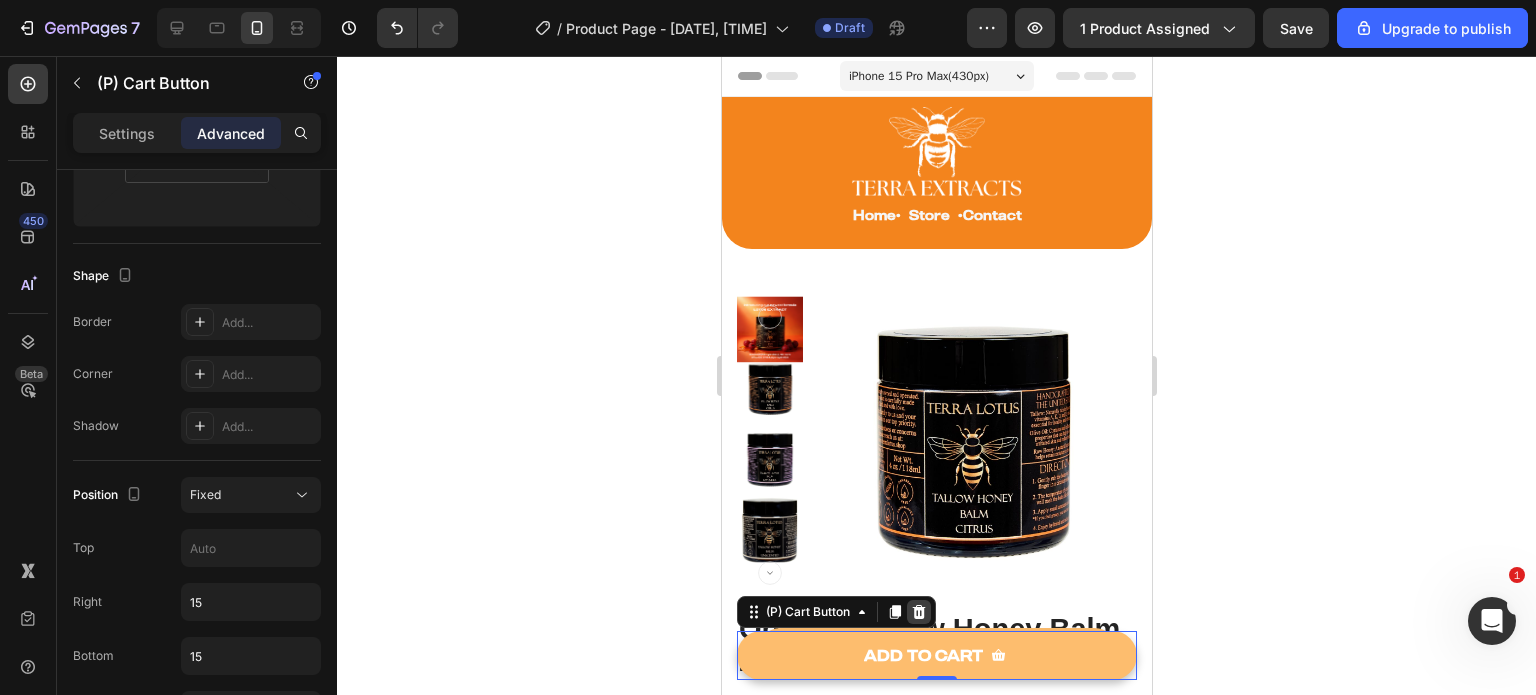 click 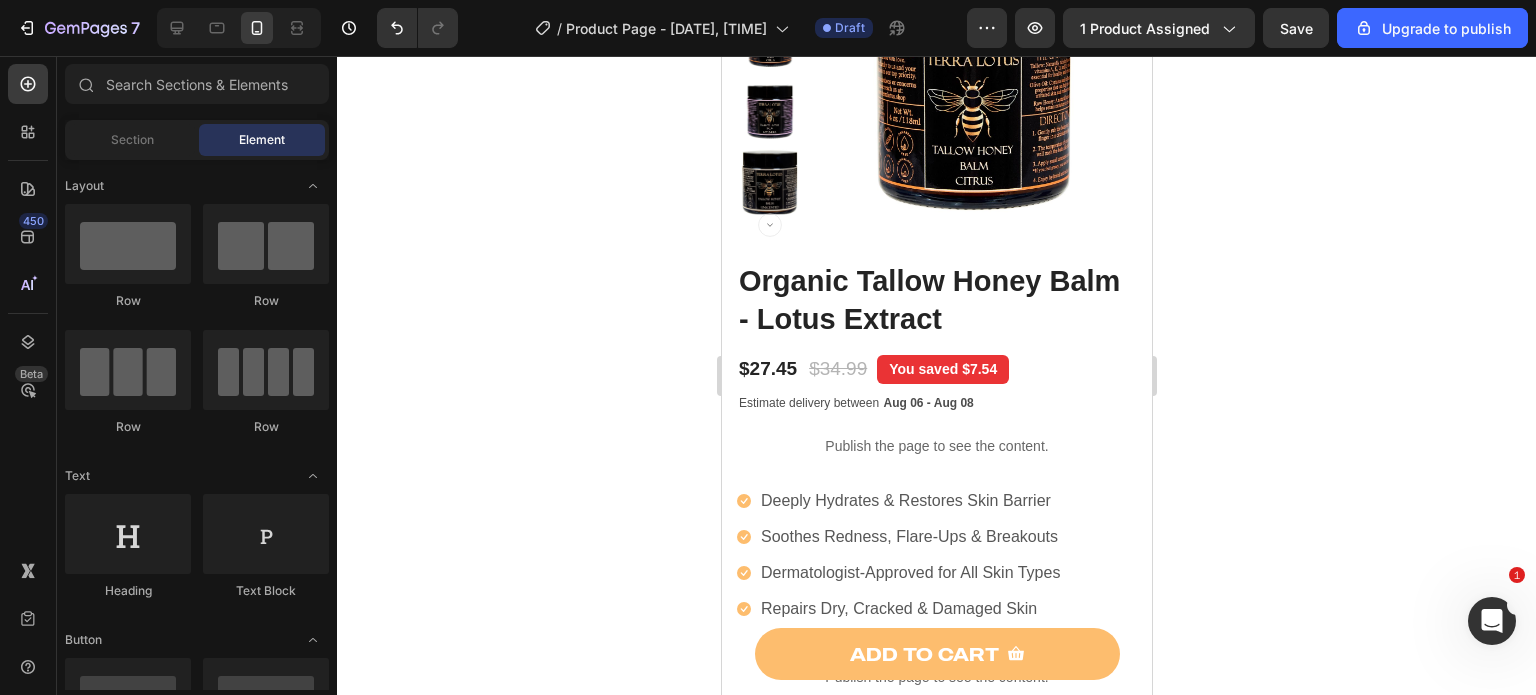 scroll, scrollTop: 346, scrollLeft: 0, axis: vertical 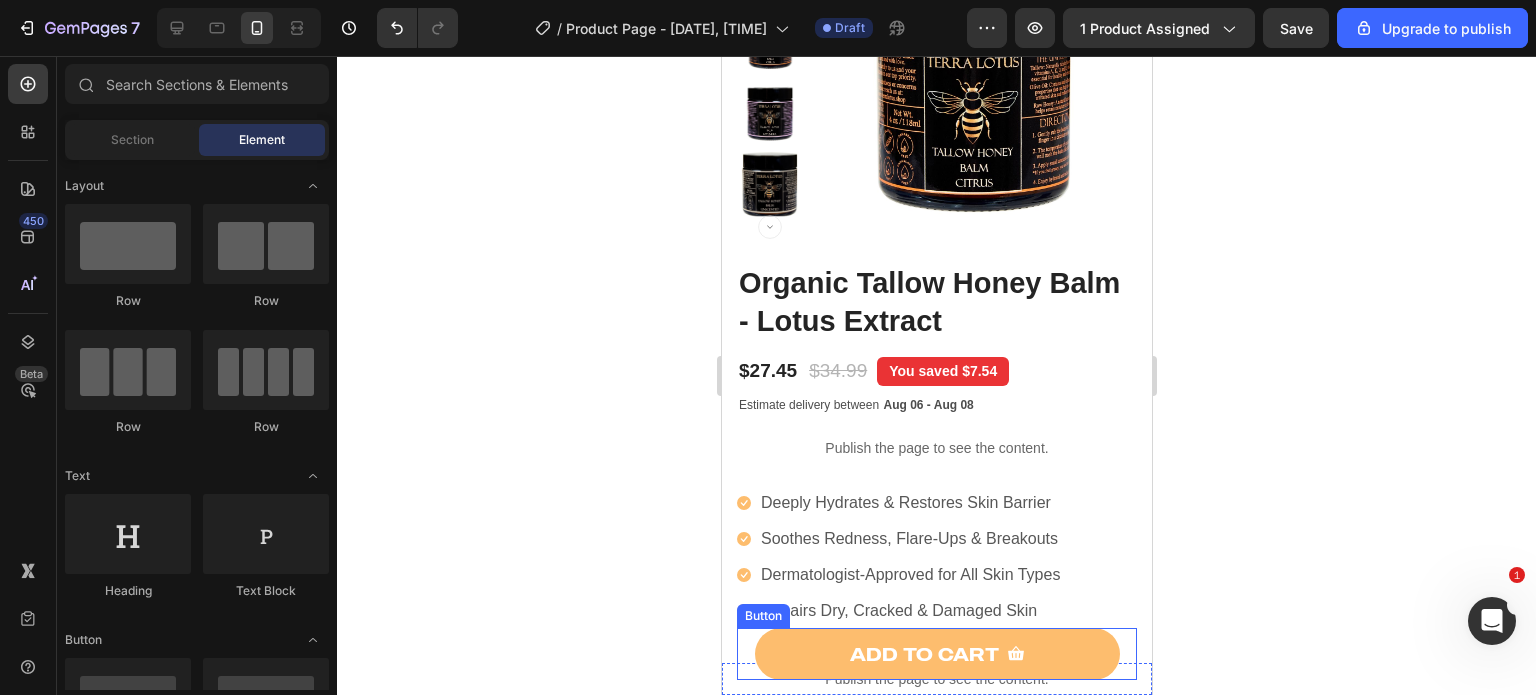 click on "ADD TO CART Button" at bounding box center [936, 654] 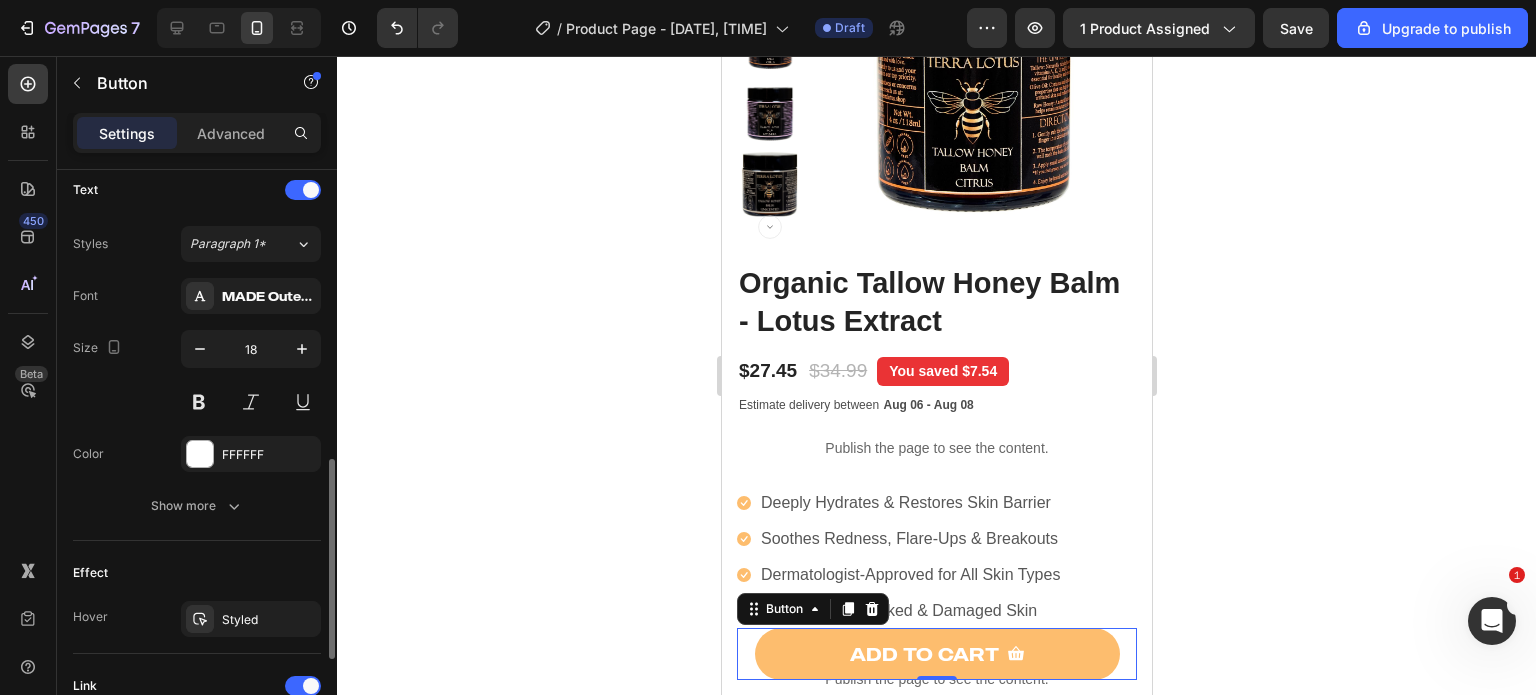 scroll, scrollTop: 834, scrollLeft: 0, axis: vertical 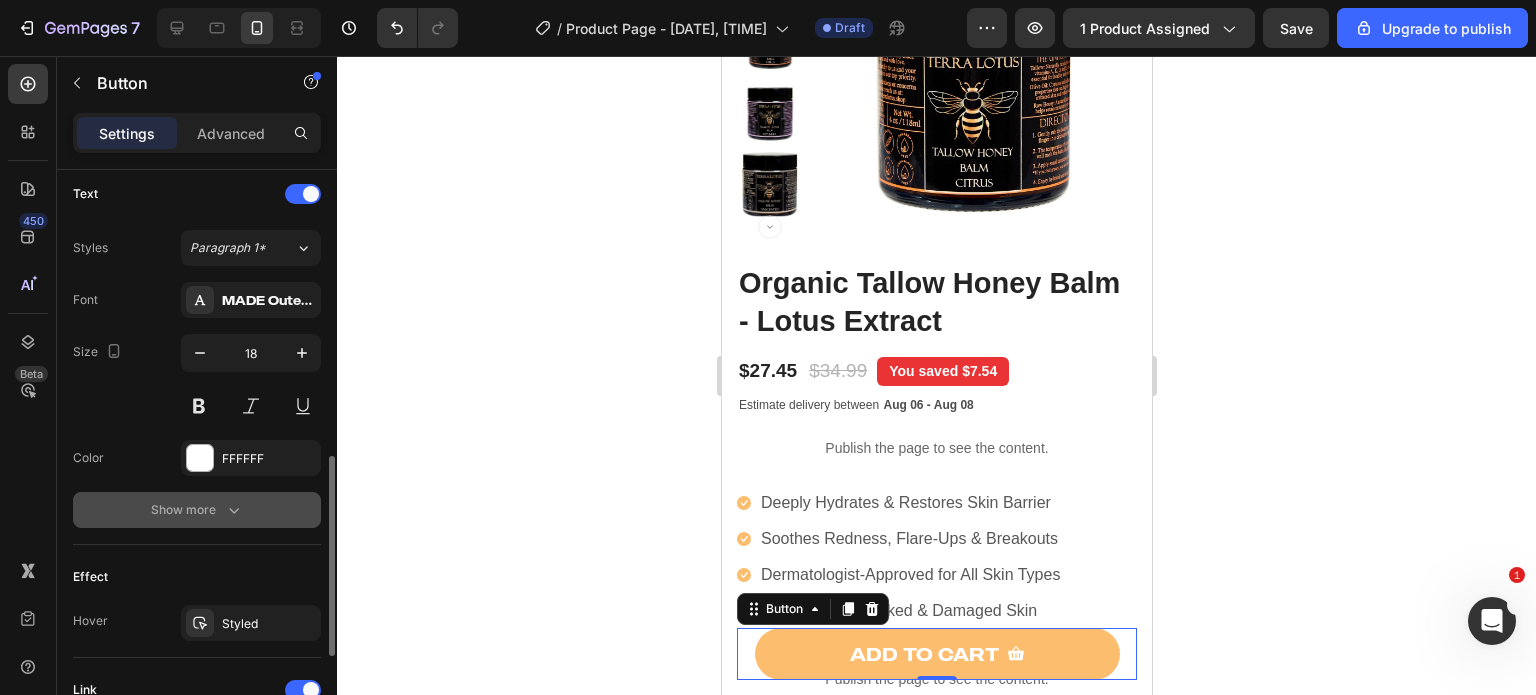 click 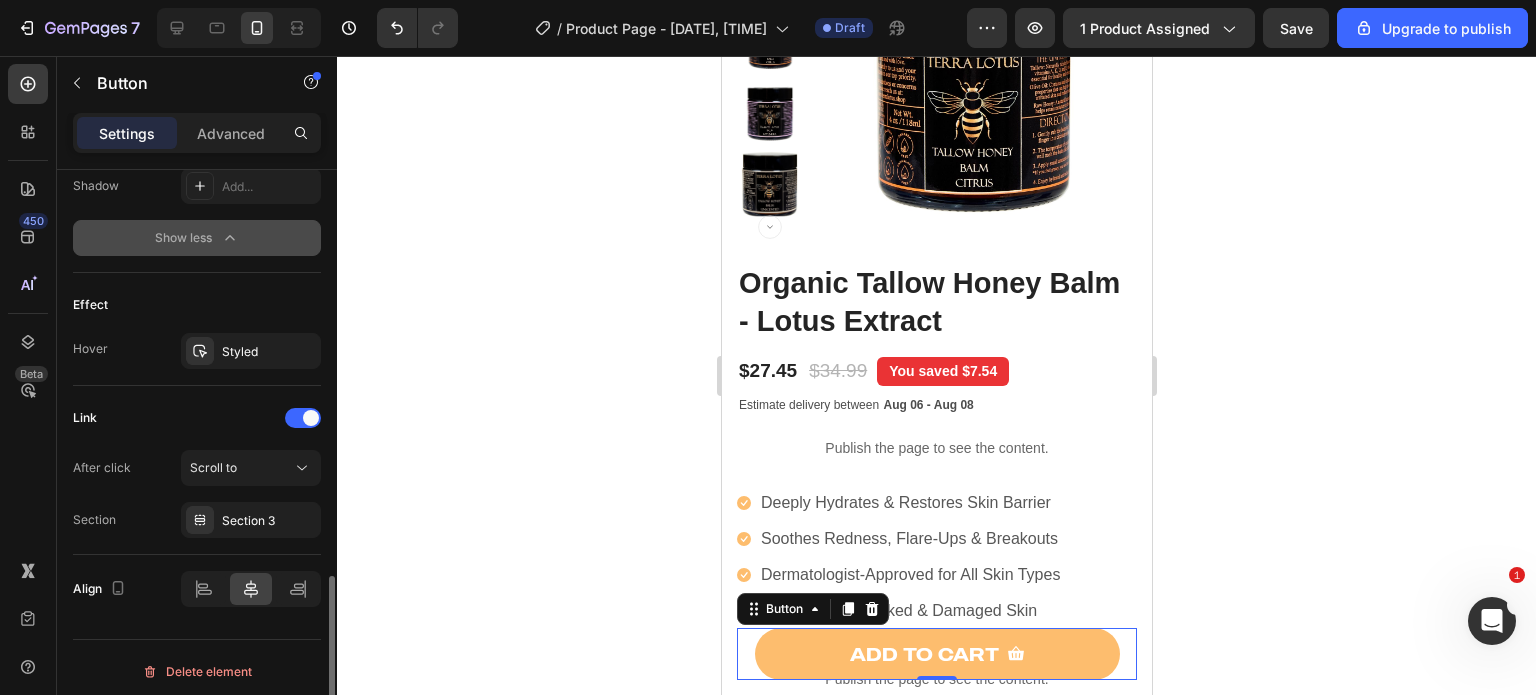 scroll, scrollTop: 1369, scrollLeft: 0, axis: vertical 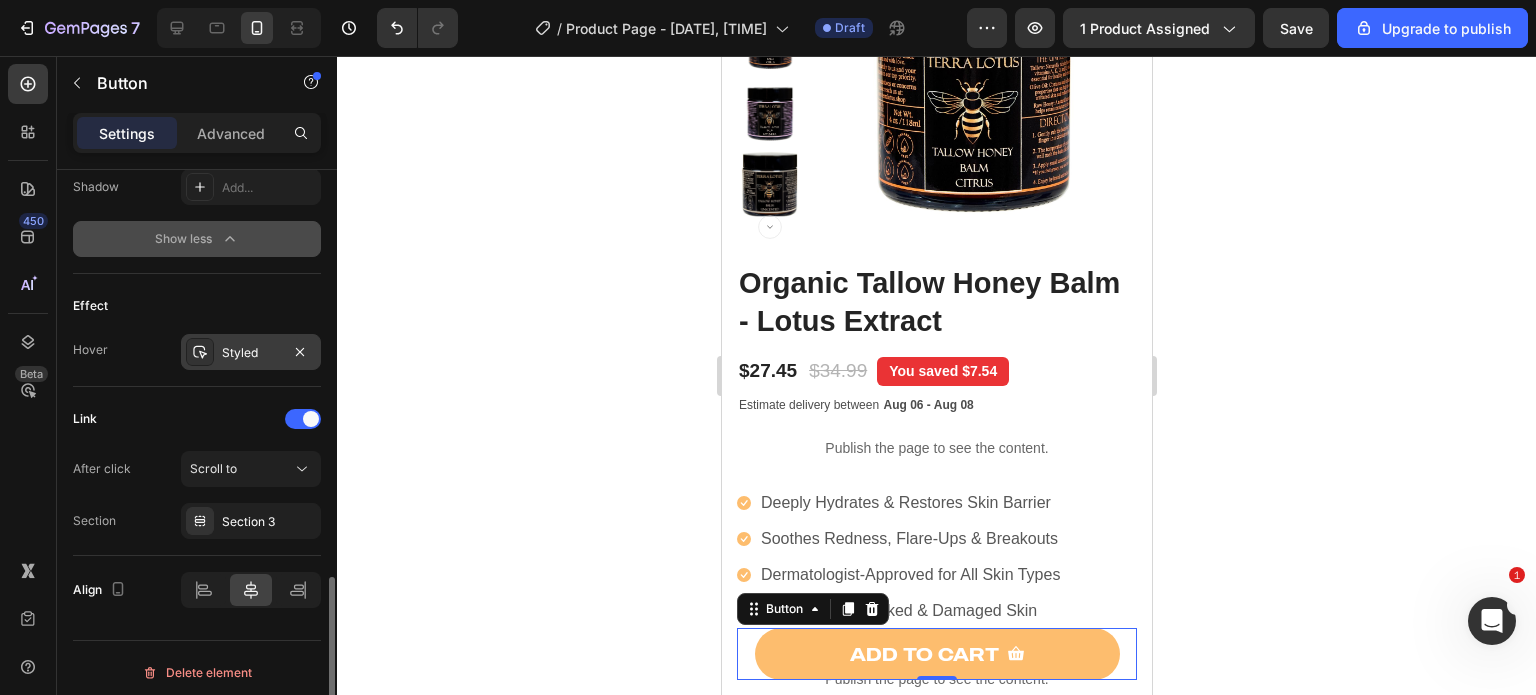 click on "Styled" at bounding box center [251, 352] 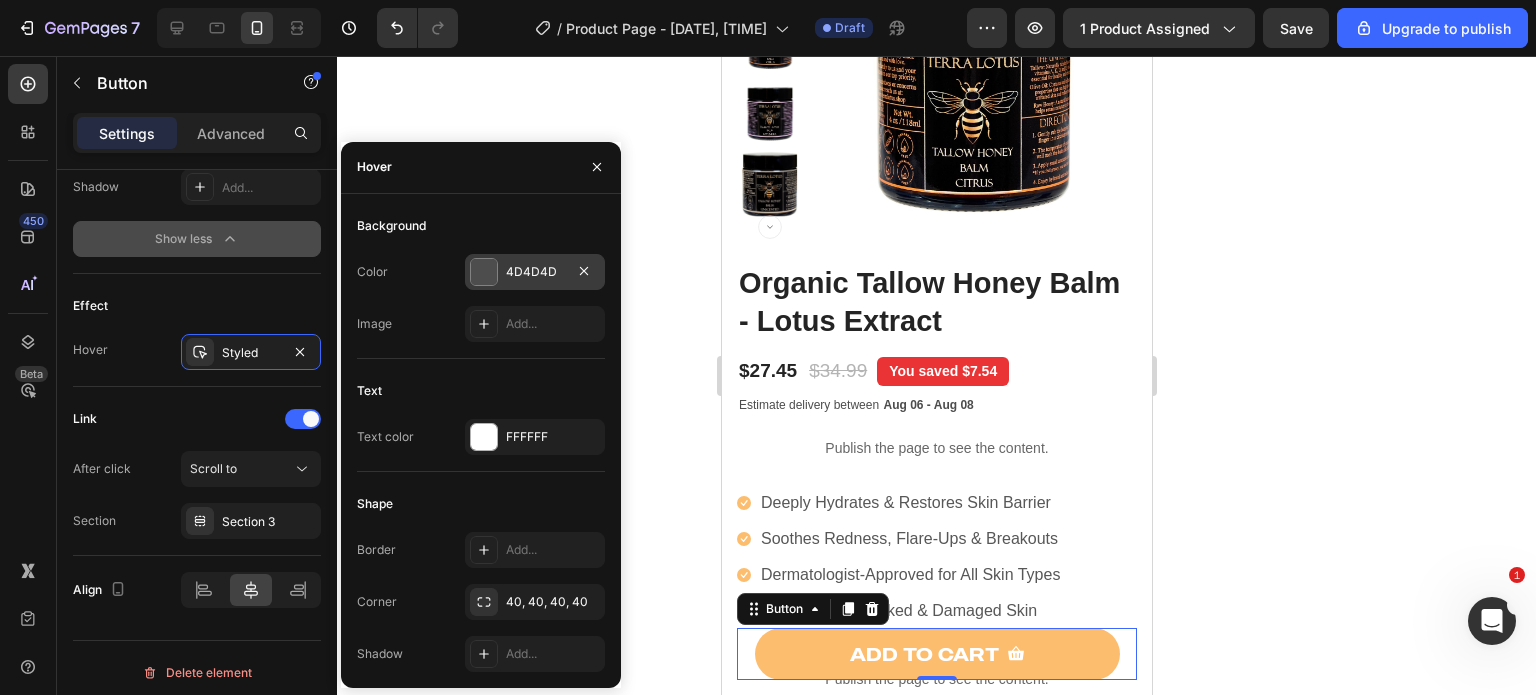 click at bounding box center [484, 272] 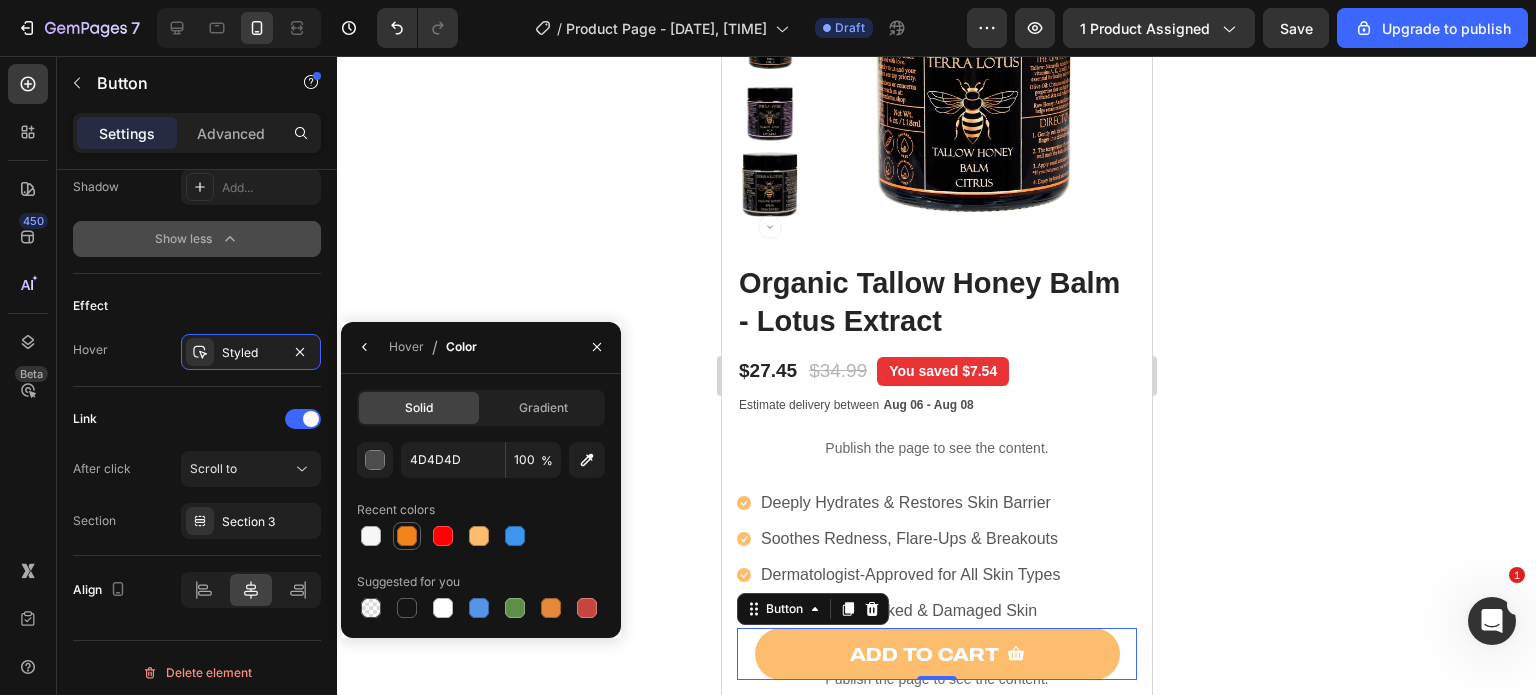 click at bounding box center (407, 536) 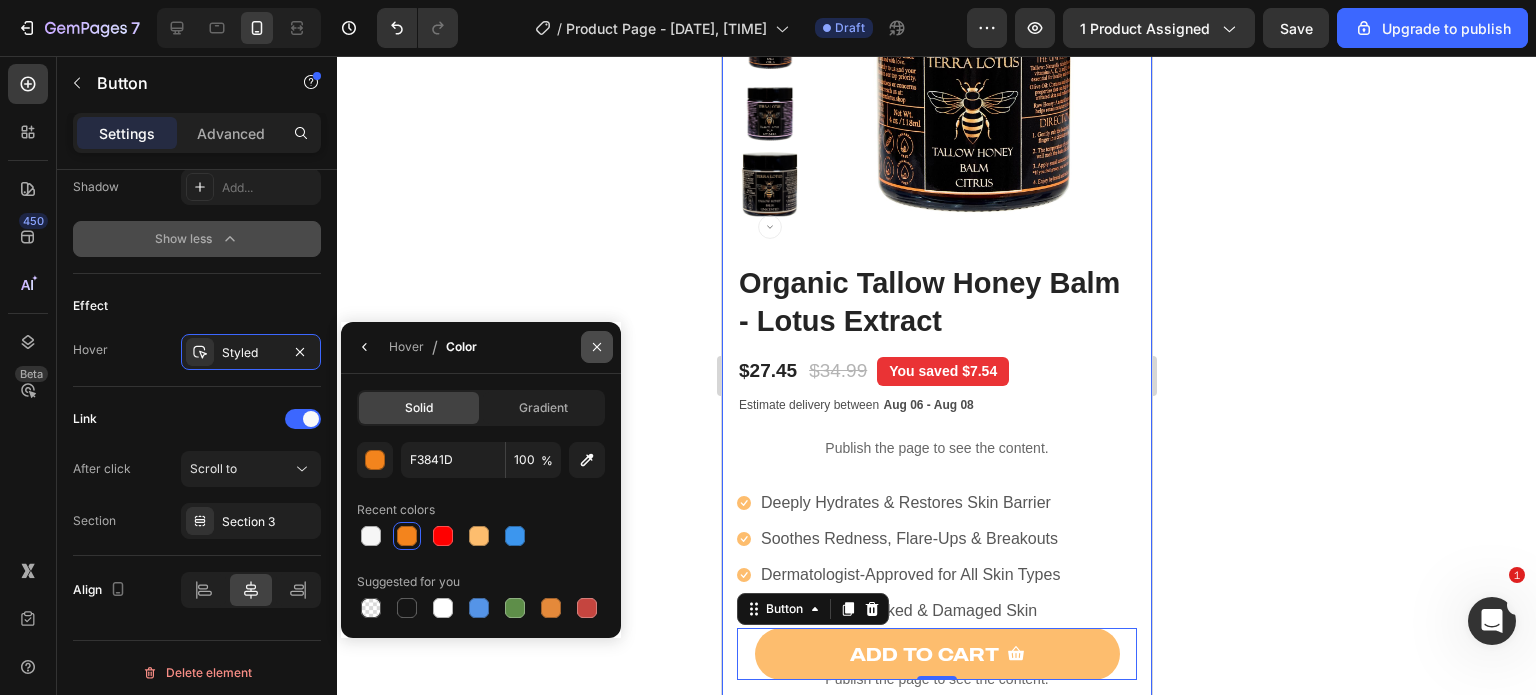 click 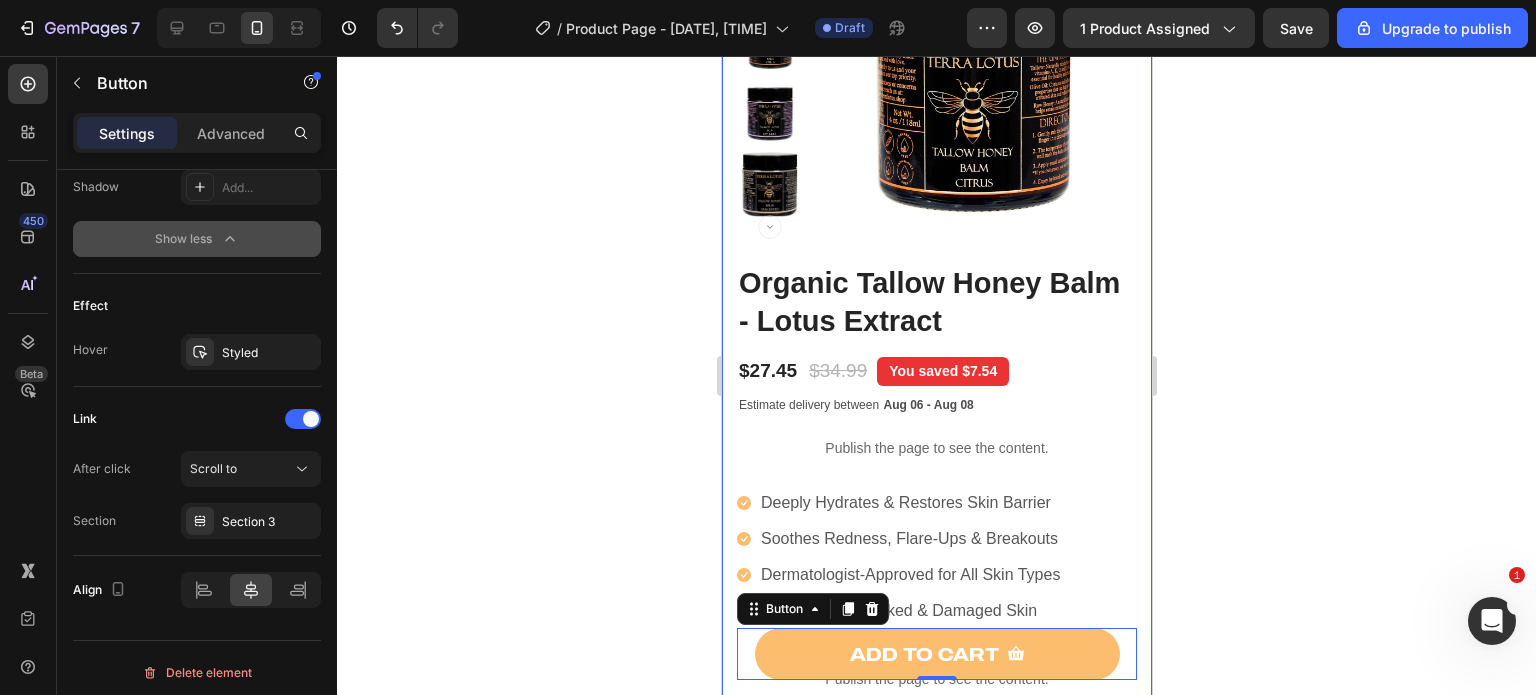click 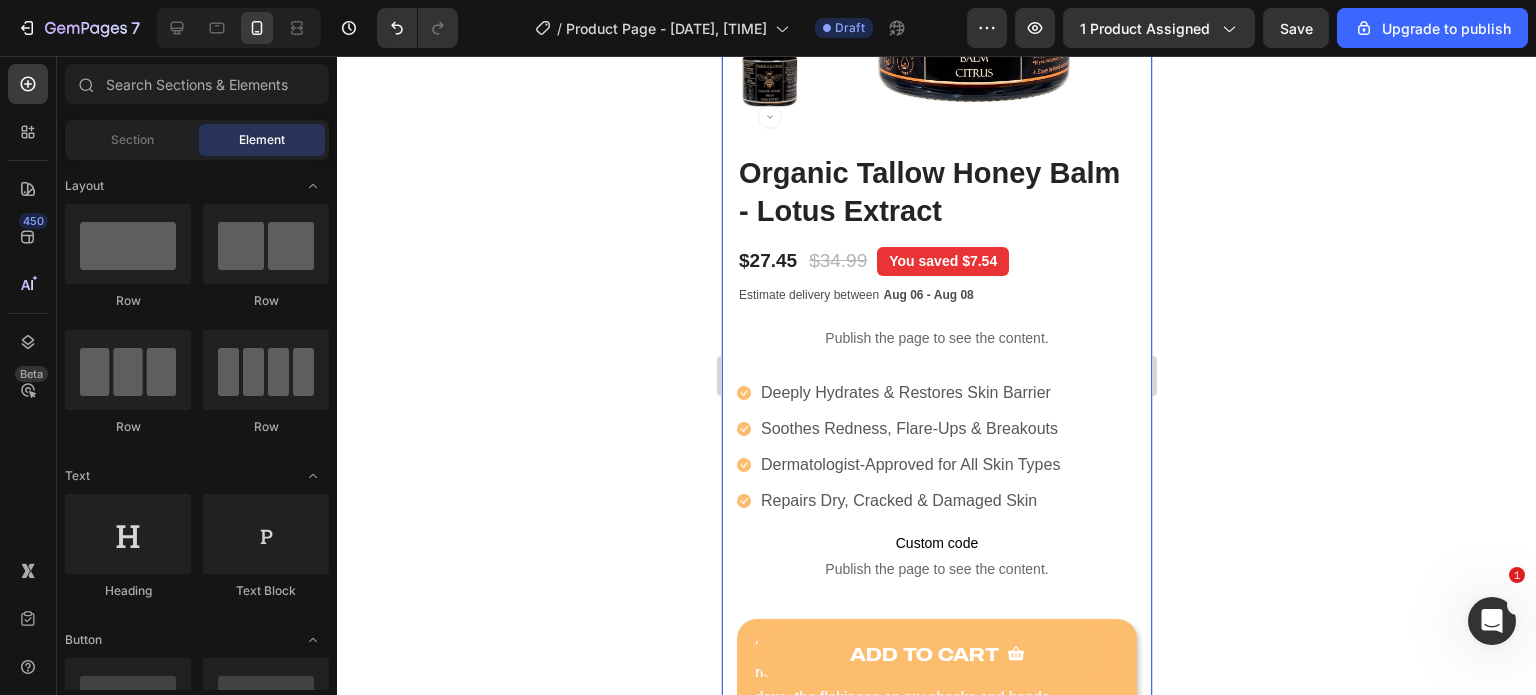 scroll, scrollTop: 456, scrollLeft: 0, axis: vertical 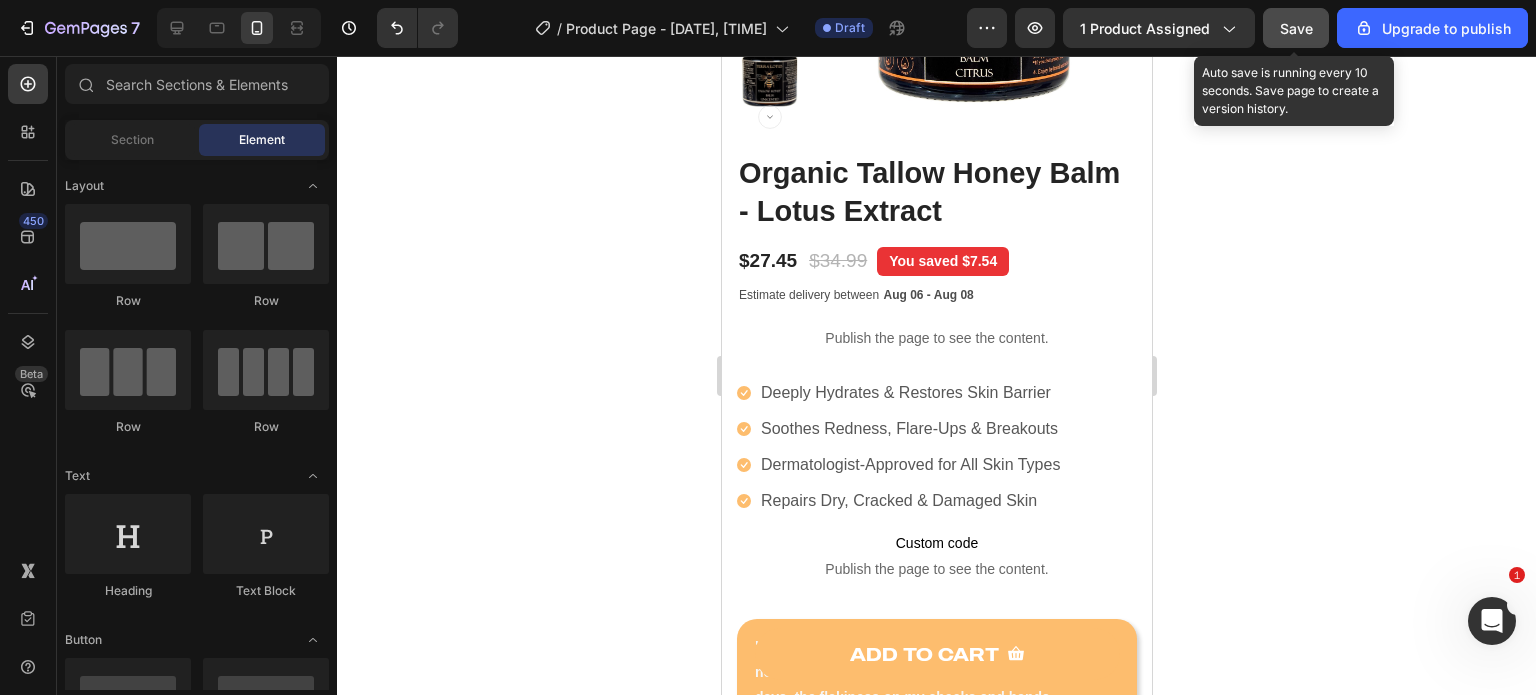 click on "Save" 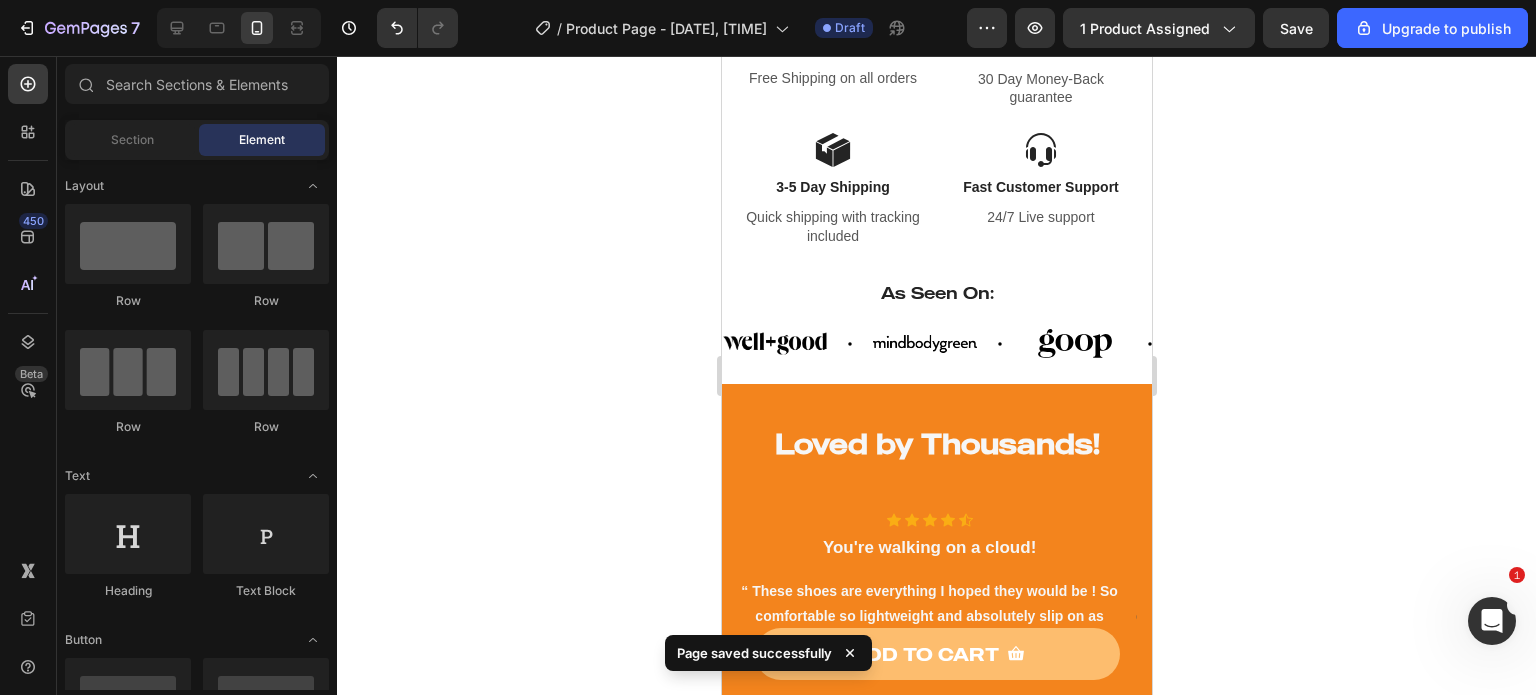 scroll, scrollTop: 1471, scrollLeft: 0, axis: vertical 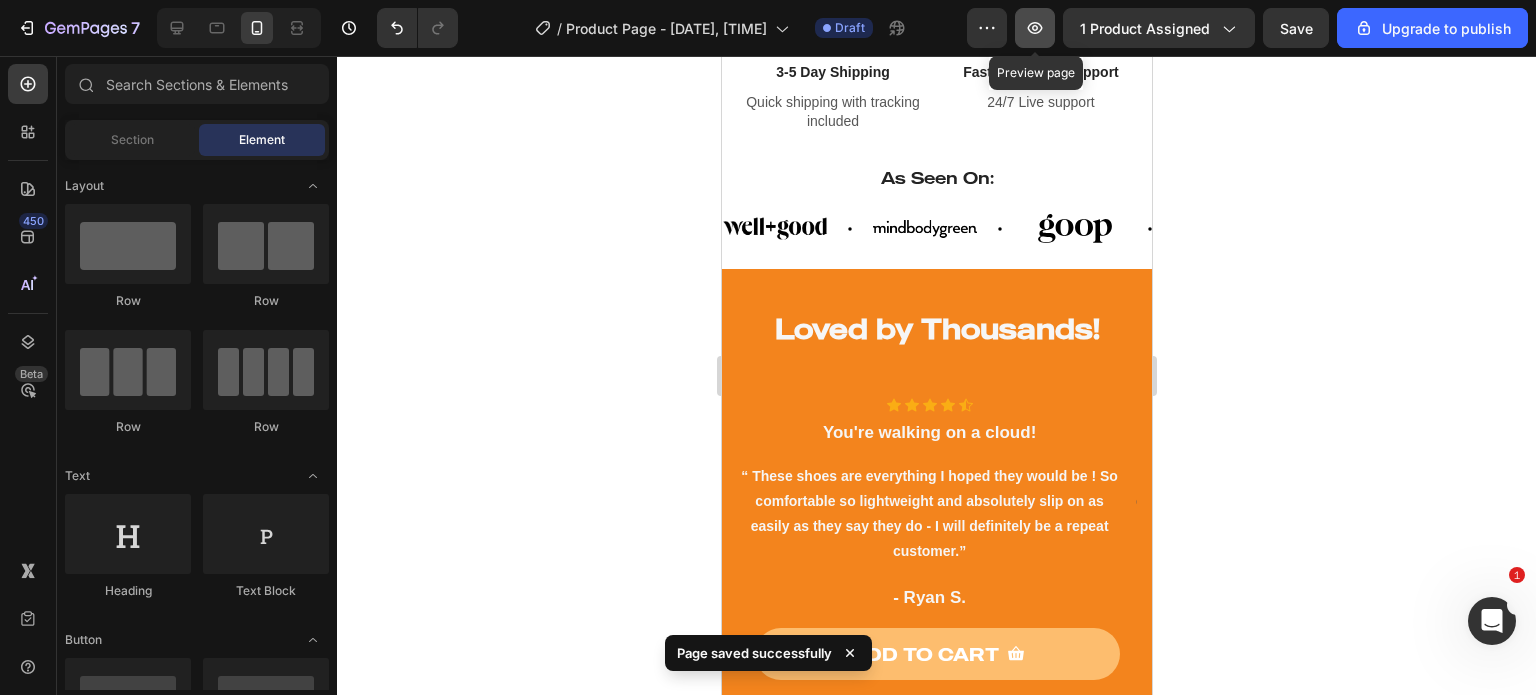 click 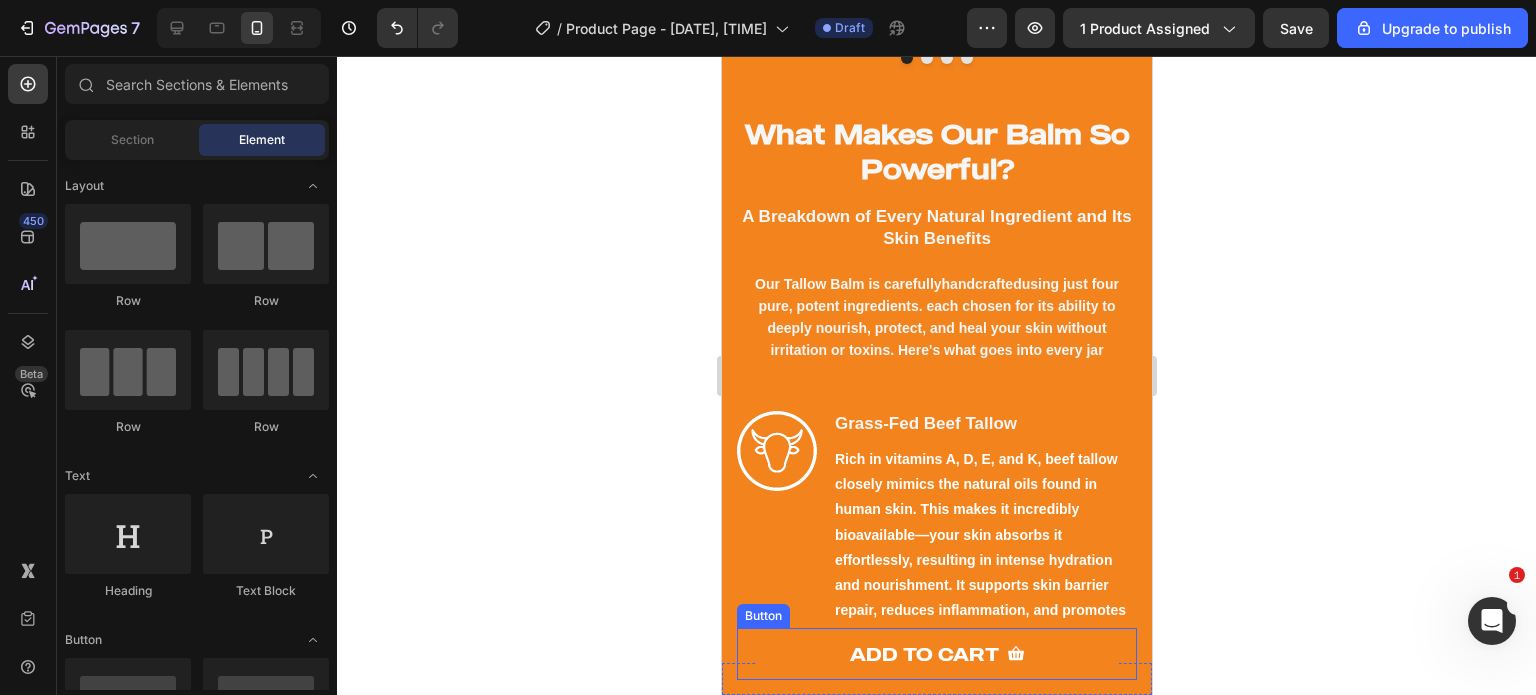 scroll, scrollTop: 2066, scrollLeft: 0, axis: vertical 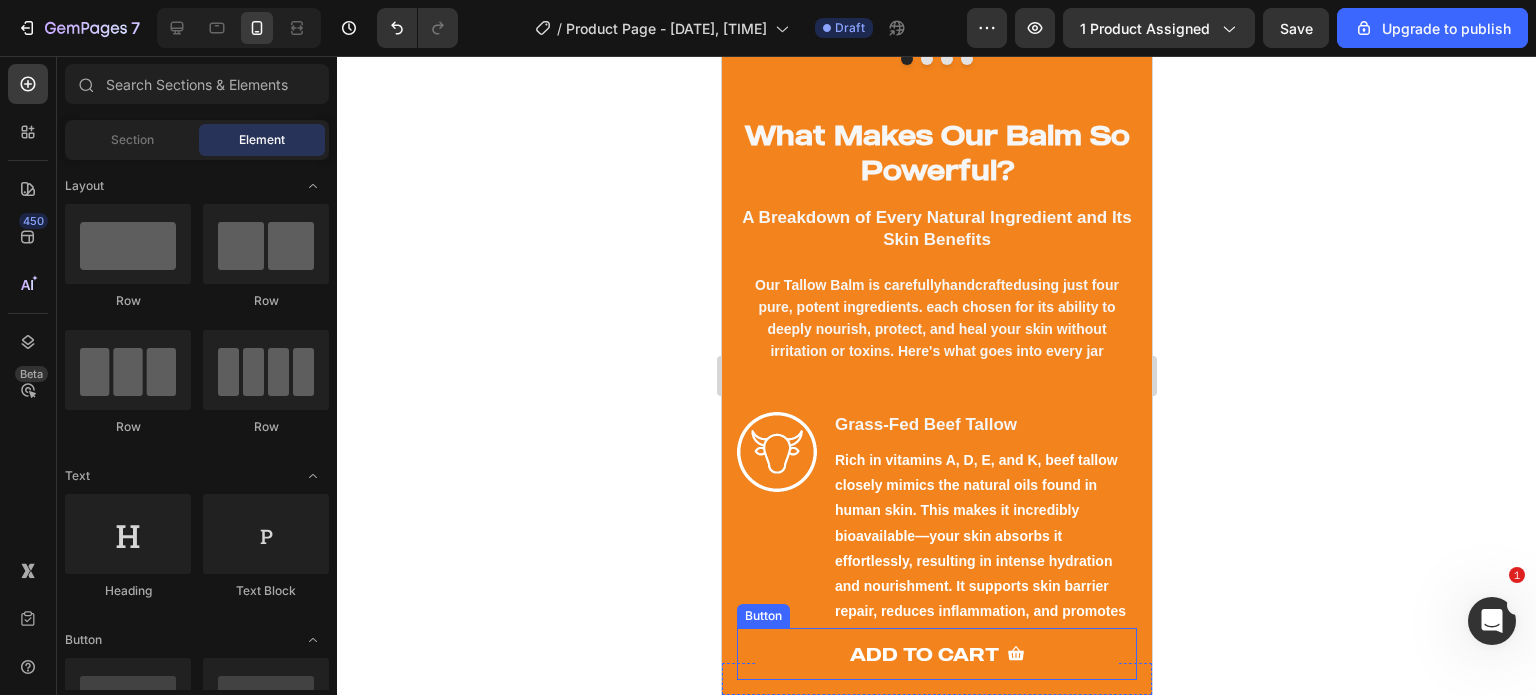 click on "ADD TO CART" at bounding box center [936, 654] 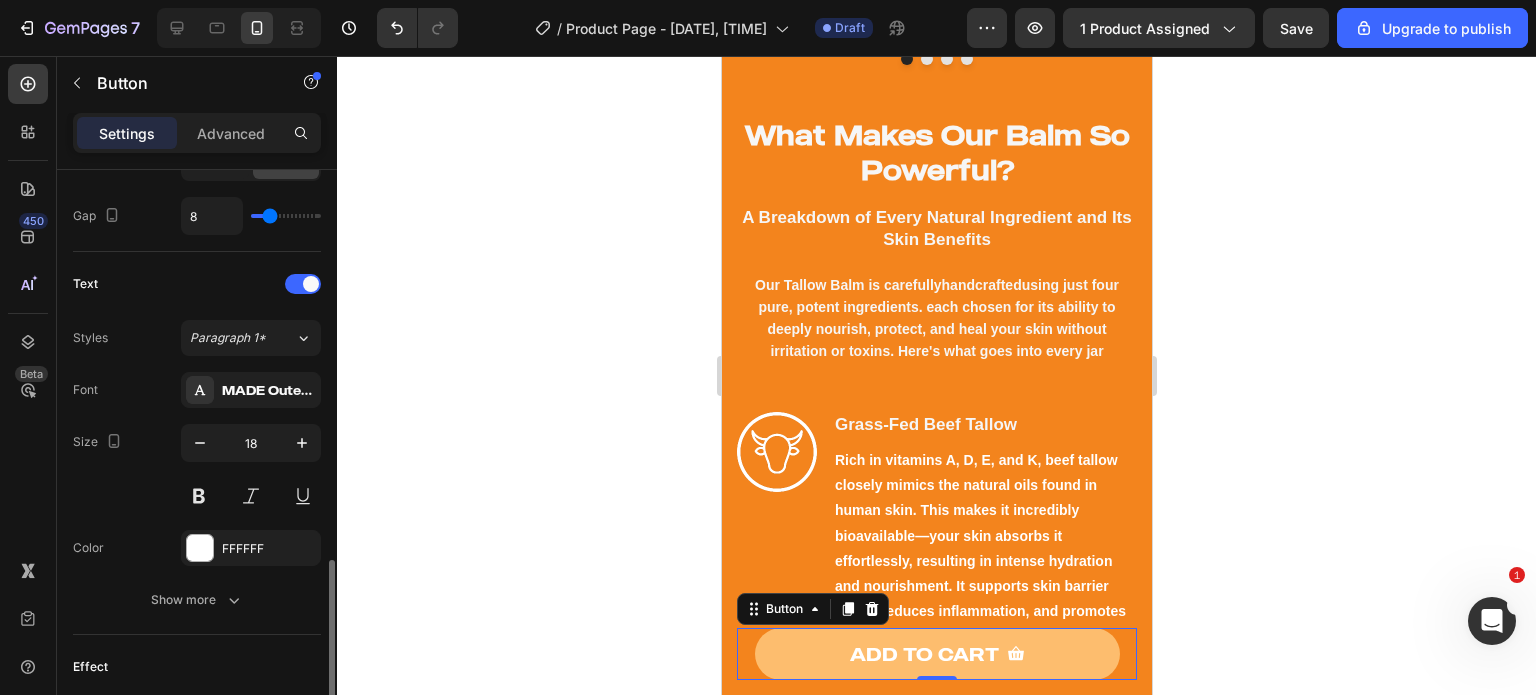 scroll, scrollTop: 847, scrollLeft: 0, axis: vertical 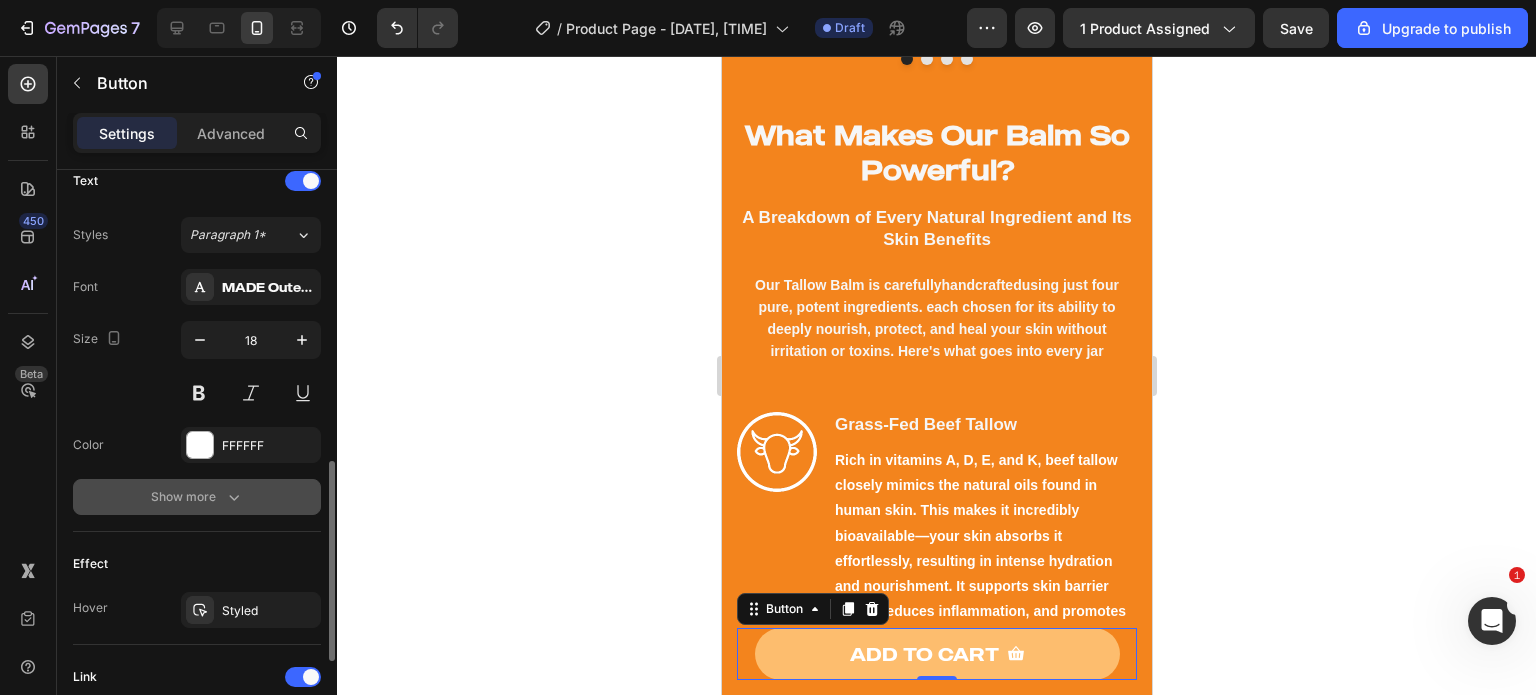 click on "Show more" at bounding box center (197, 497) 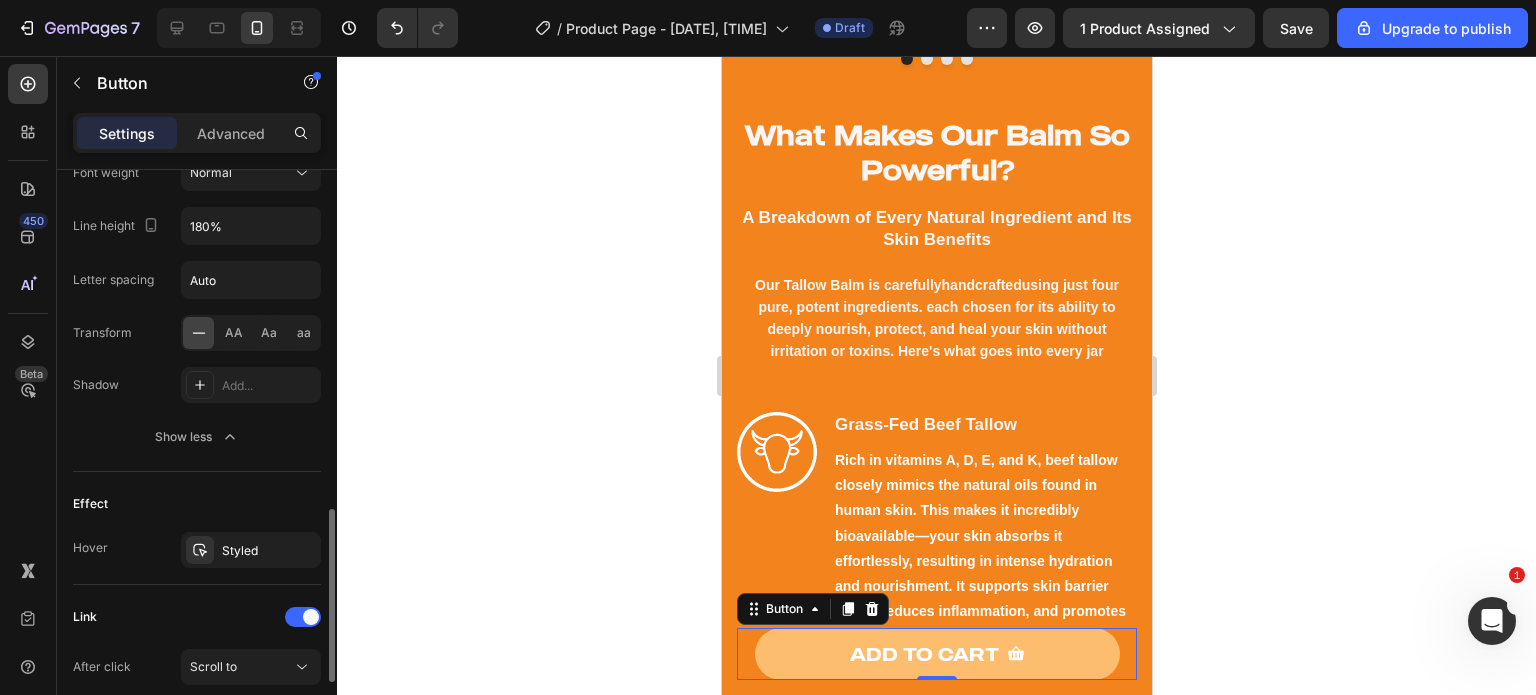 scroll, scrollTop: 1173, scrollLeft: 0, axis: vertical 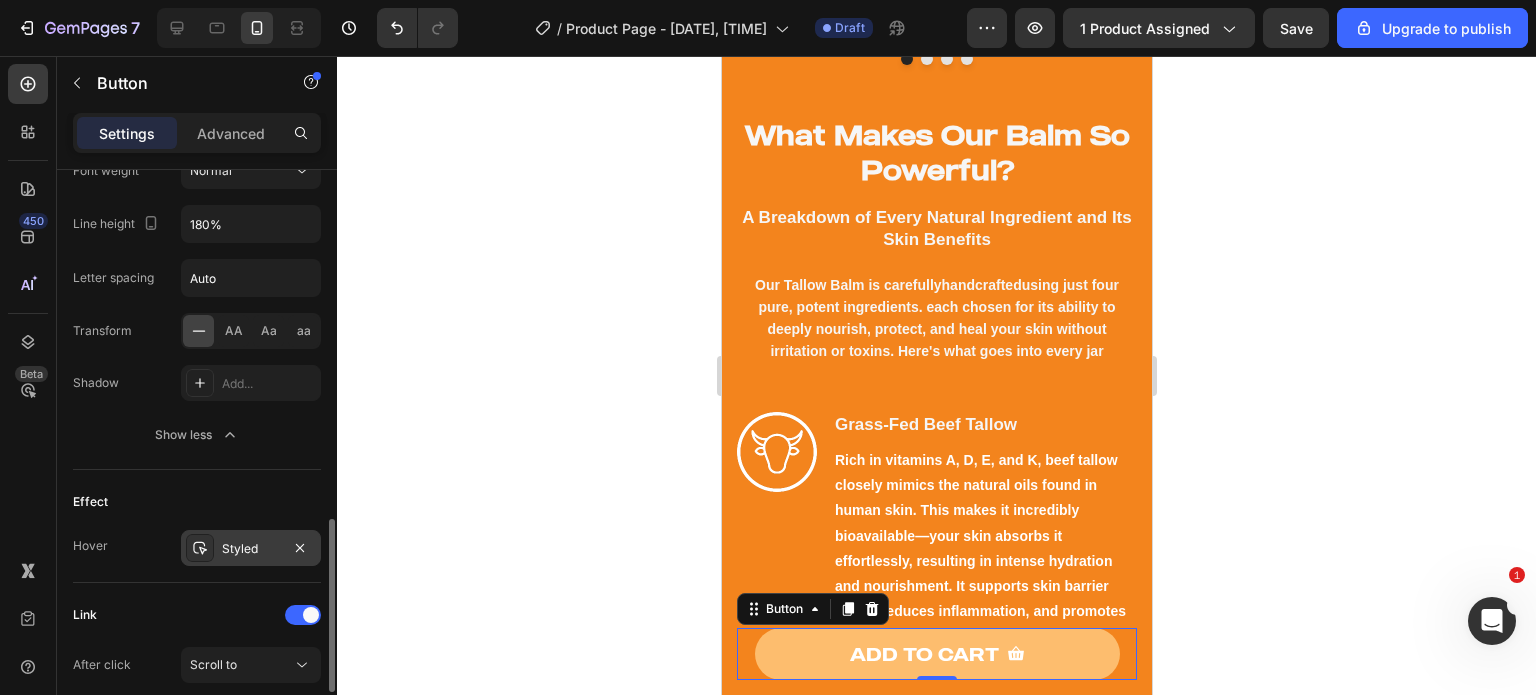 click on "Styled" at bounding box center (251, 548) 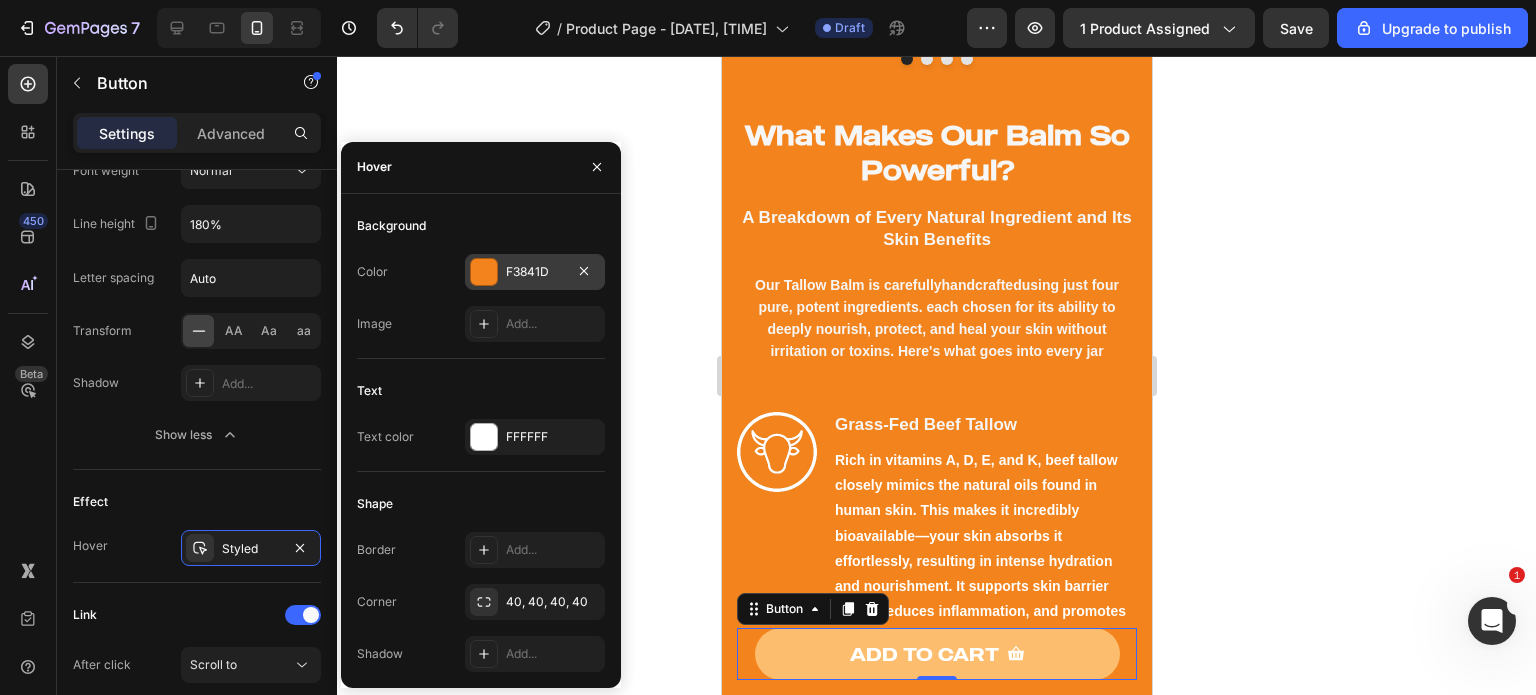 click on "F3841D" at bounding box center (535, 272) 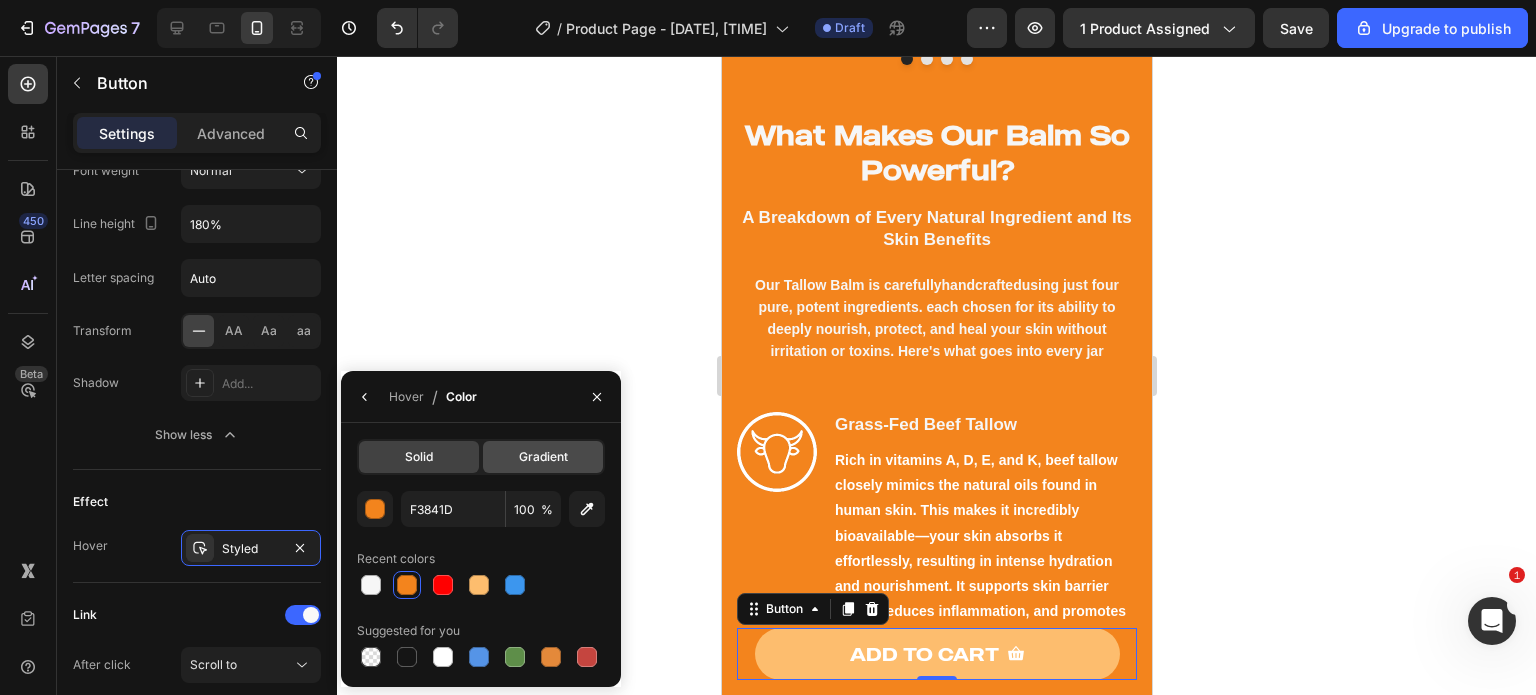 click on "Gradient" 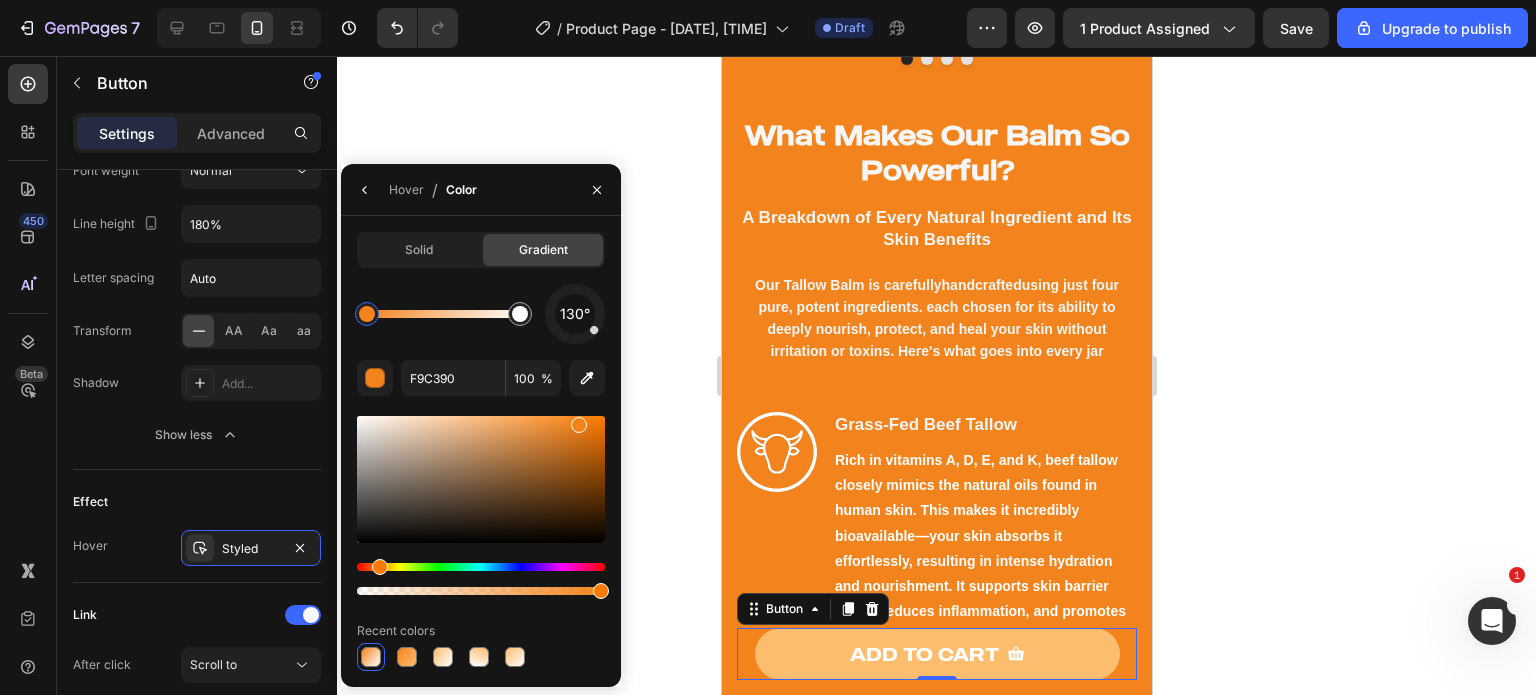 click 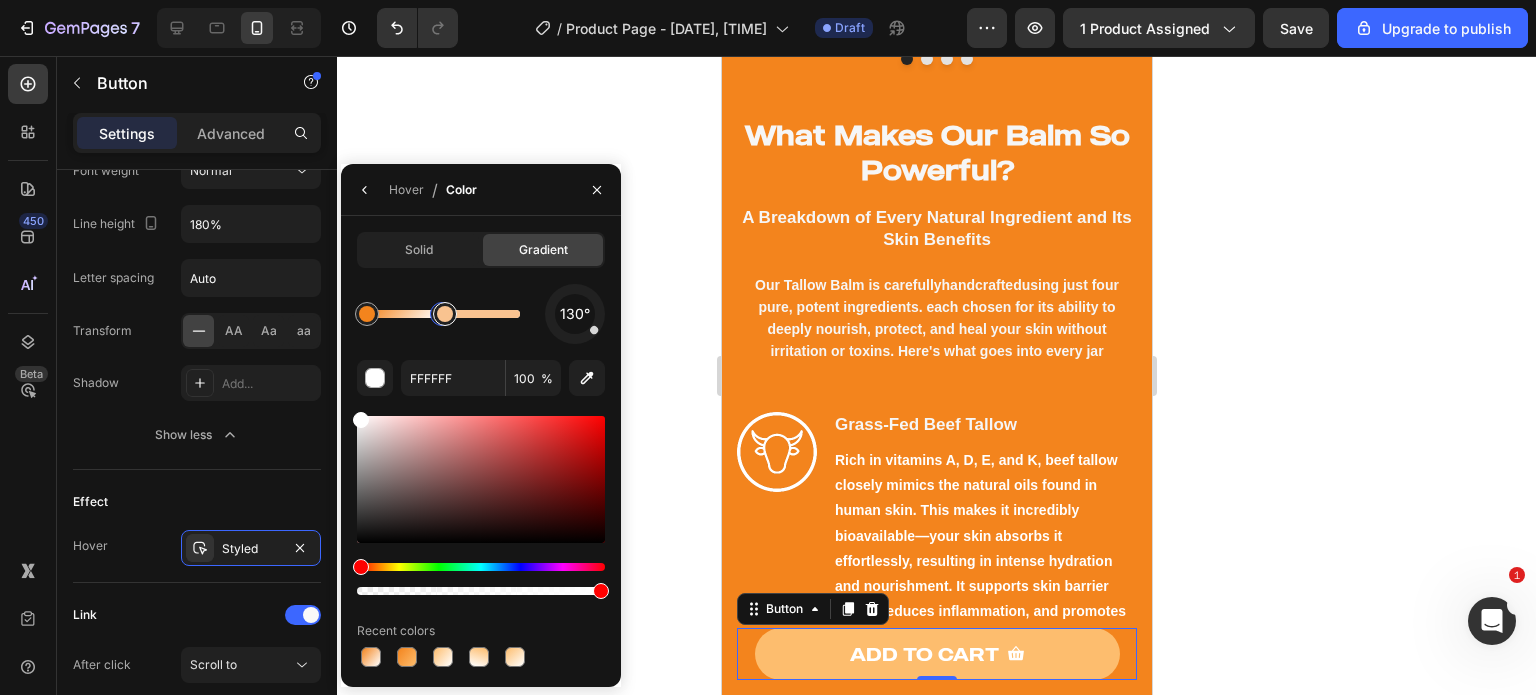 drag, startPoint x: 513, startPoint y: 323, endPoint x: 448, endPoint y: 323, distance: 65 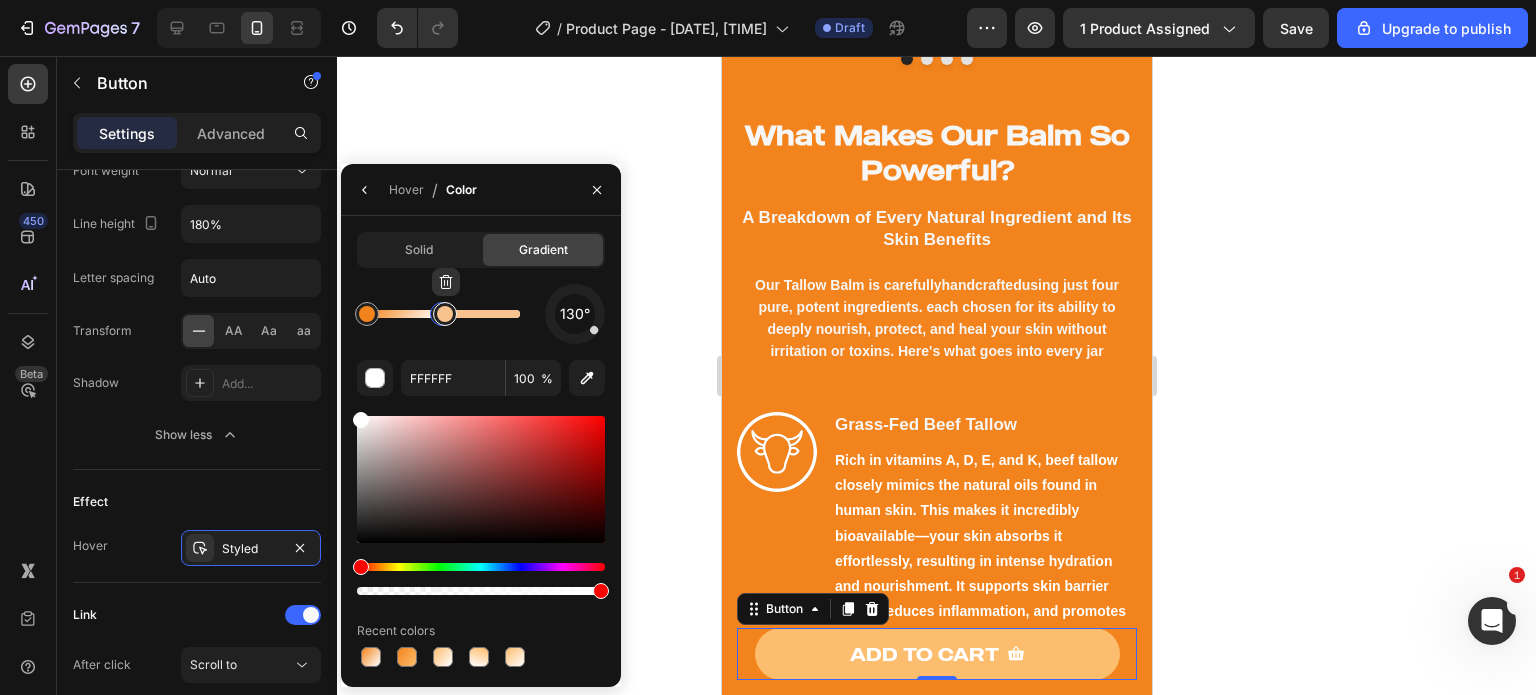 type on "F9C390" 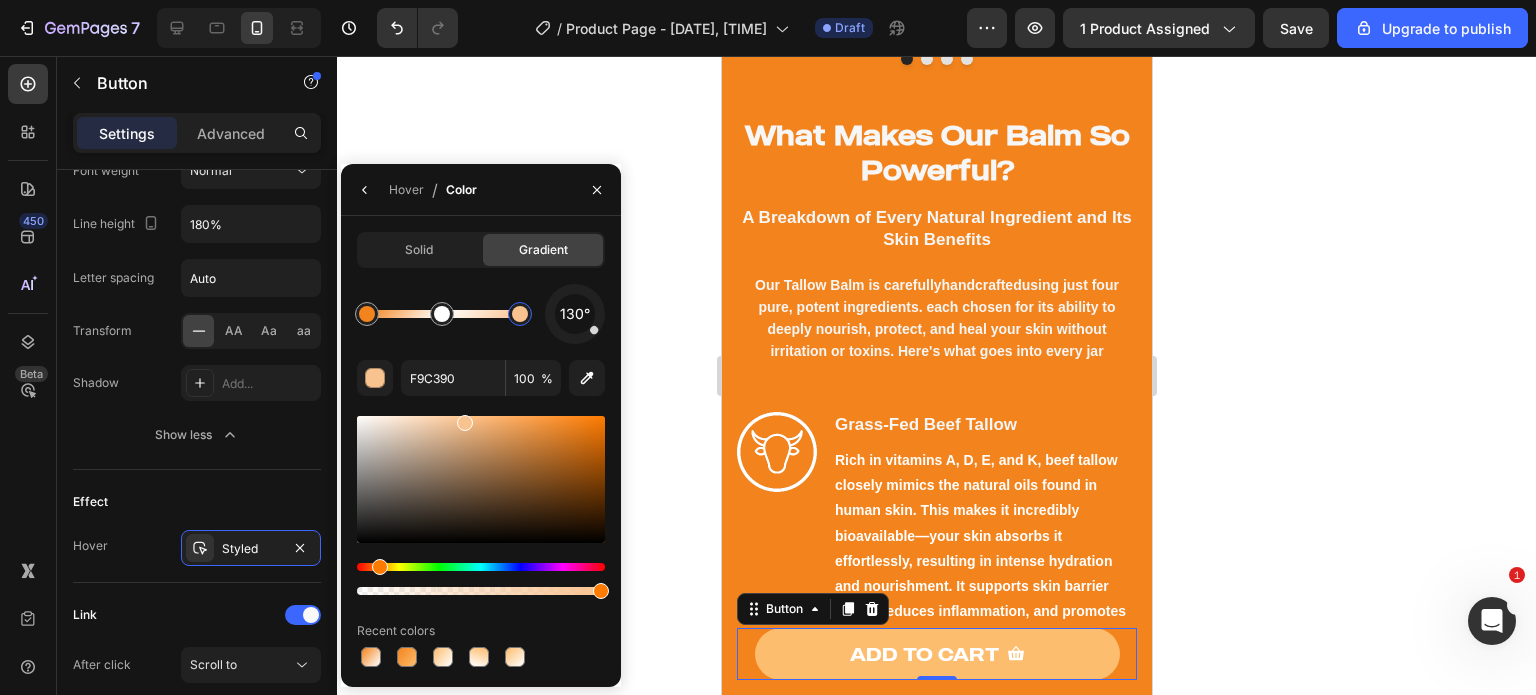 drag, startPoint x: 455, startPoint y: 319, endPoint x: 525, endPoint y: 323, distance: 70.11419 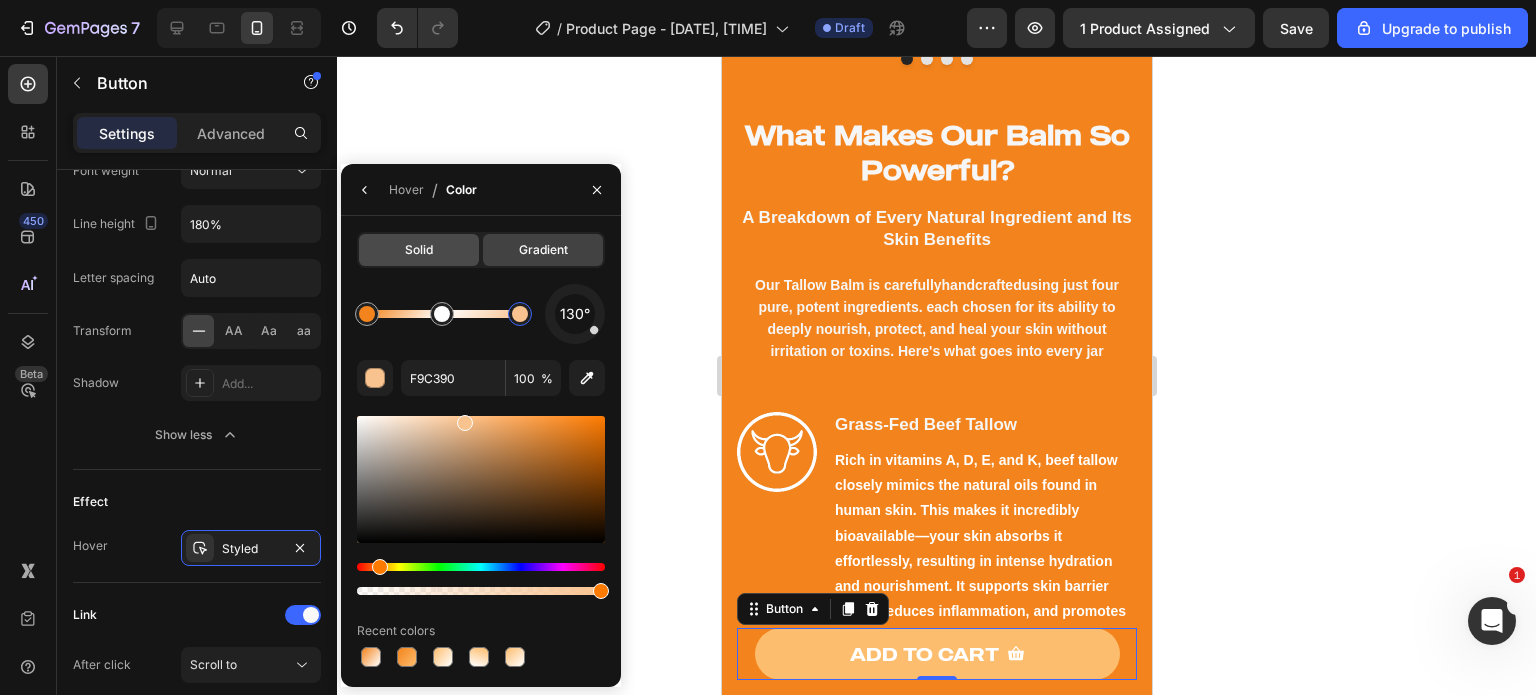 click on "Solid" 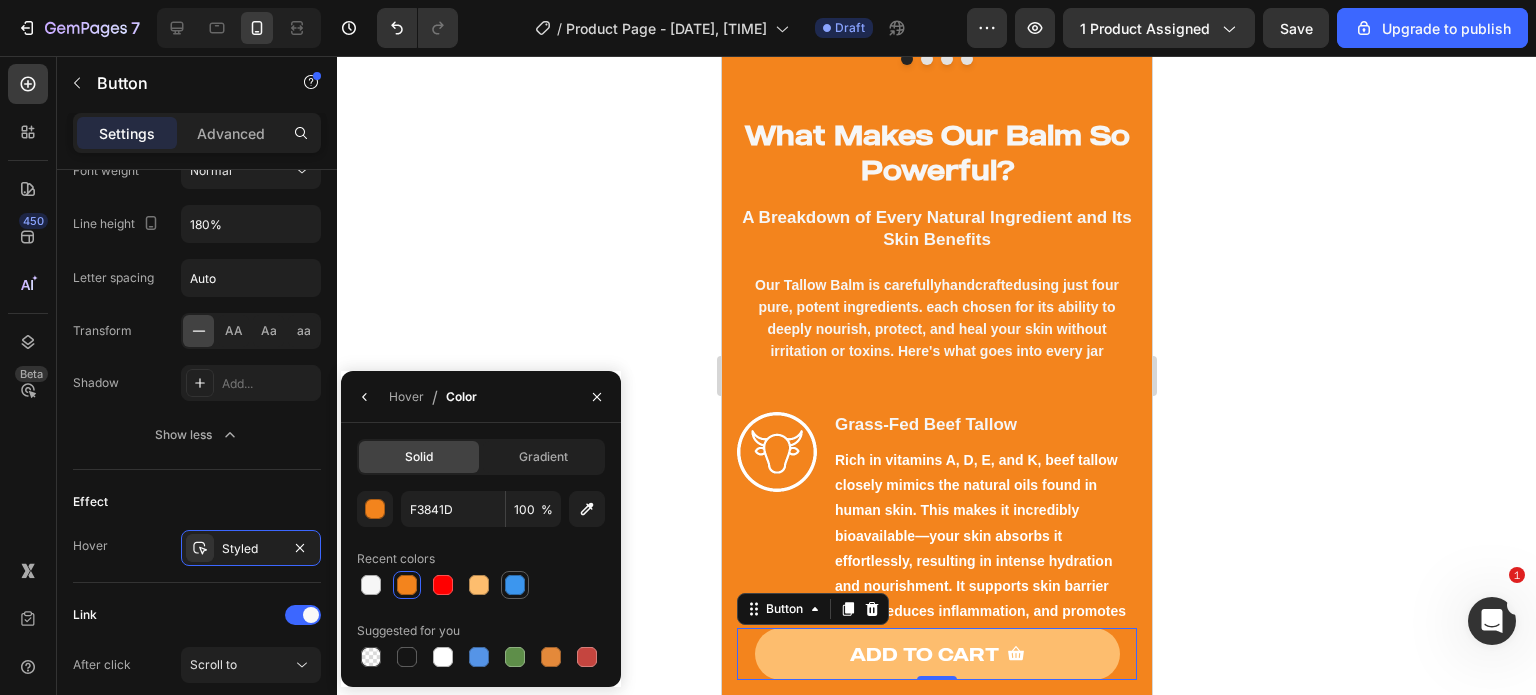 click at bounding box center (515, 585) 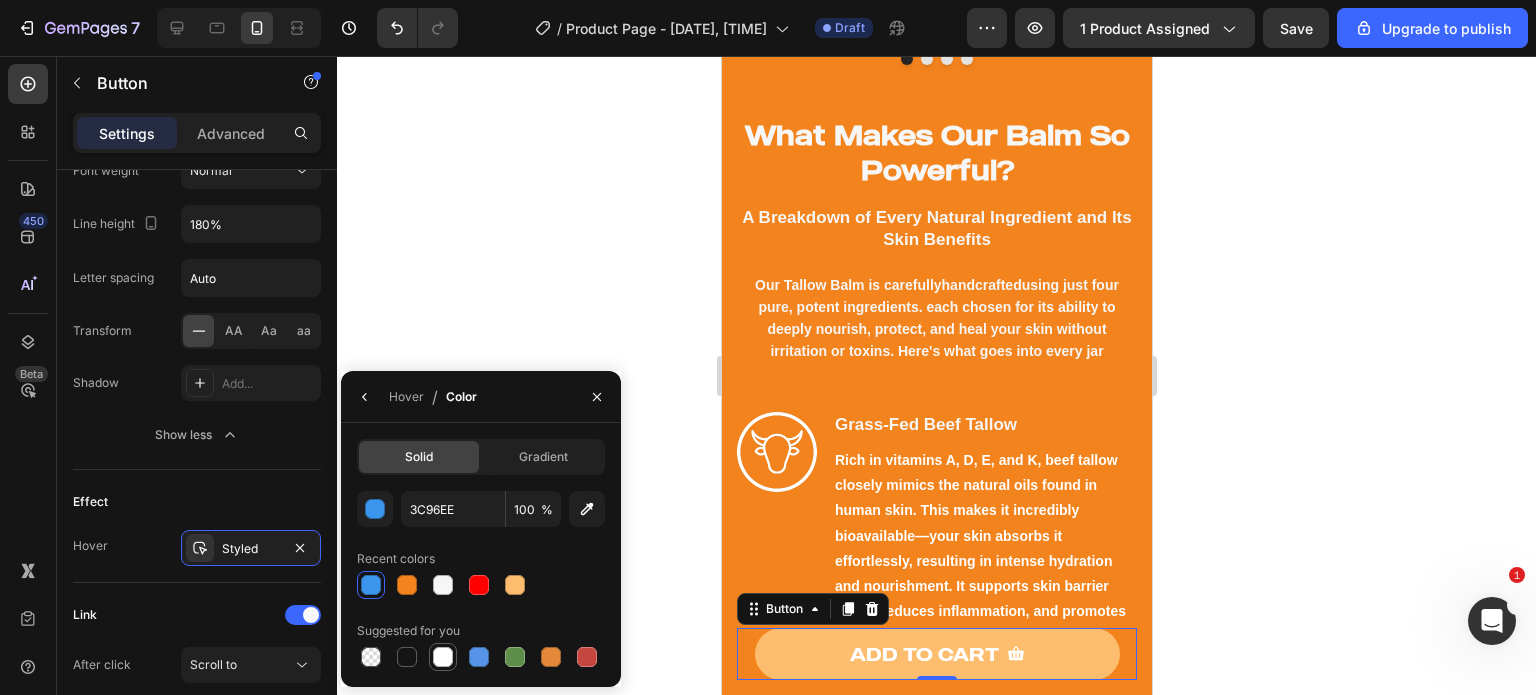 click at bounding box center [443, 657] 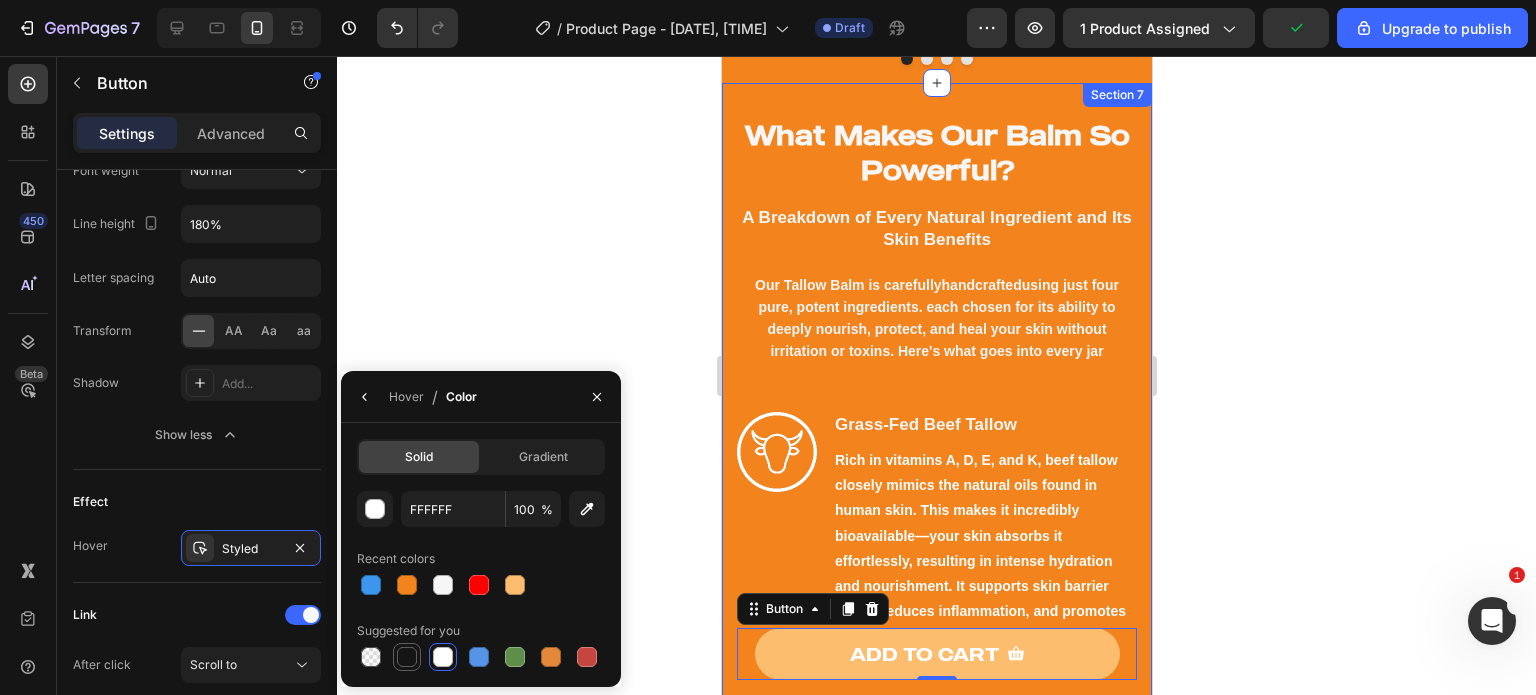 click at bounding box center (407, 657) 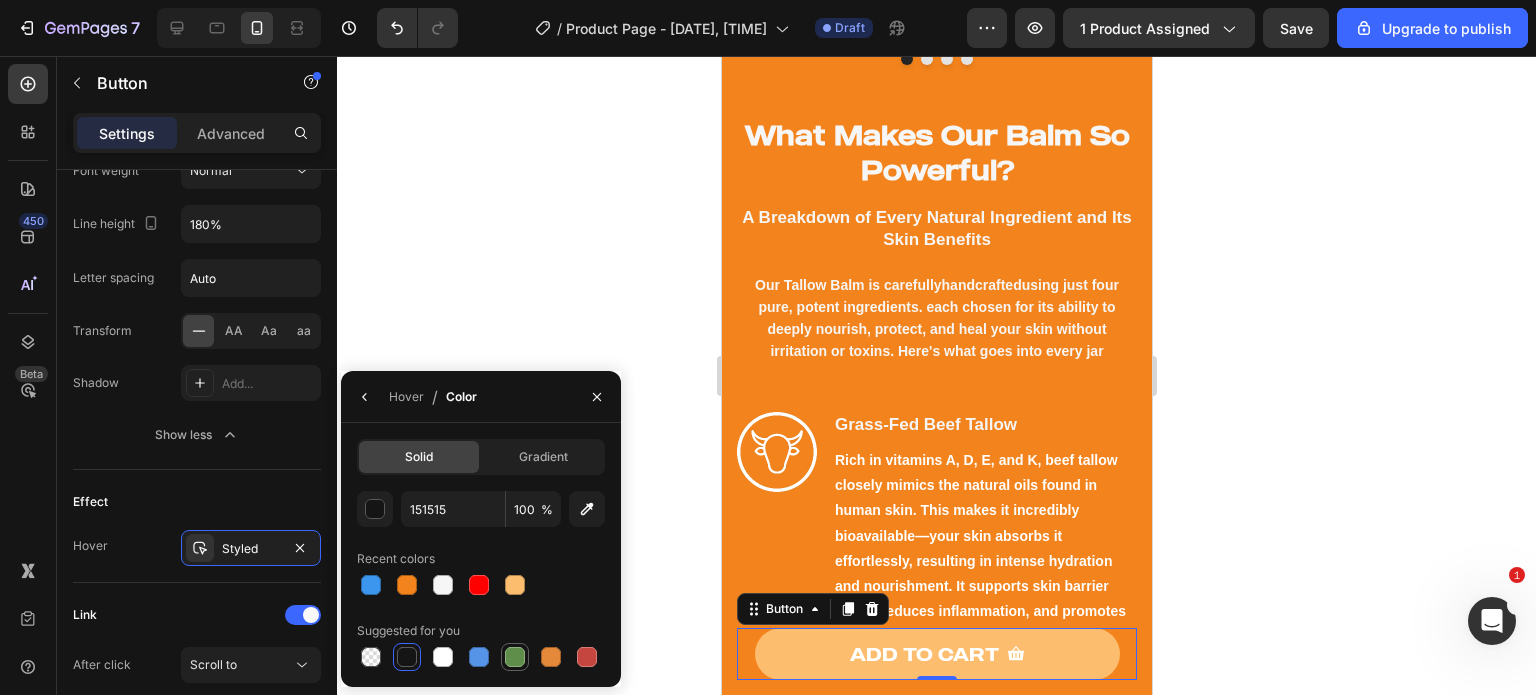click at bounding box center (515, 657) 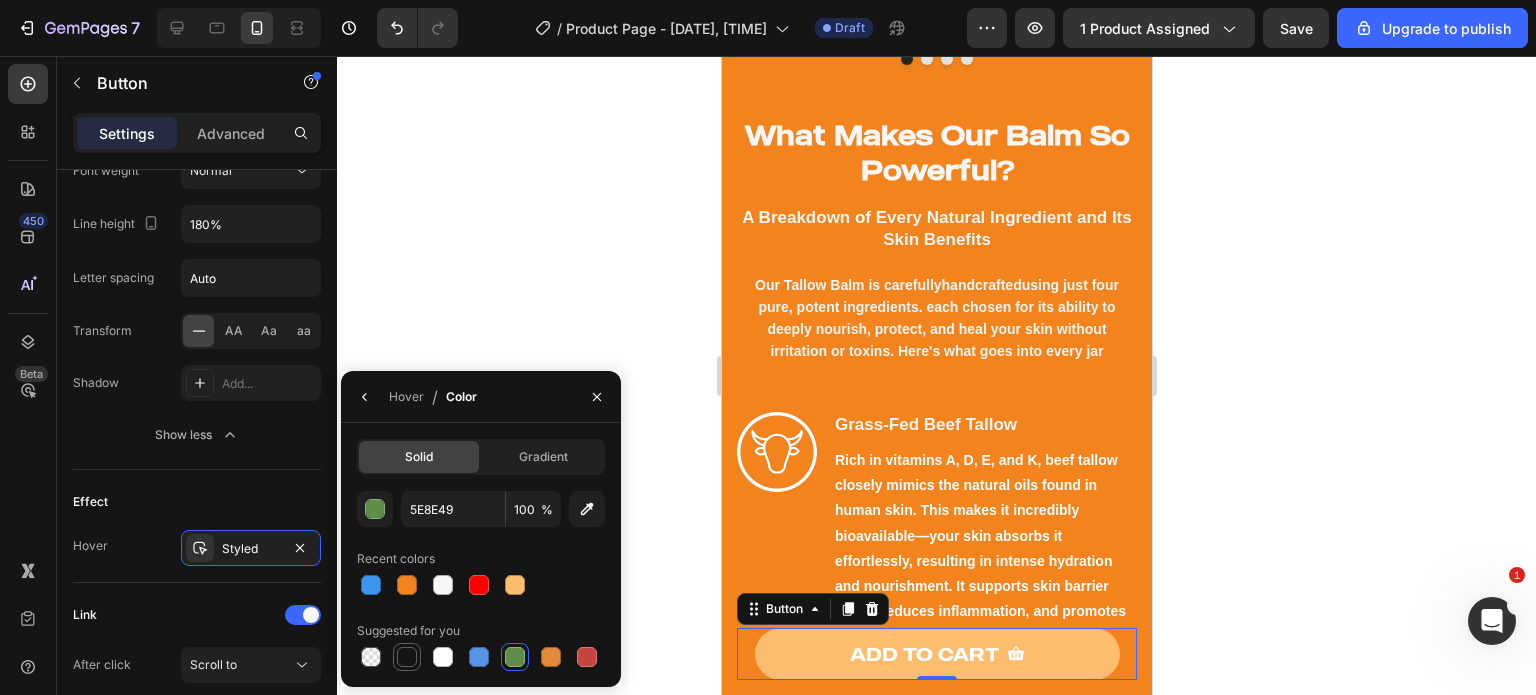 click at bounding box center (407, 657) 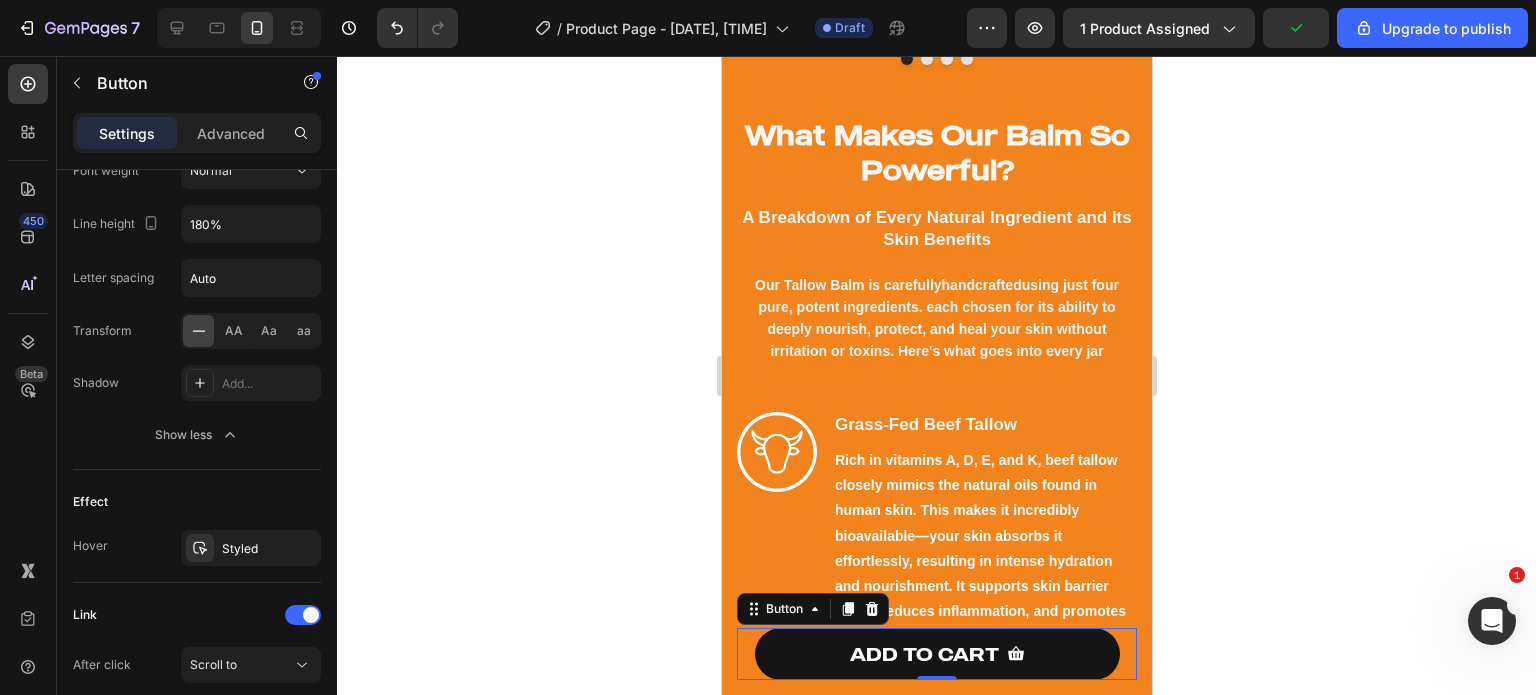 click on "ADD TO CART" at bounding box center [936, 654] 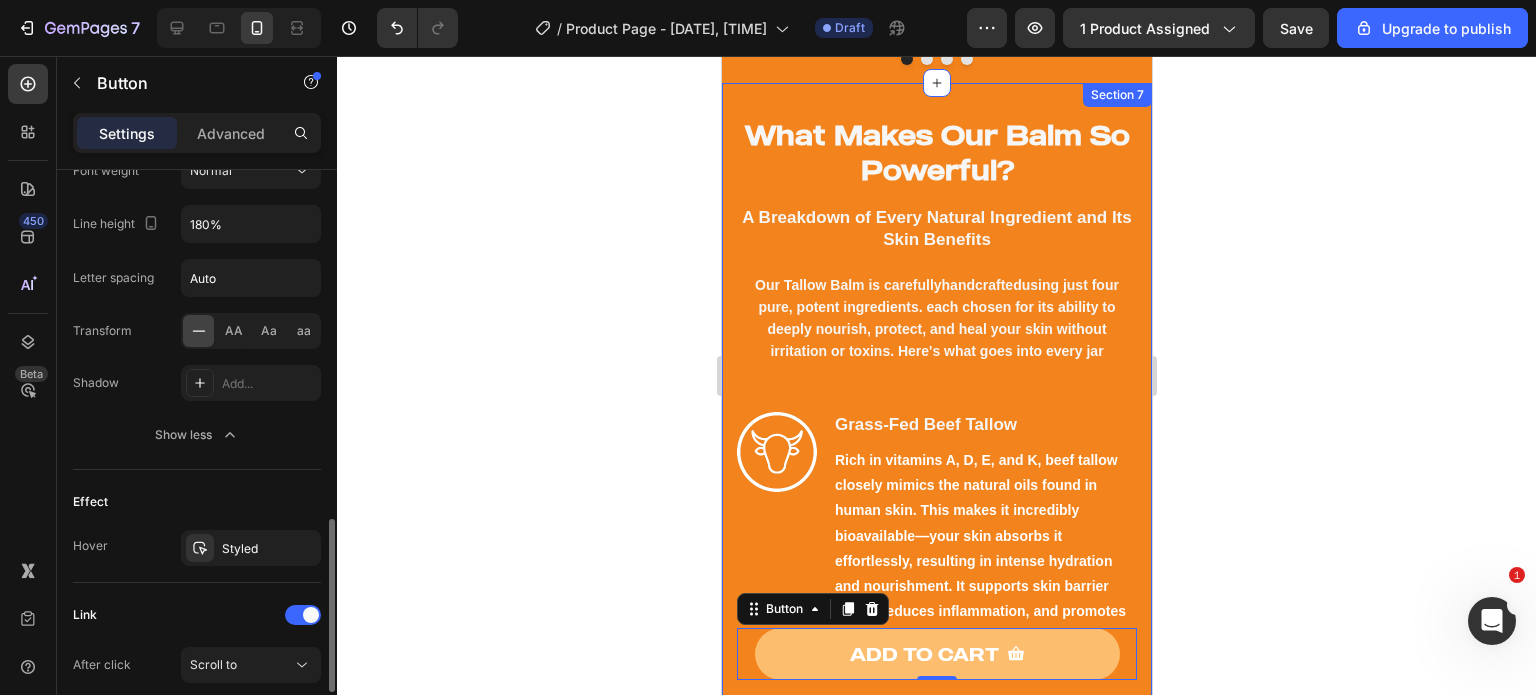 scroll, scrollTop: 1373, scrollLeft: 0, axis: vertical 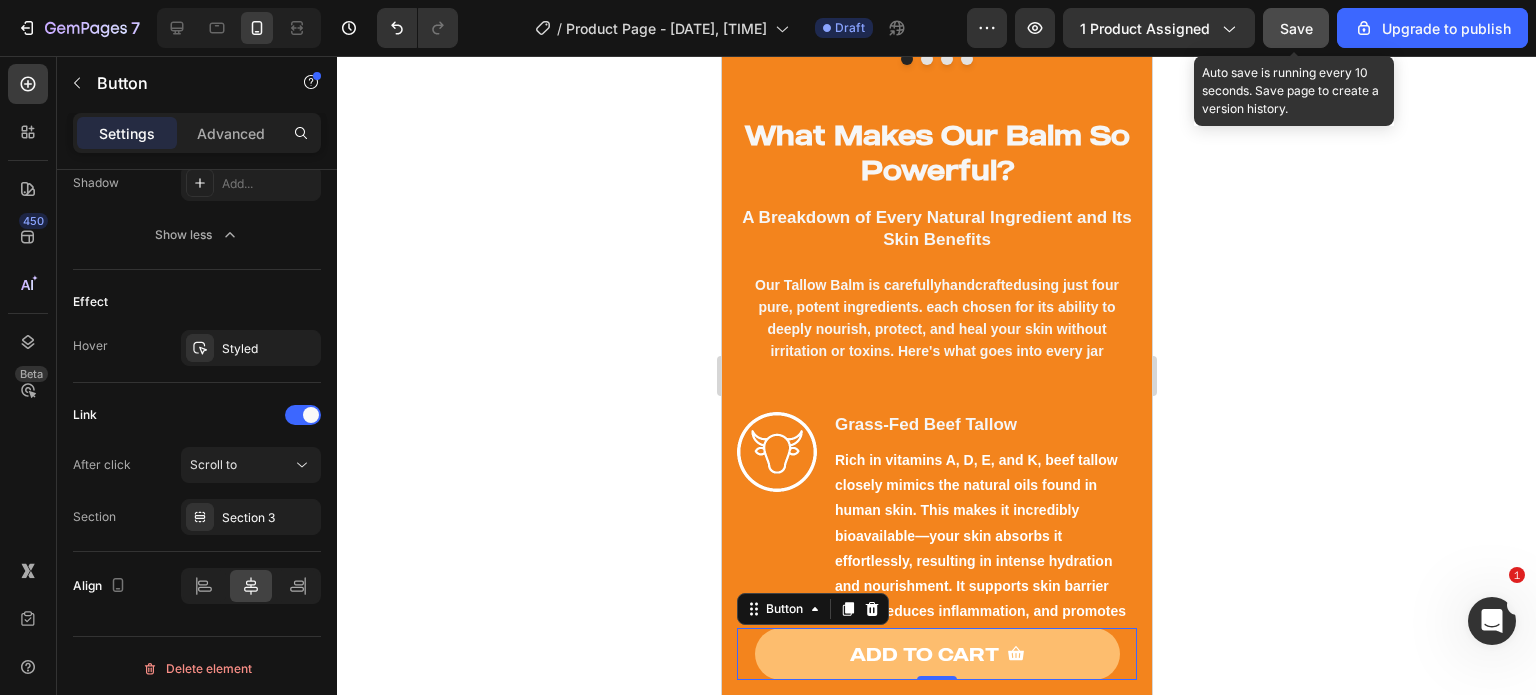 click on "Save" 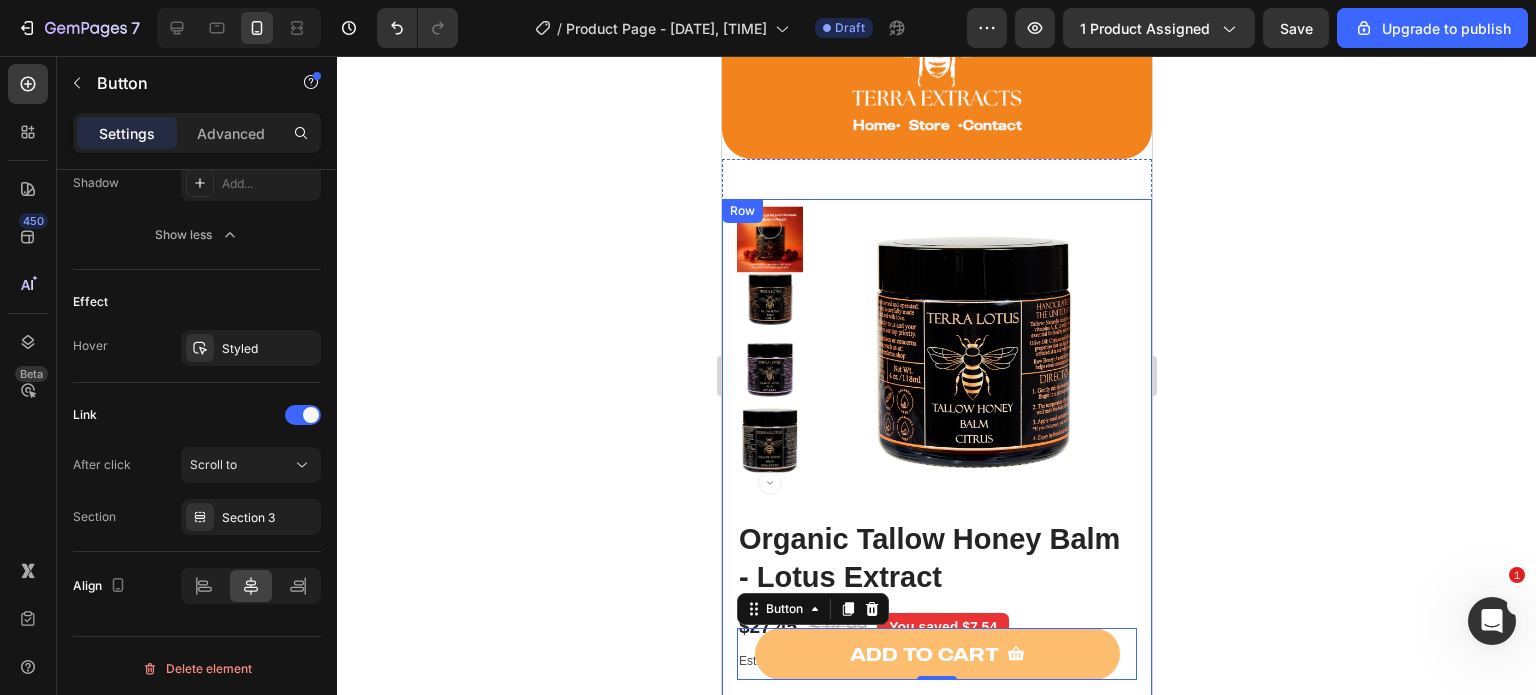 scroll, scrollTop: 0, scrollLeft: 0, axis: both 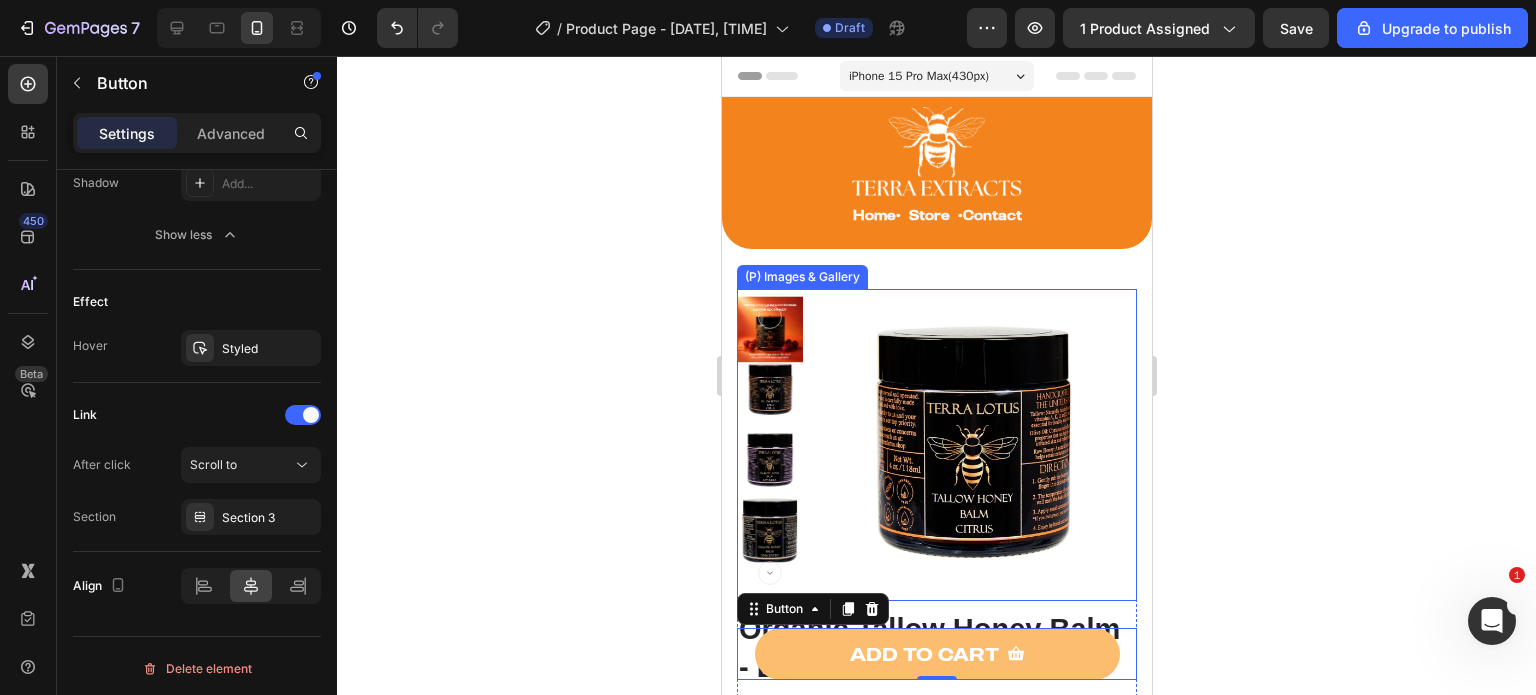 click at bounding box center (769, 330) 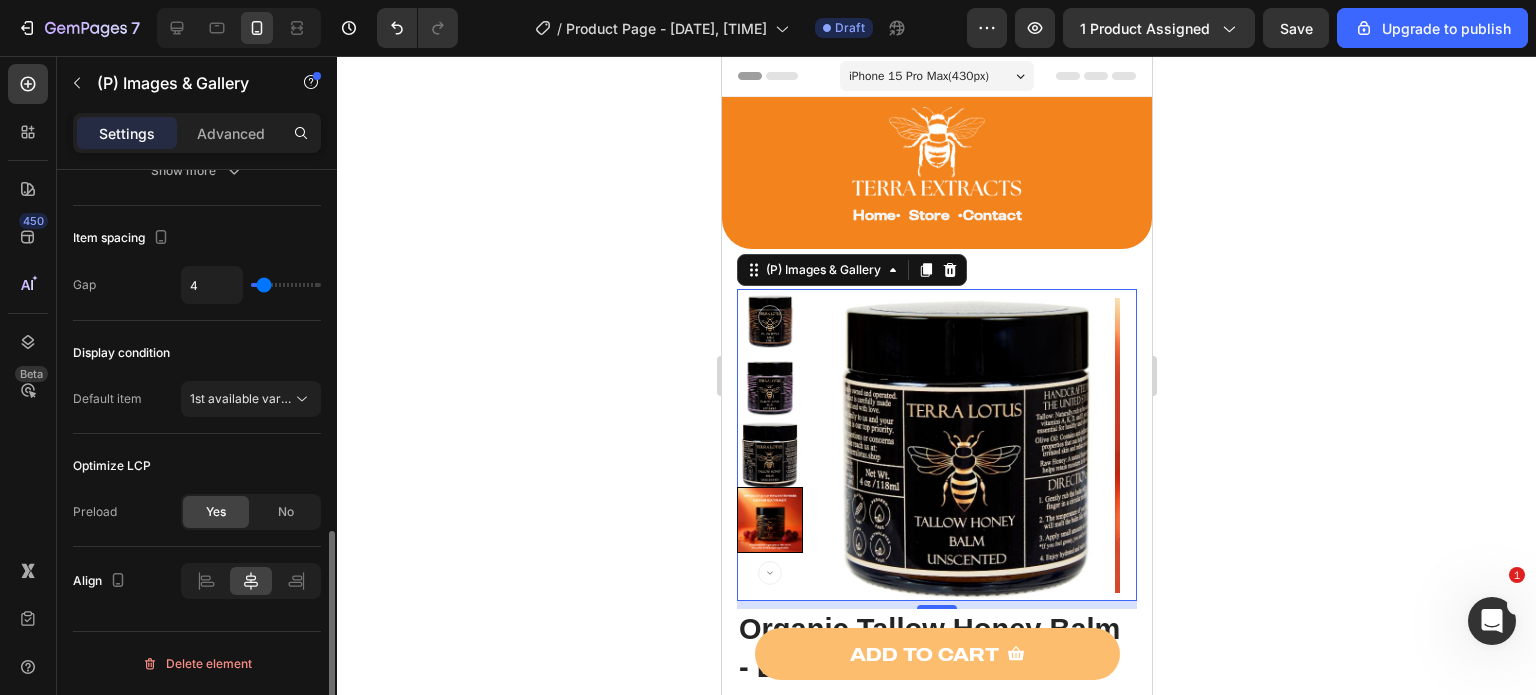 scroll, scrollTop: 0, scrollLeft: 0, axis: both 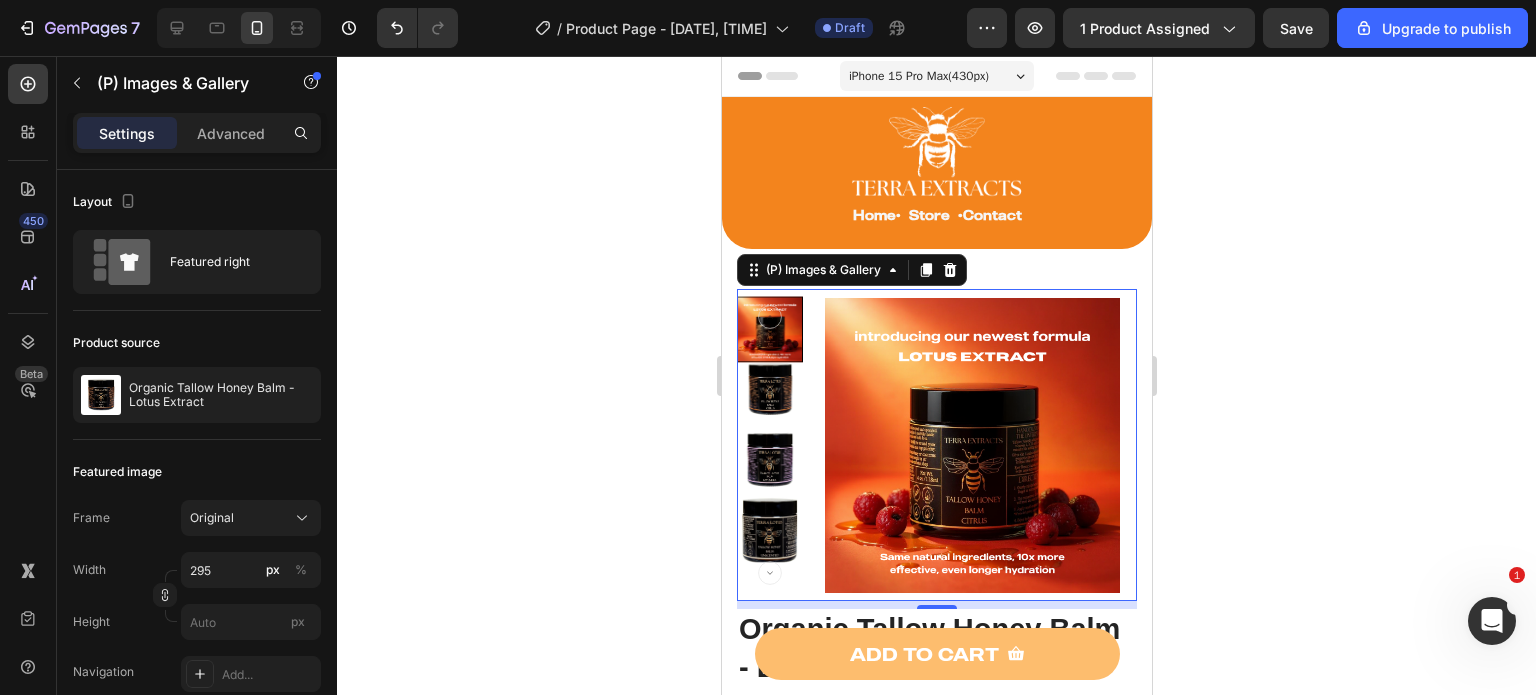 click at bounding box center [769, 530] 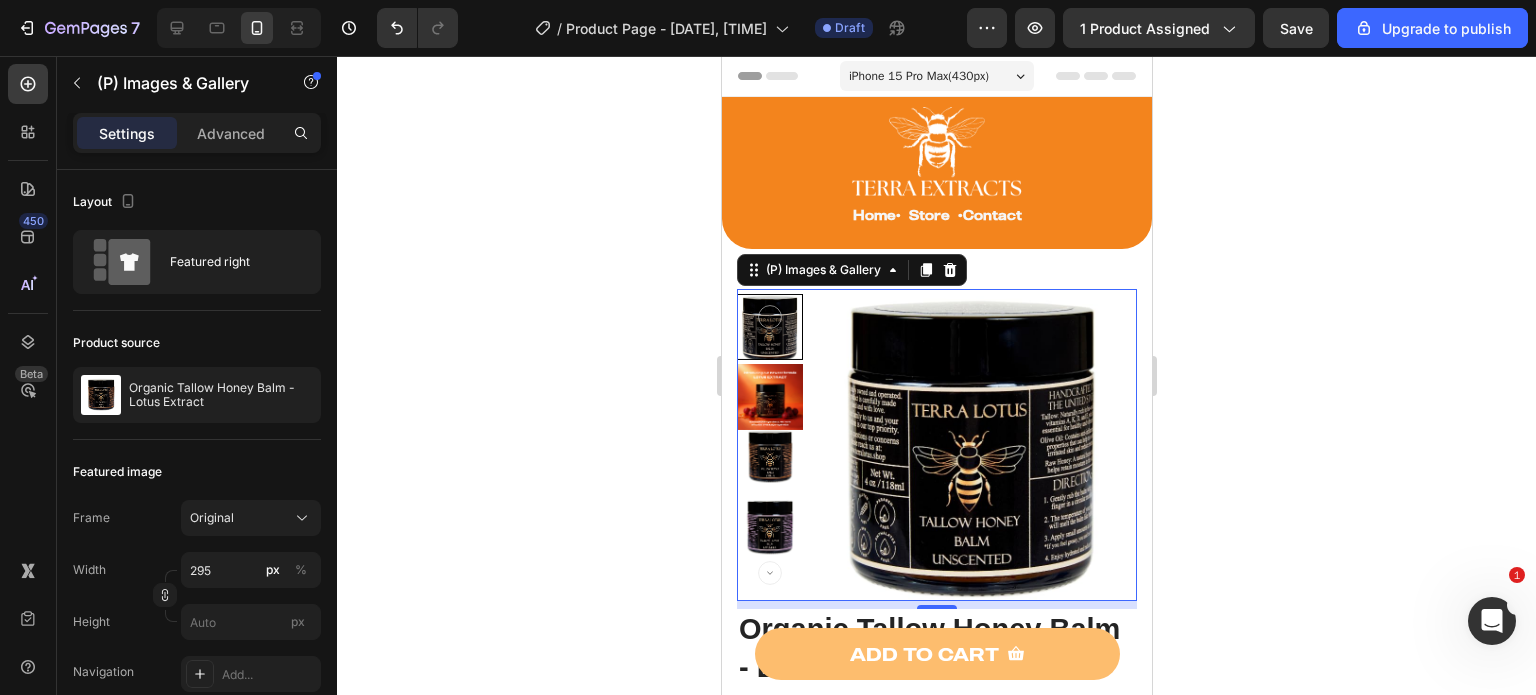 click at bounding box center (769, 457) 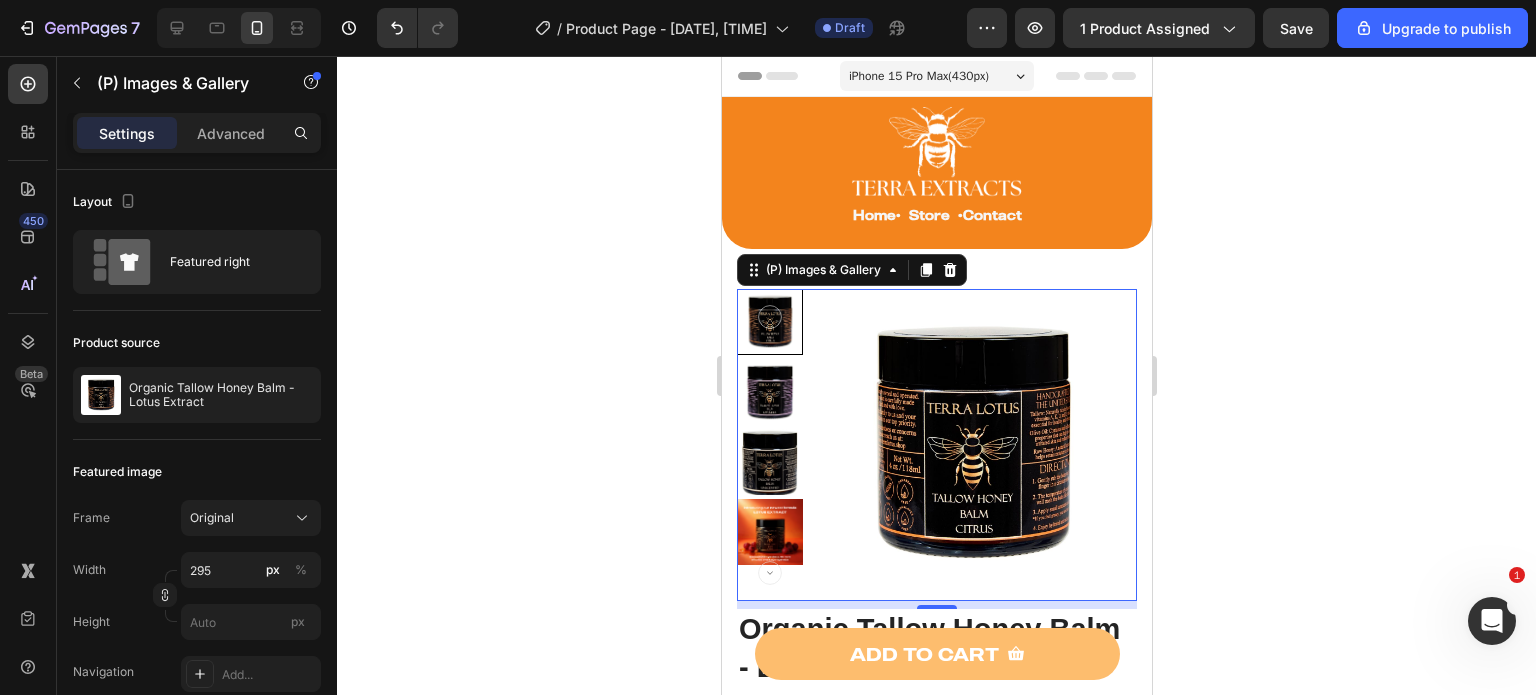 click at bounding box center [769, 462] 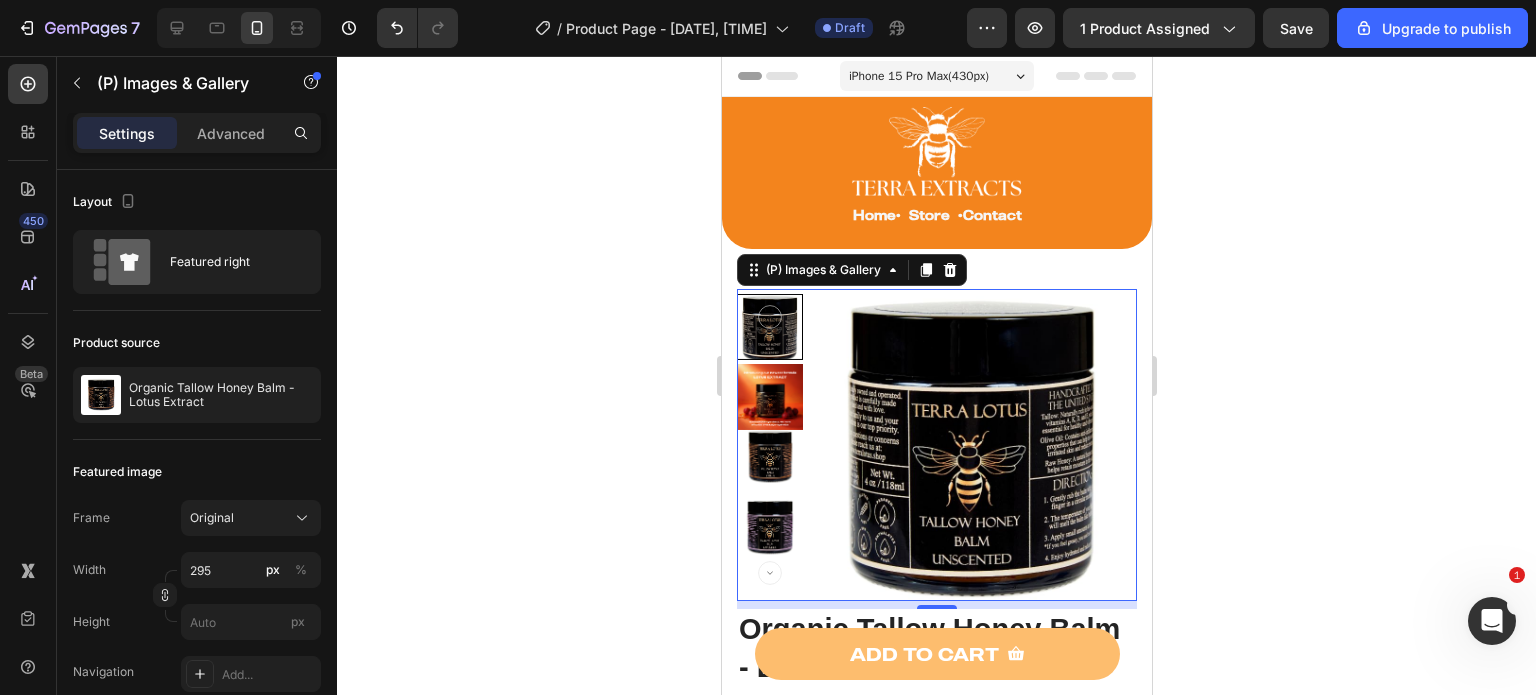 click at bounding box center (769, 457) 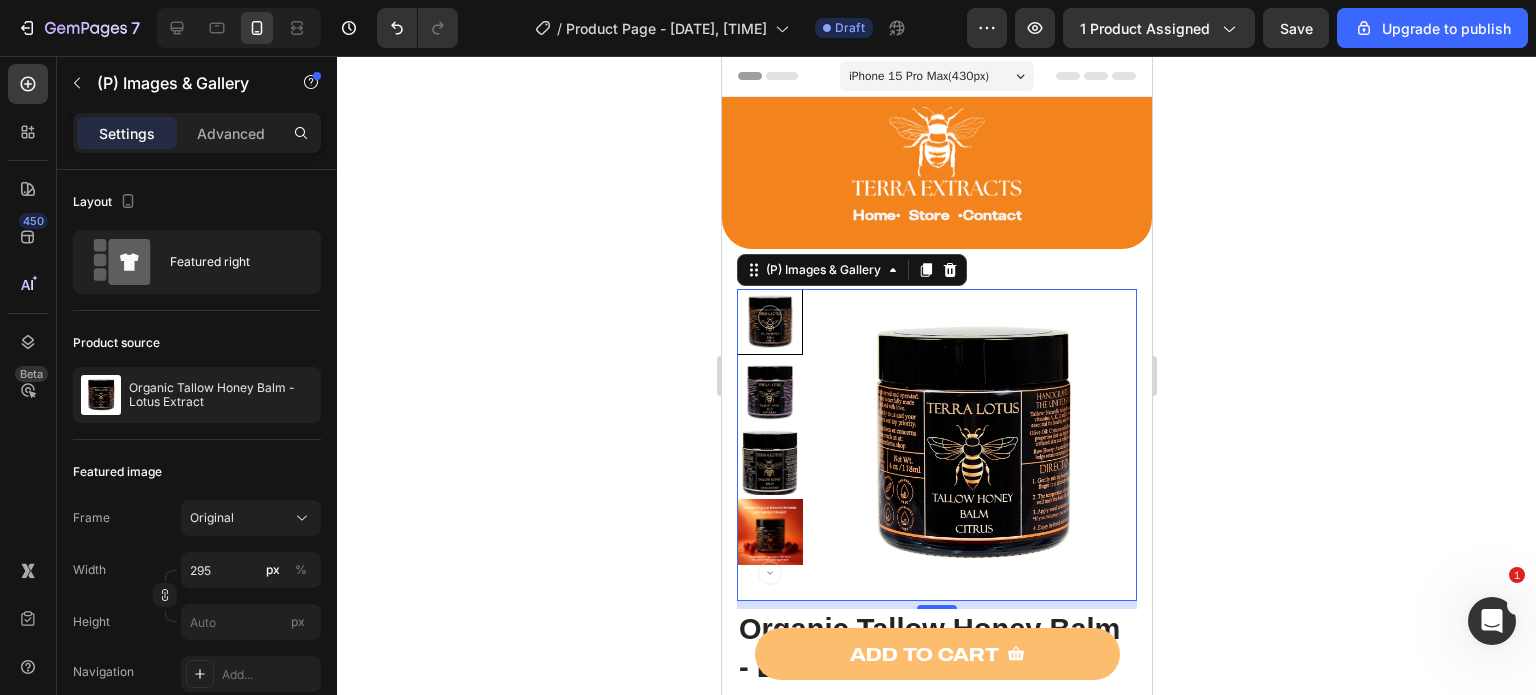 click at bounding box center (769, 392) 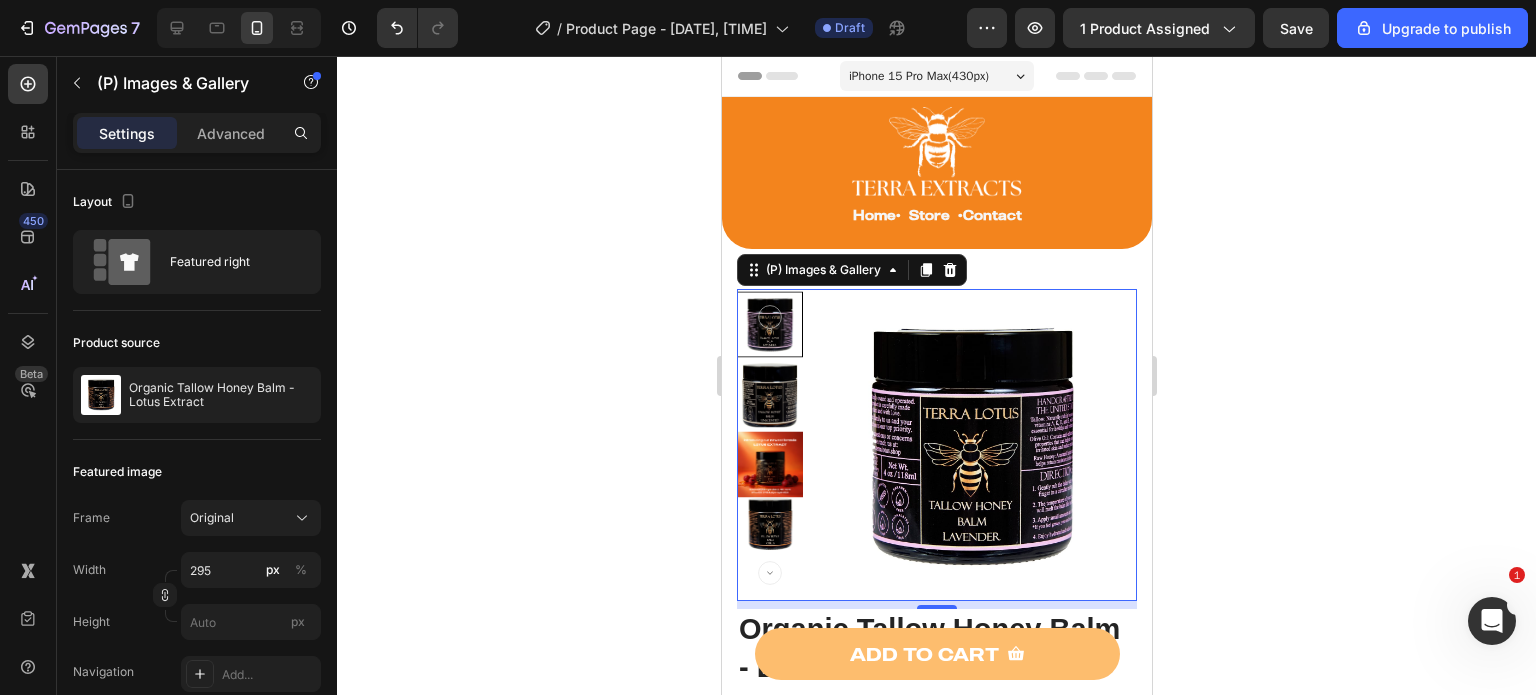 click 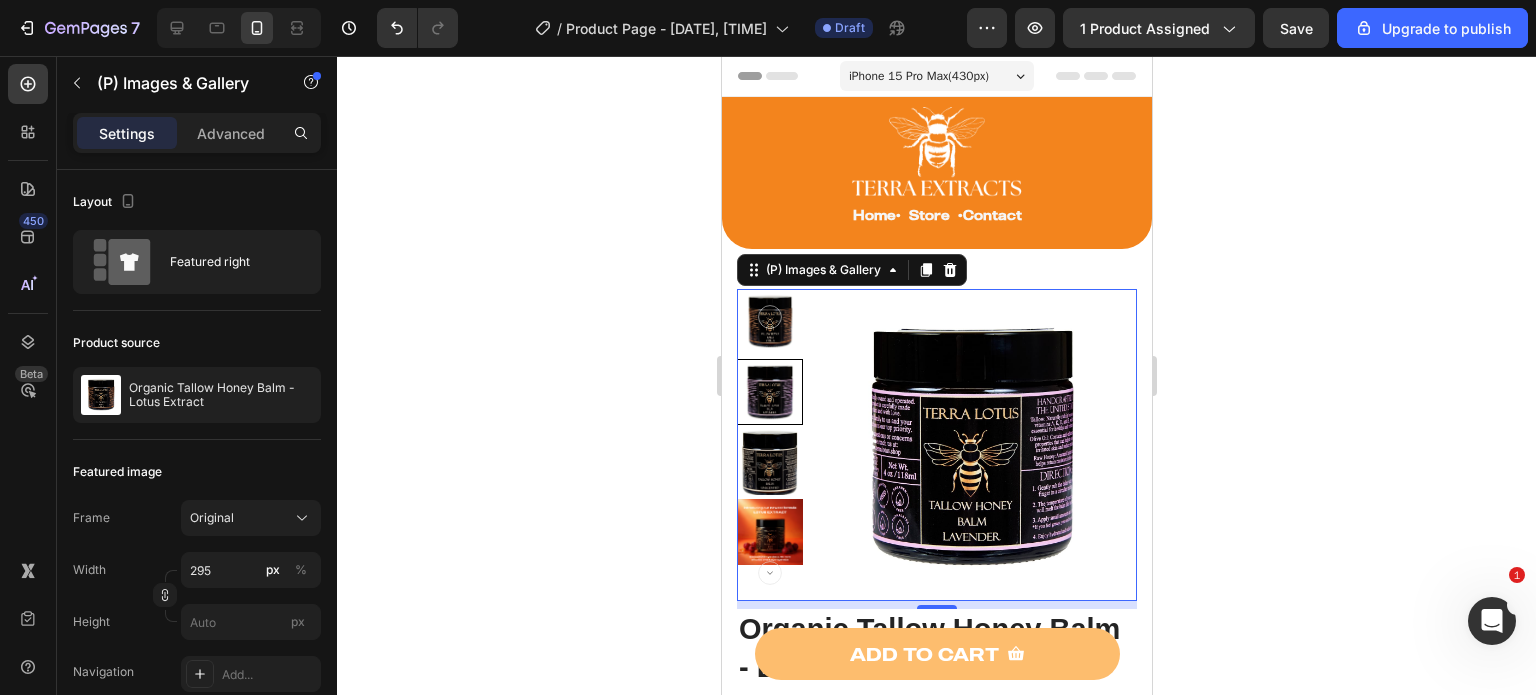 click 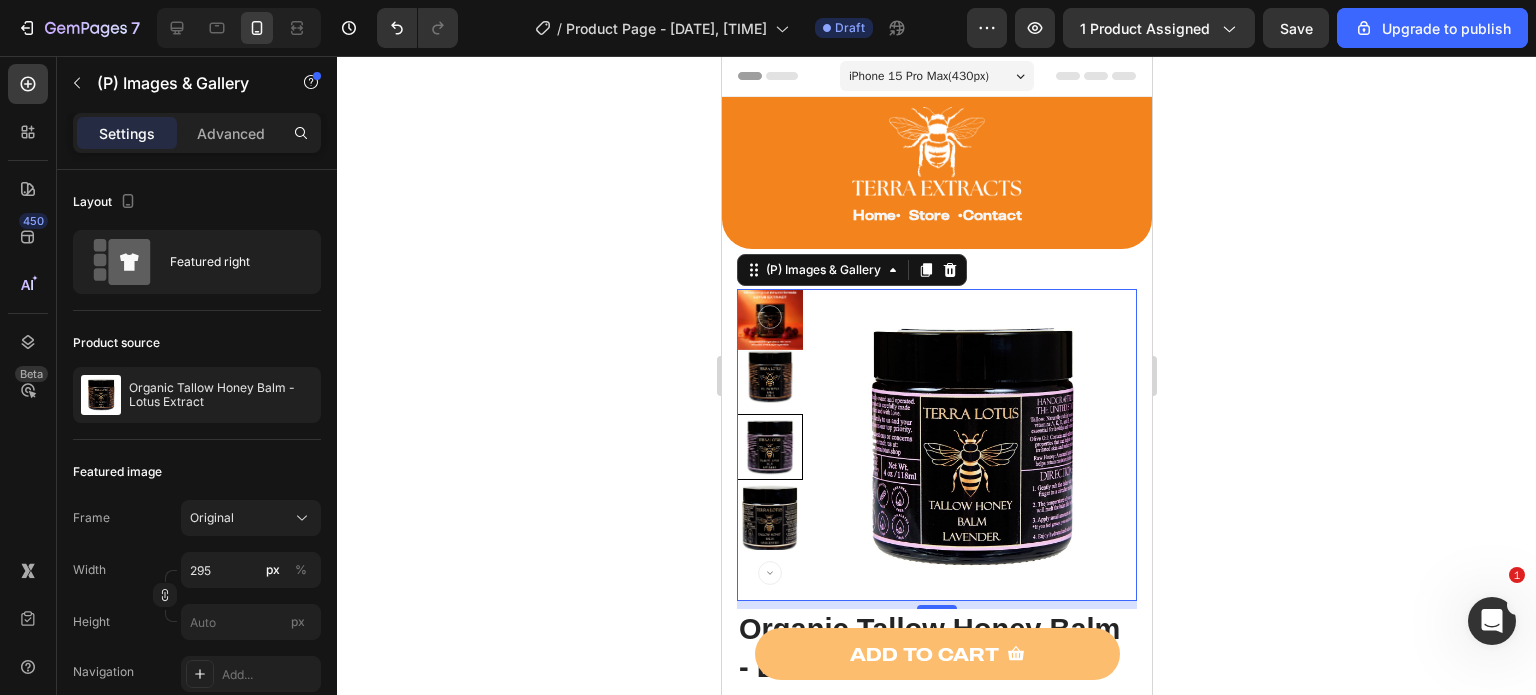 click 